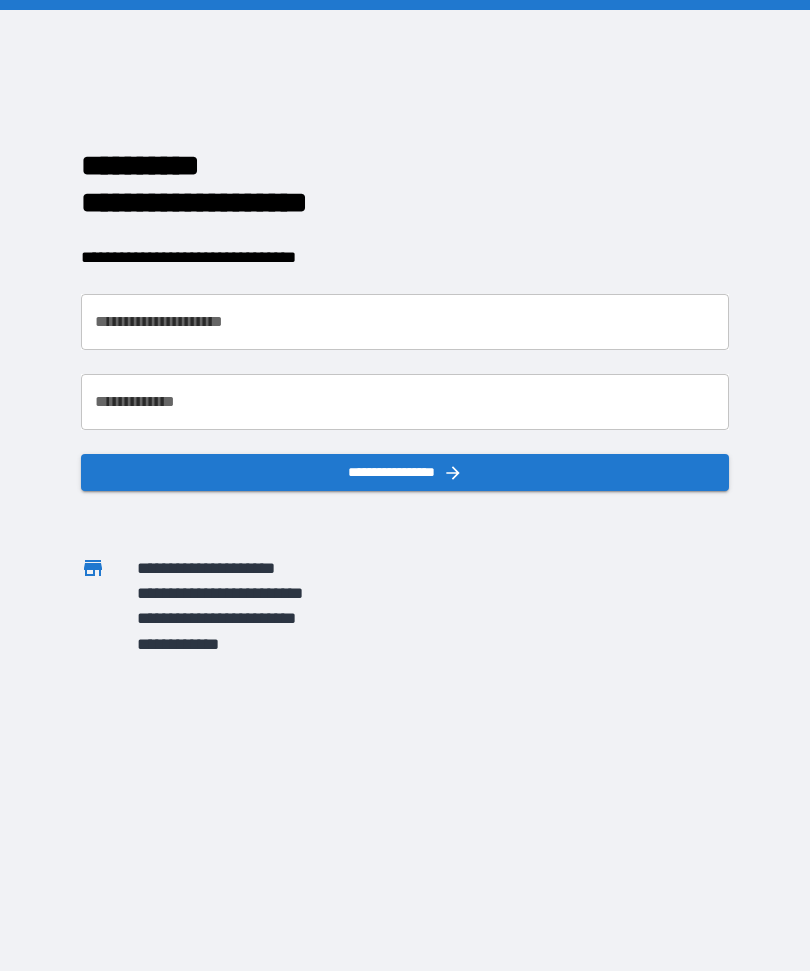 scroll, scrollTop: 0, scrollLeft: 0, axis: both 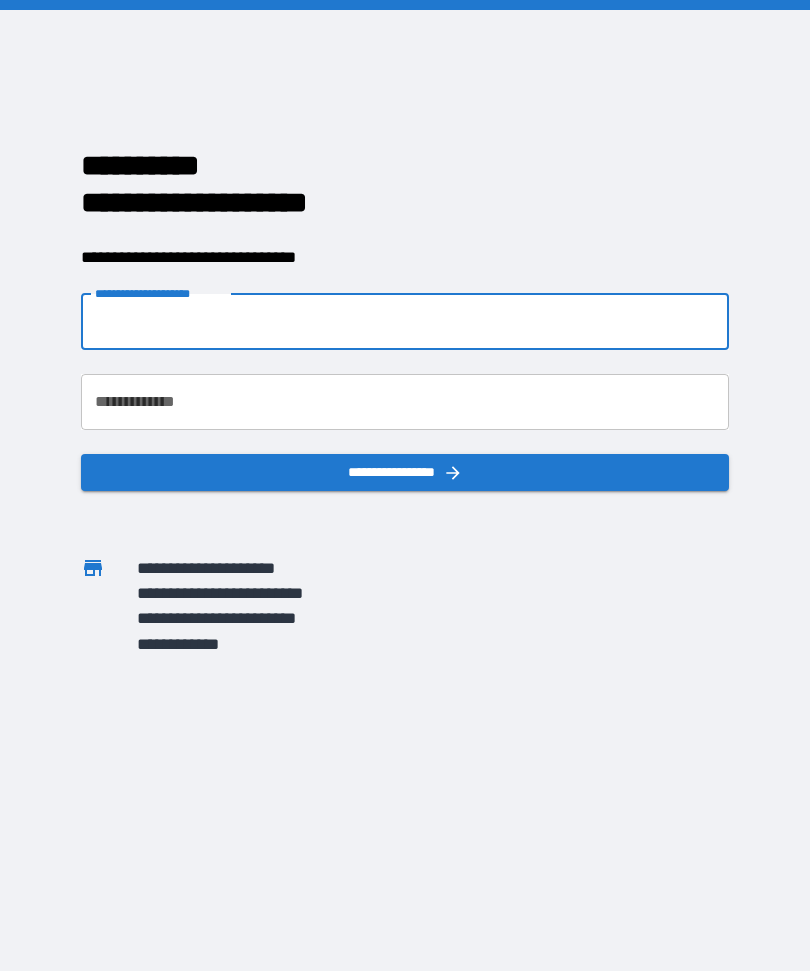 type on "**********" 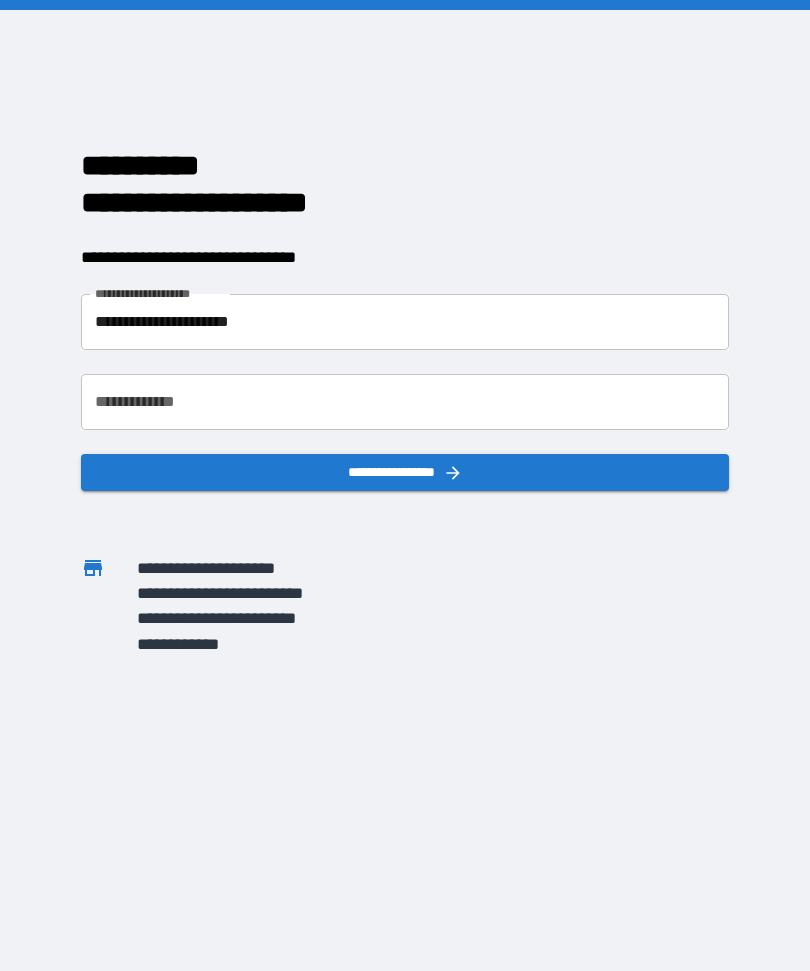 click on "**********" at bounding box center (405, 402) 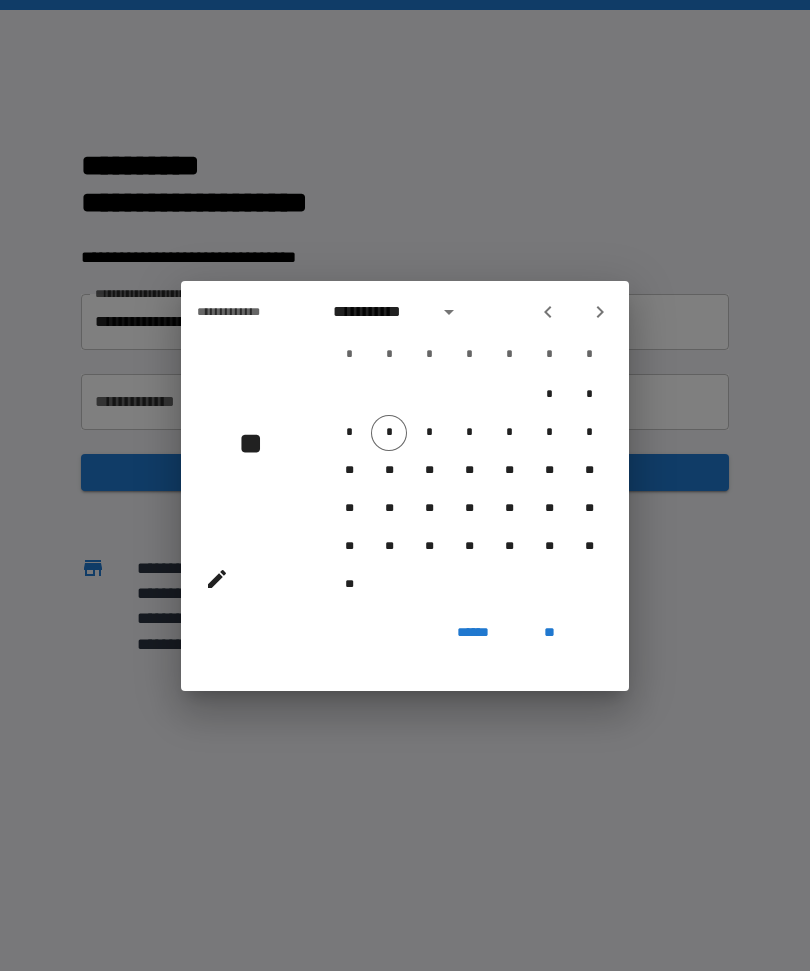 click at bounding box center [600, 312] 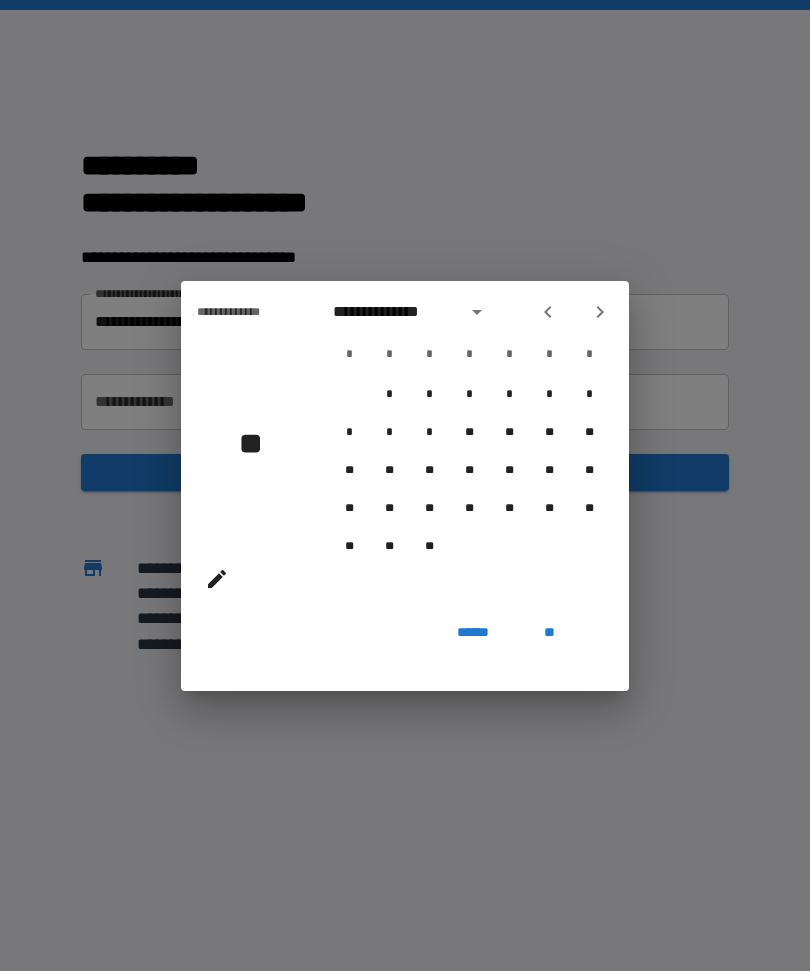 click at bounding box center [600, 312] 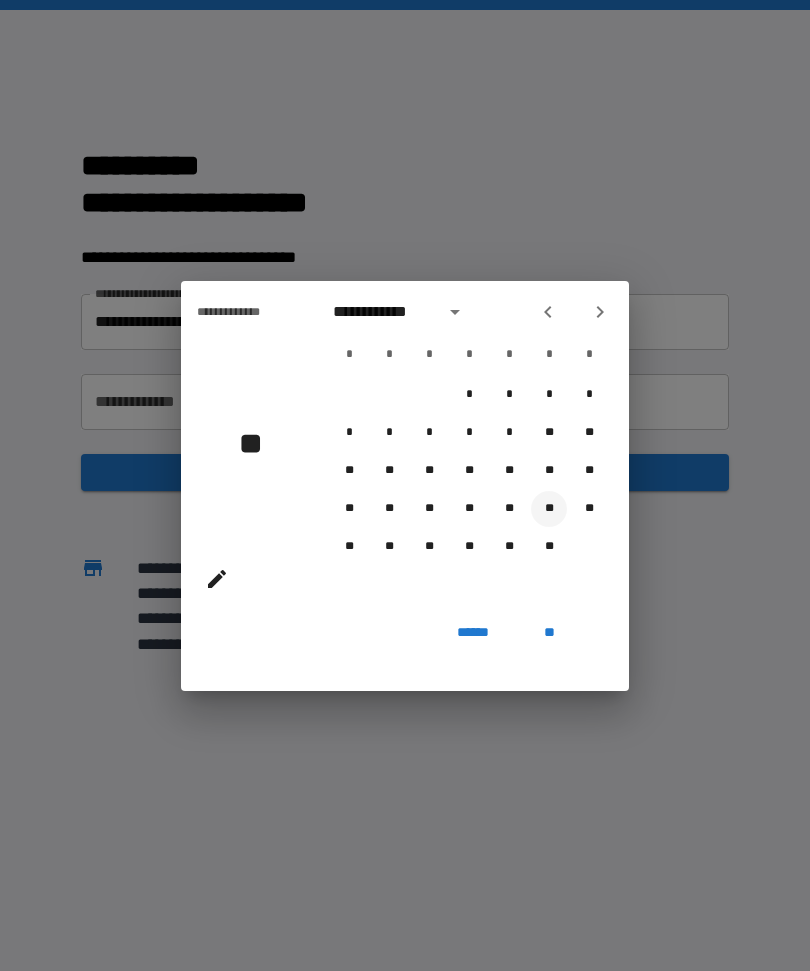 click on "**" at bounding box center (549, 509) 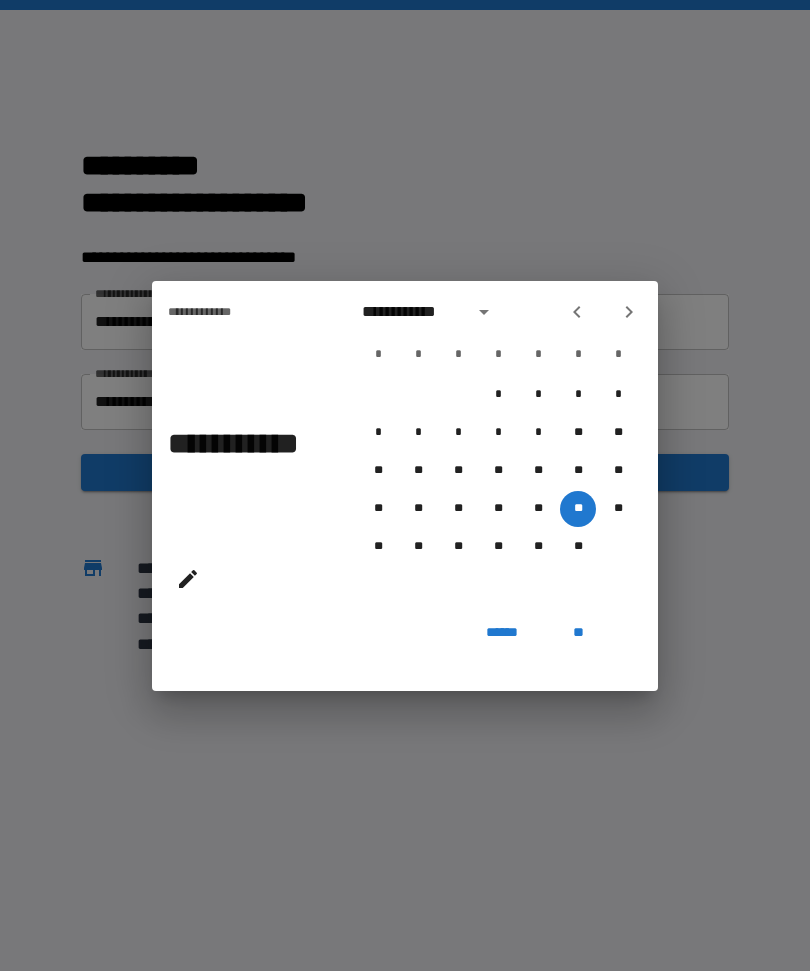 click on "**" at bounding box center (578, 633) 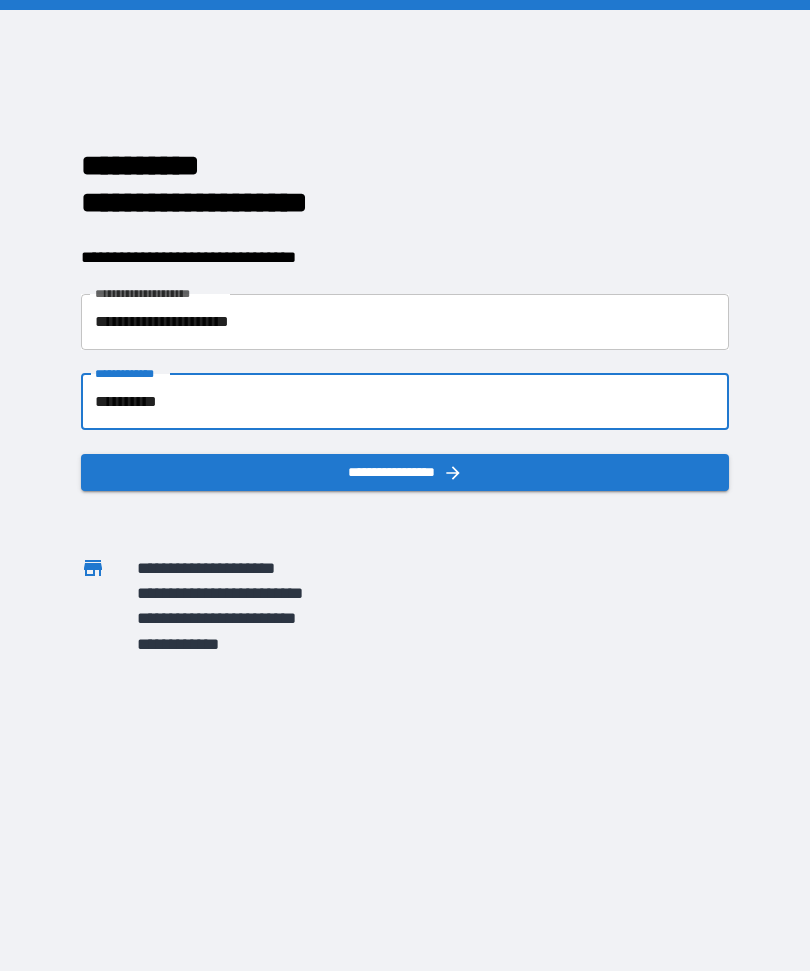 click on "**********" at bounding box center (405, 402) 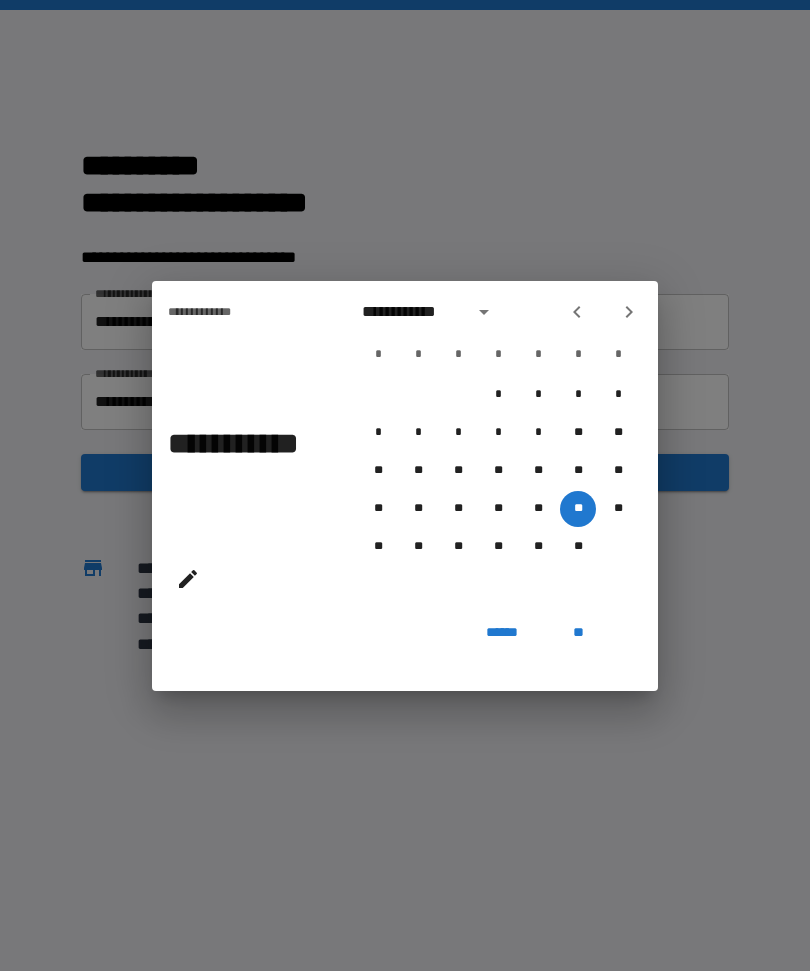 click on "**" at bounding box center (578, 633) 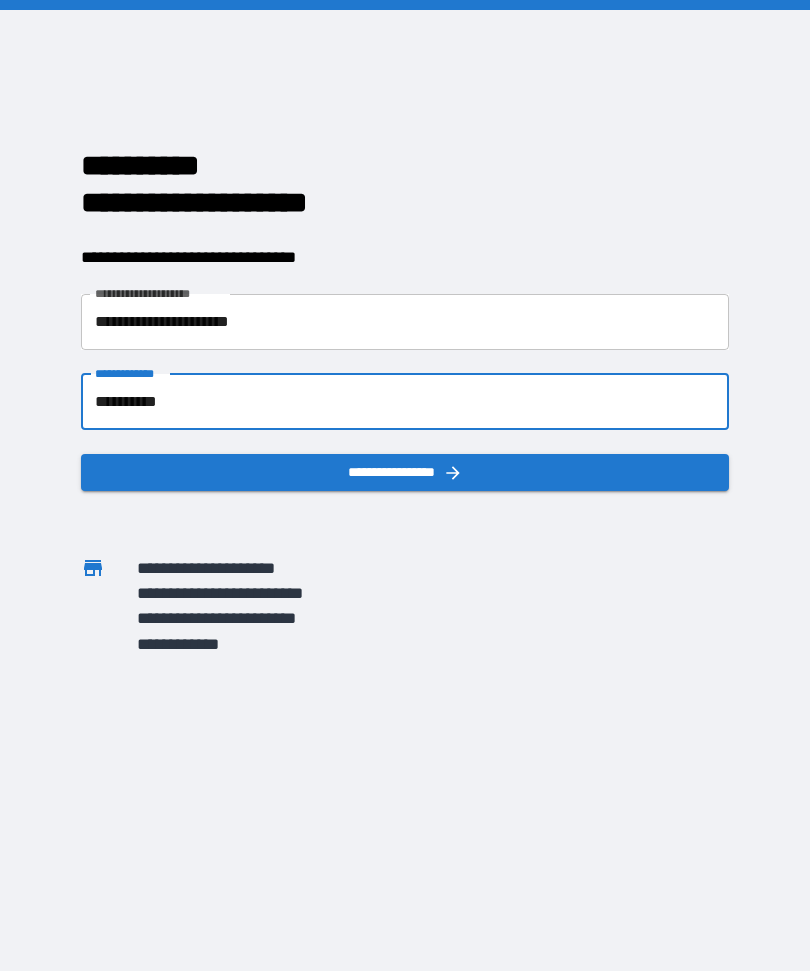 click on "**********" at bounding box center (405, 402) 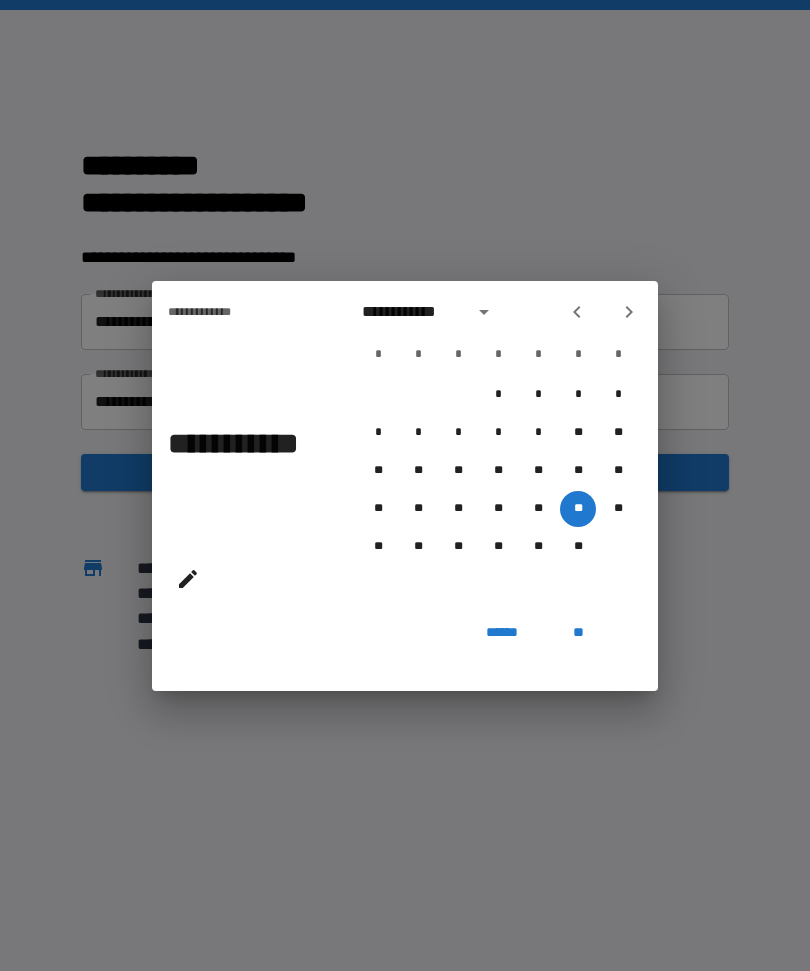 click on "**********" at bounding box center [216, 312] 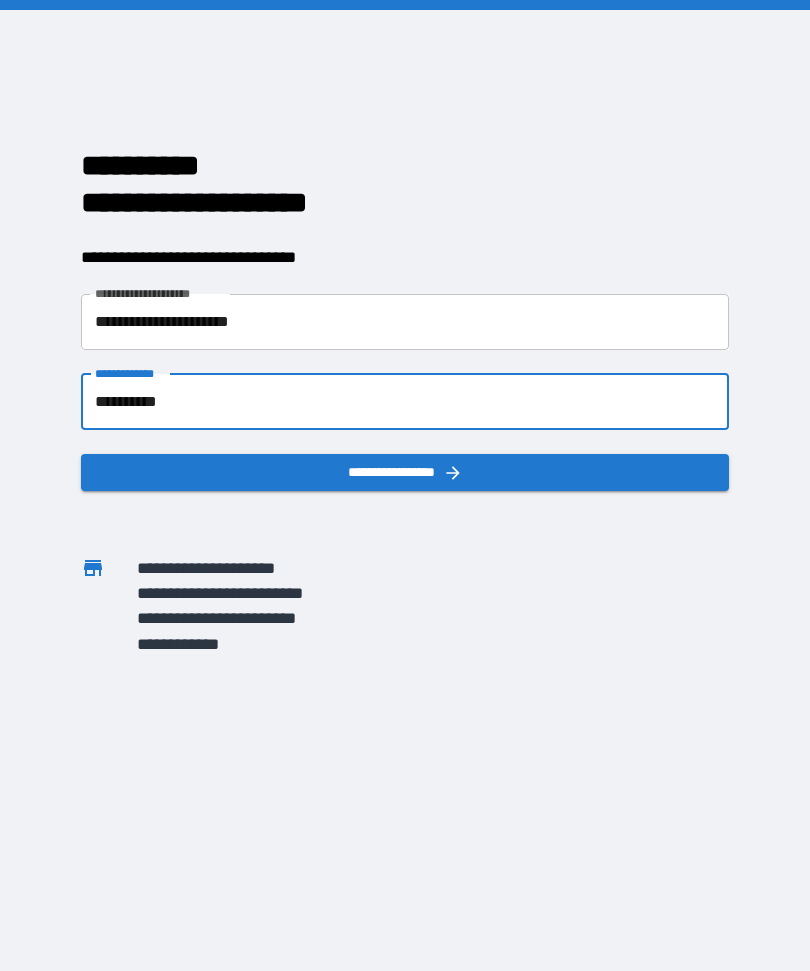 click on "**********" at bounding box center (405, 485) 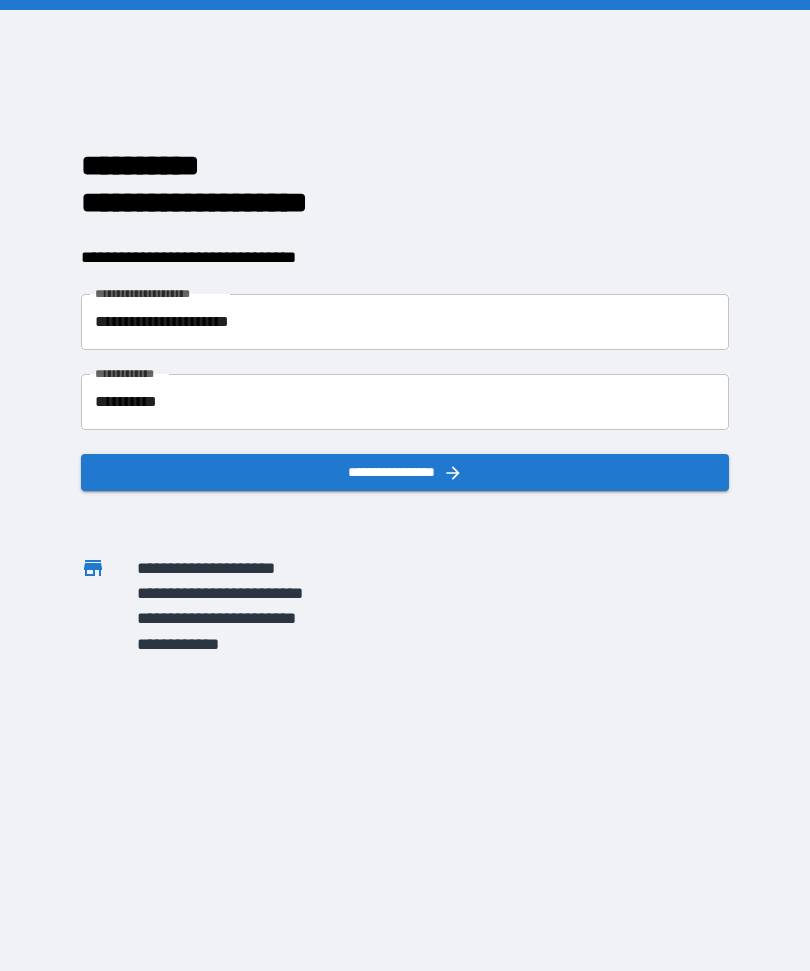 click on "**********" at bounding box center [405, 402] 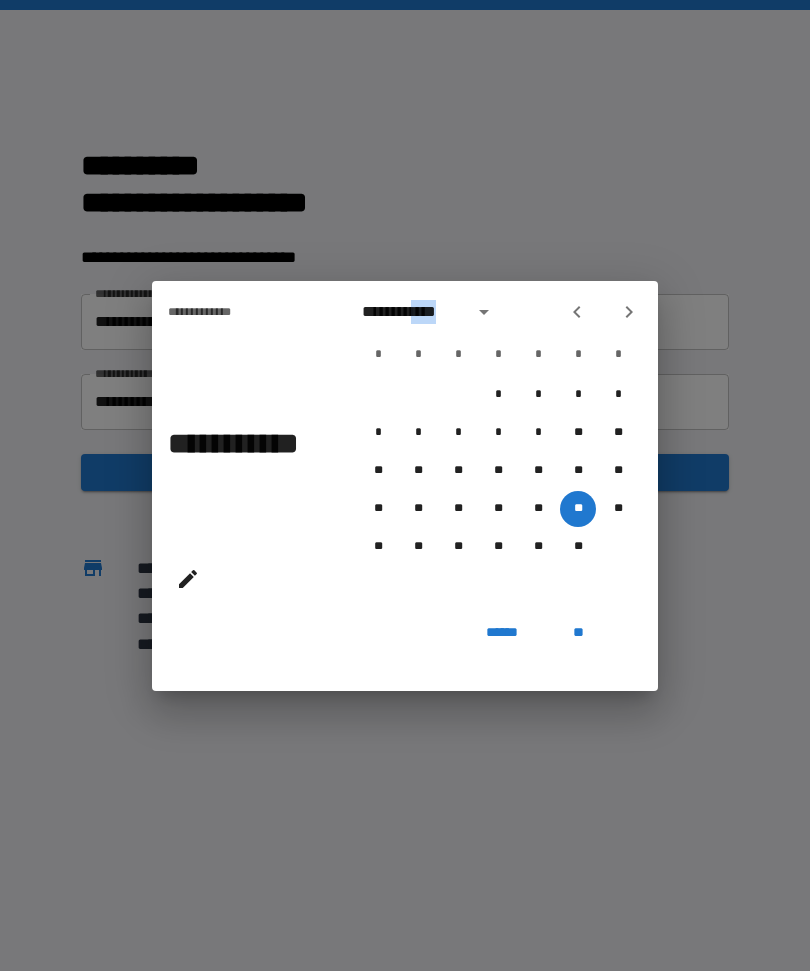 click on "**********" at bounding box center [405, 485] 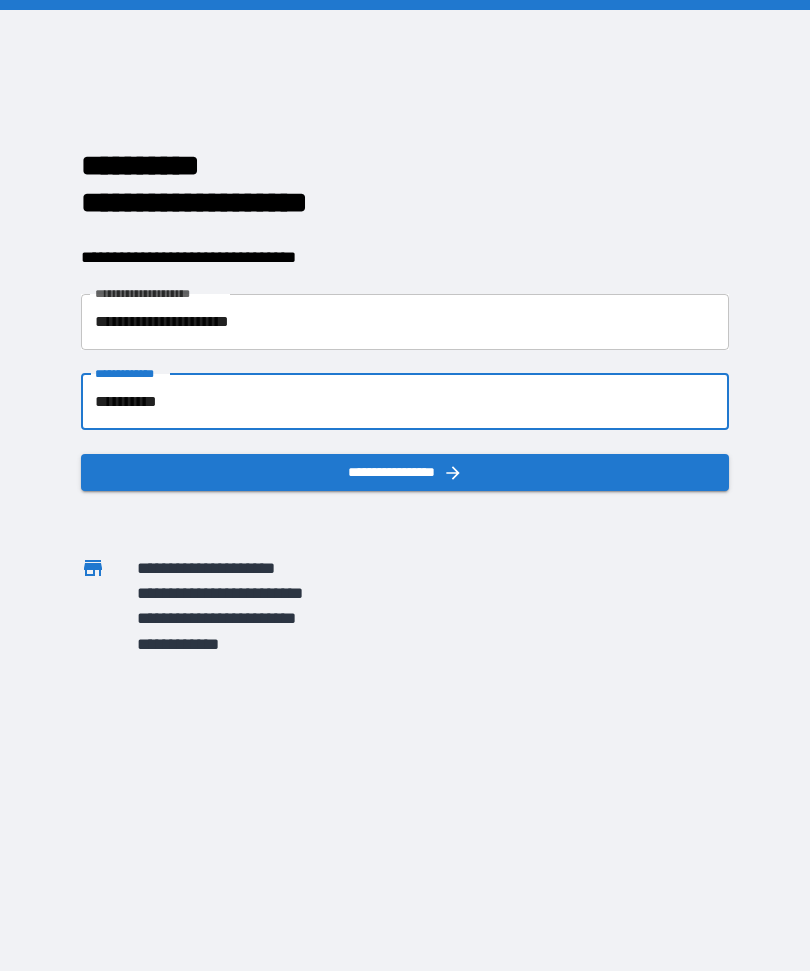 click on "**********" at bounding box center [405, 402] 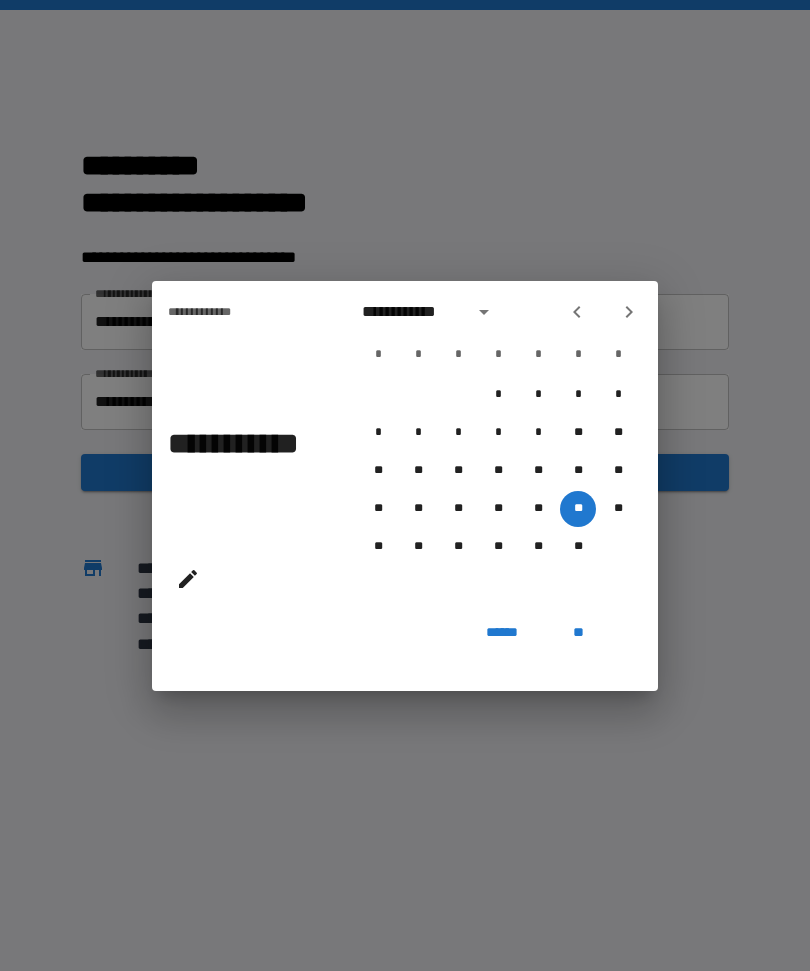 click on "**********" at bounding box center [216, 312] 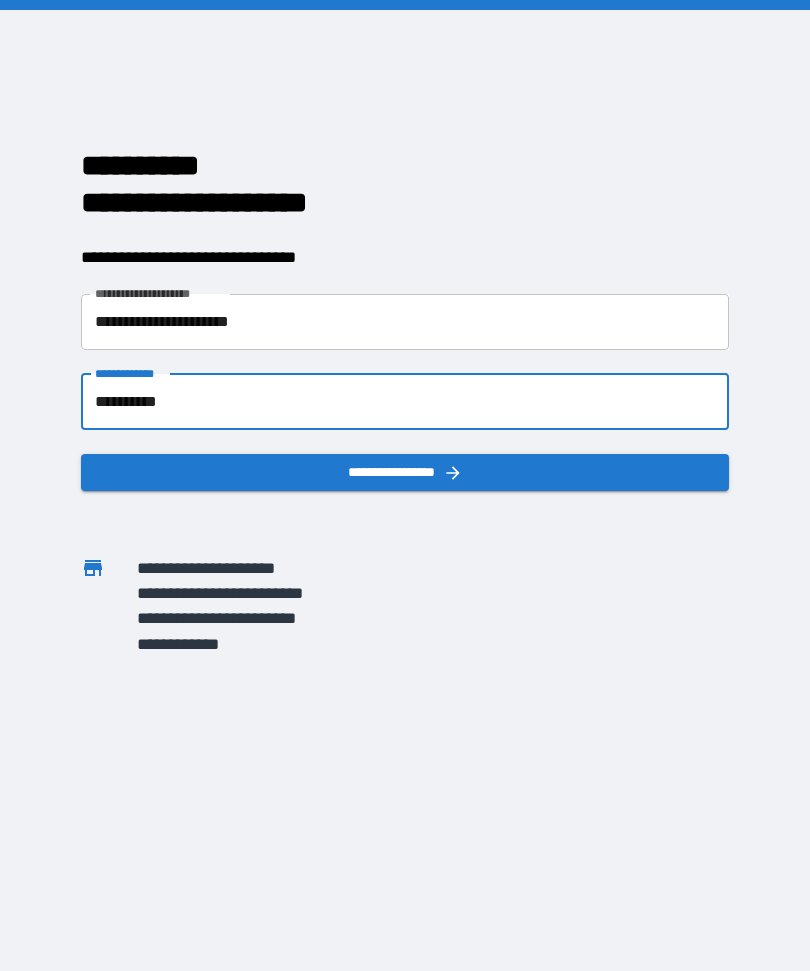 click on "**********" at bounding box center [405, 472] 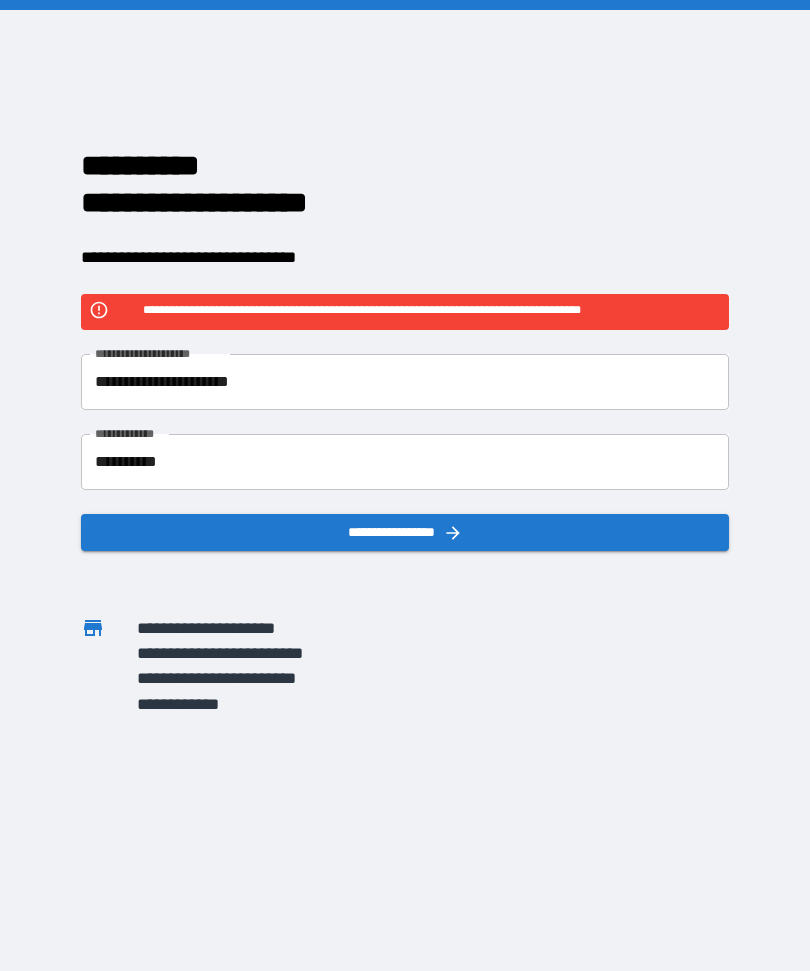 click on "**********" at bounding box center [405, 462] 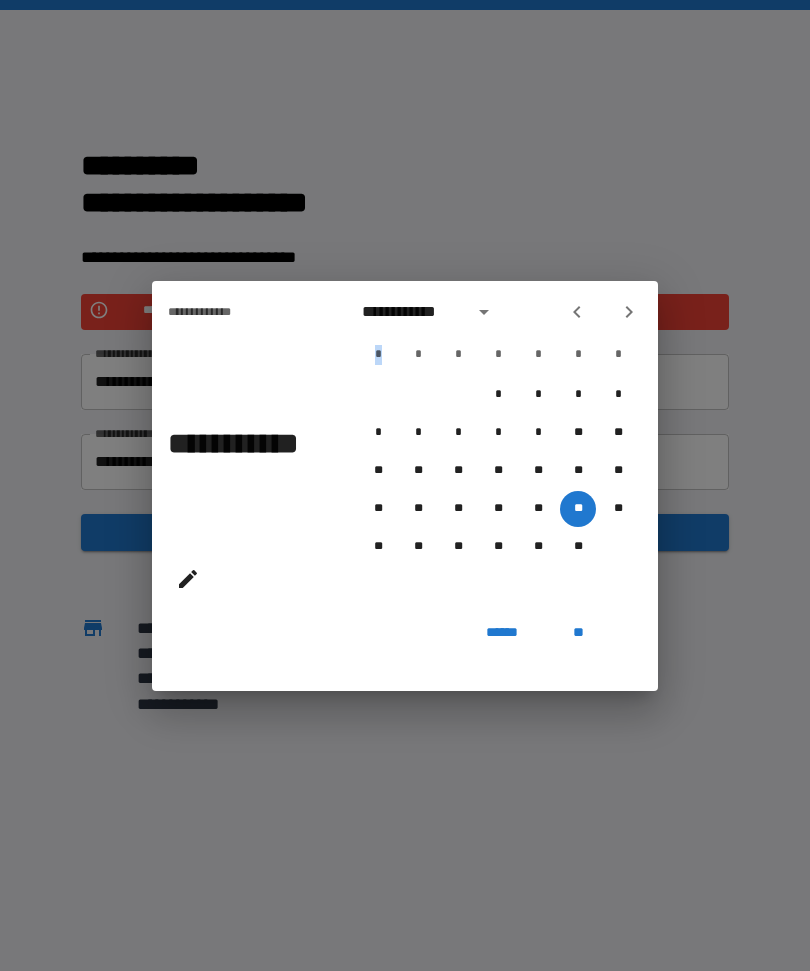 click on "* * * * * * *" at bounding box center [498, 355] 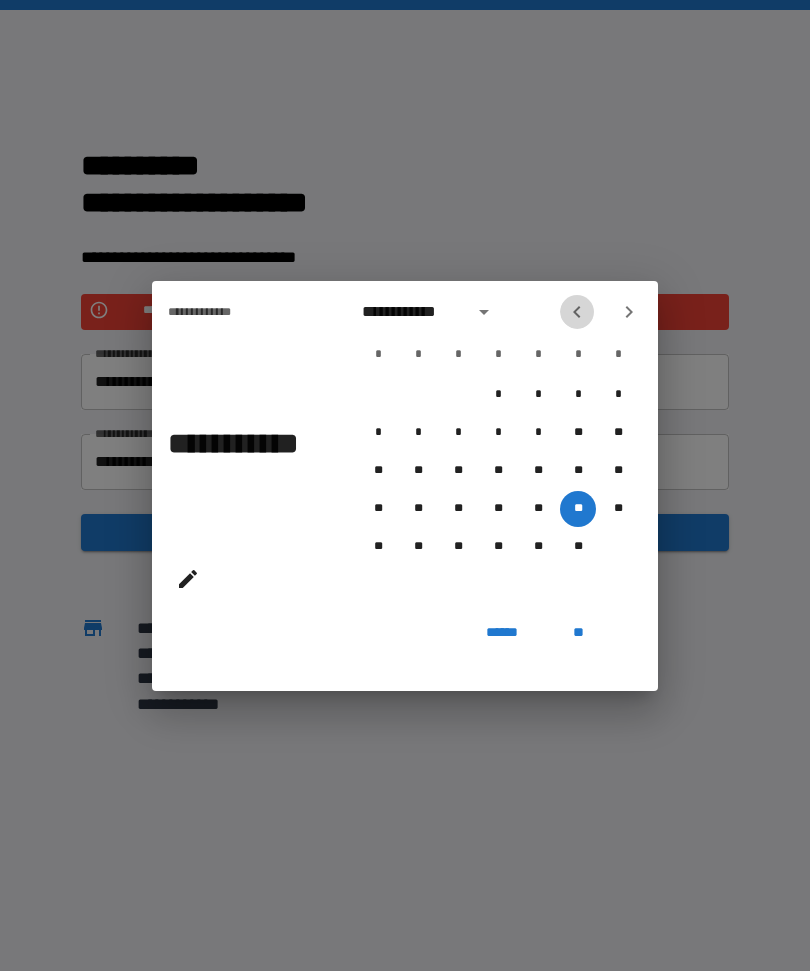 click 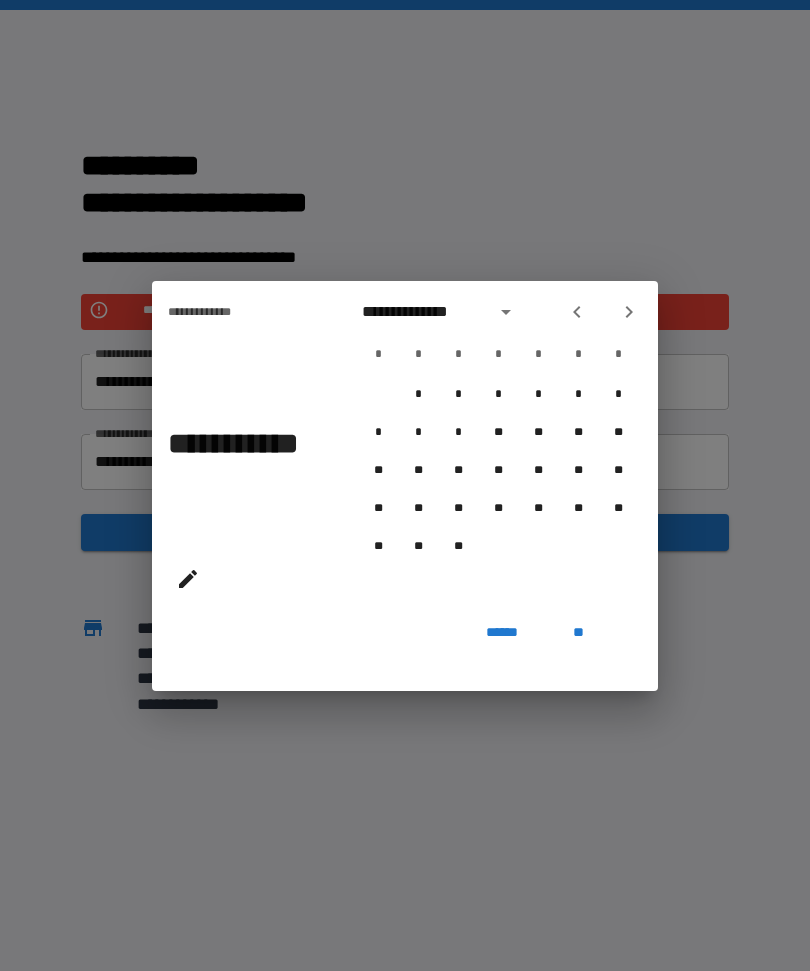 click 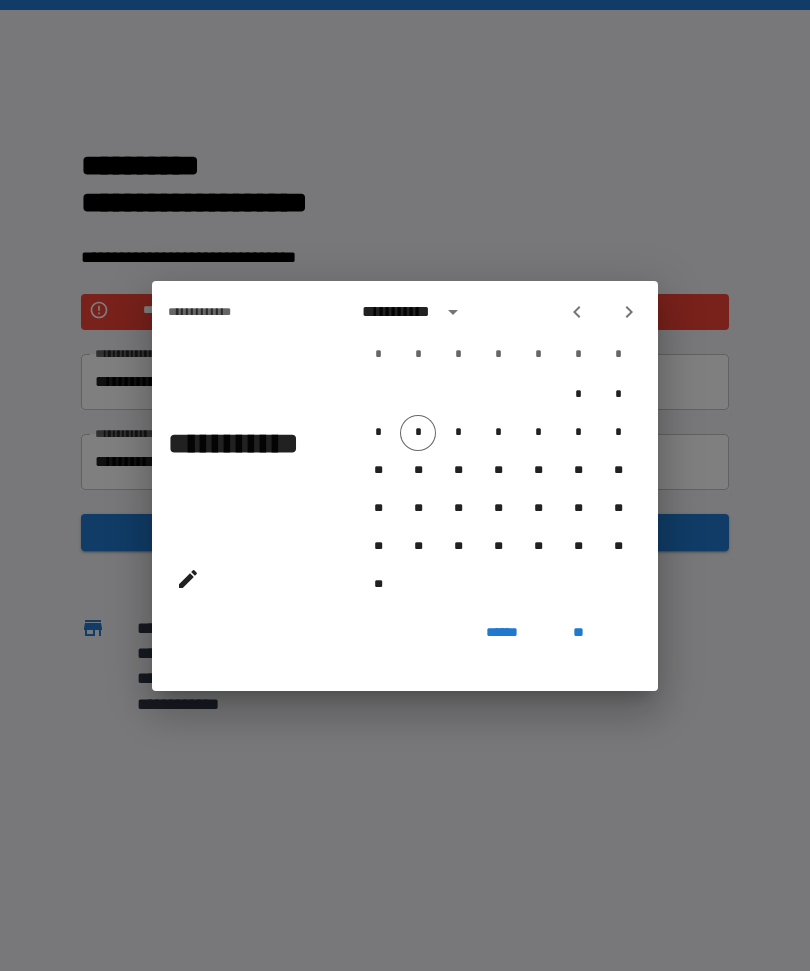 click 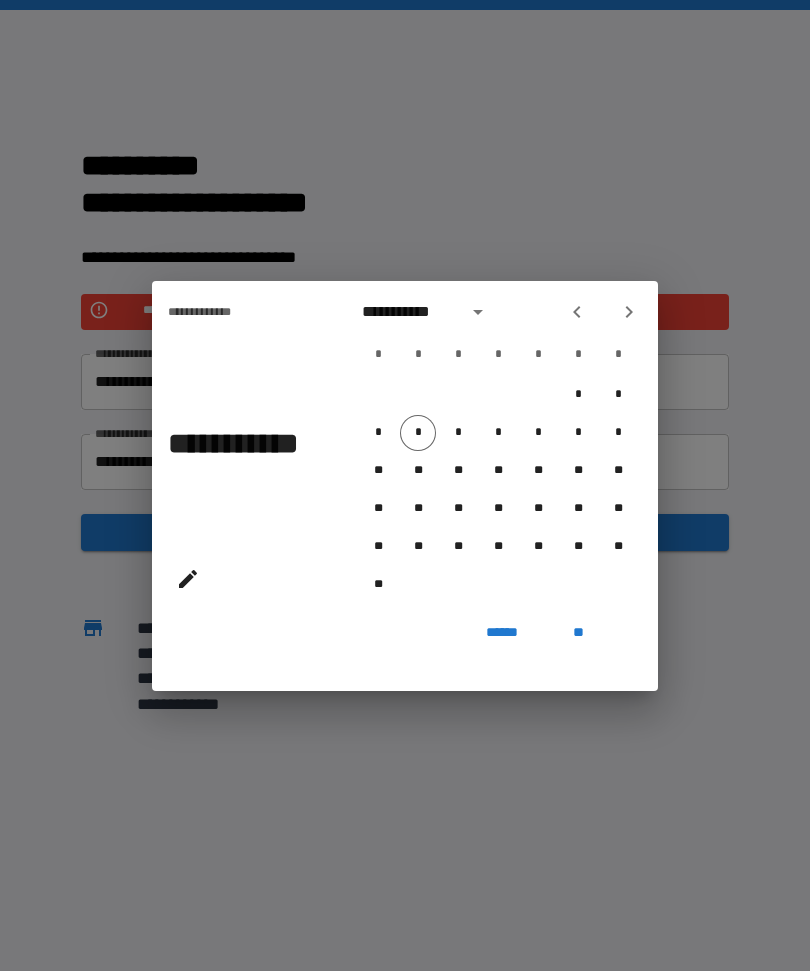 click 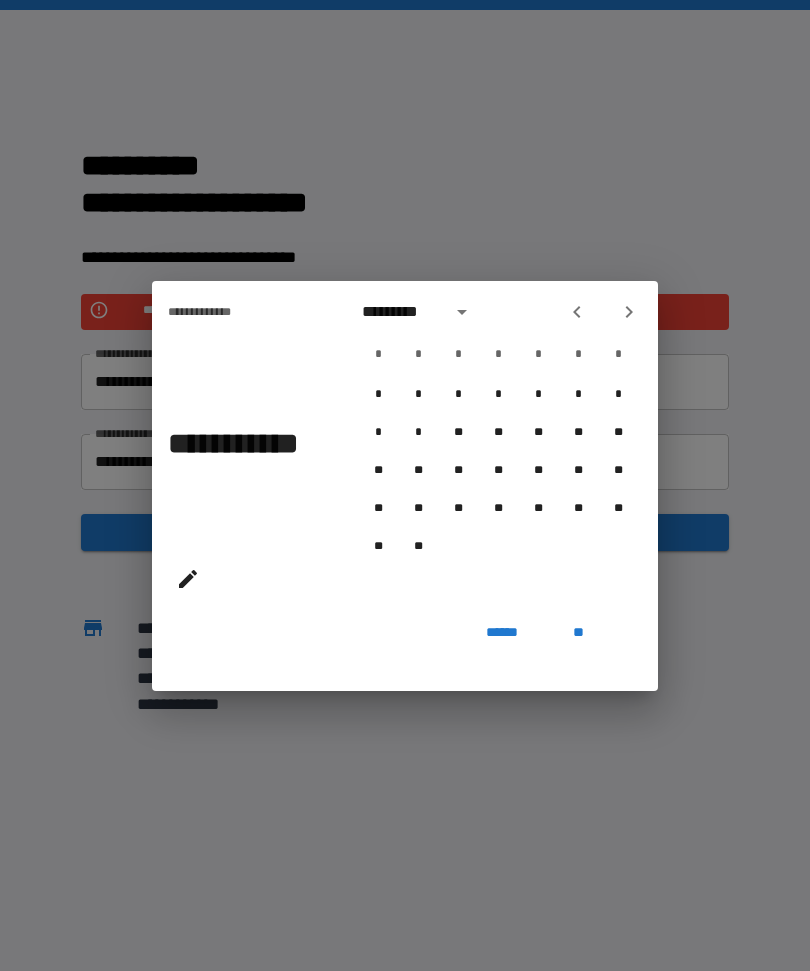click 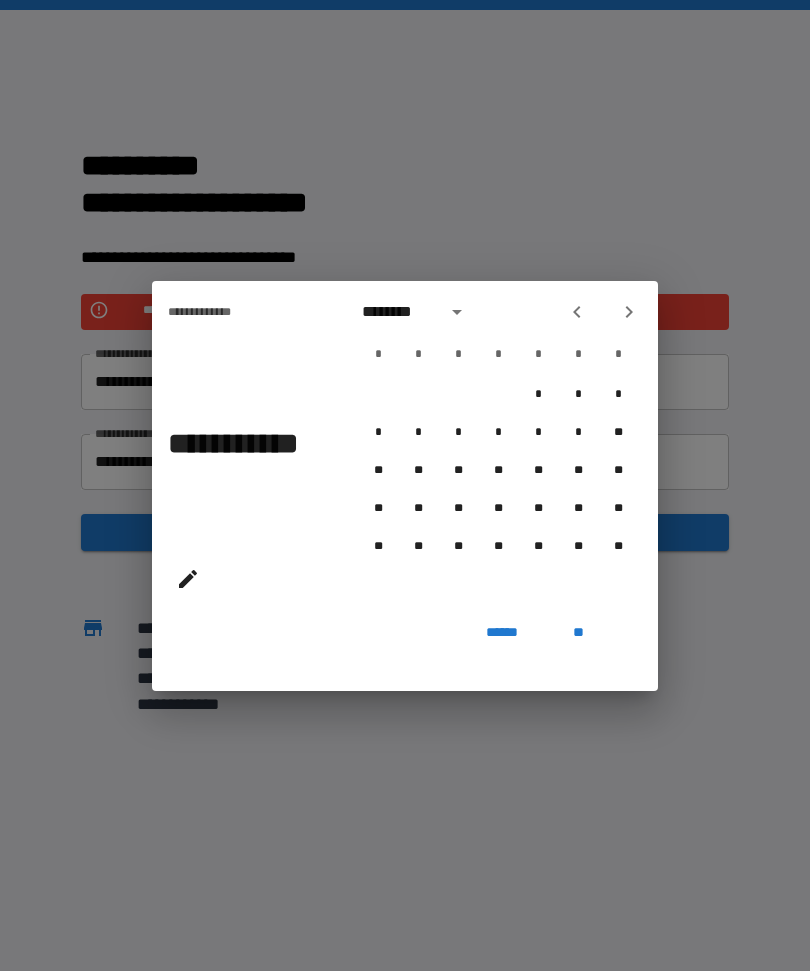 click 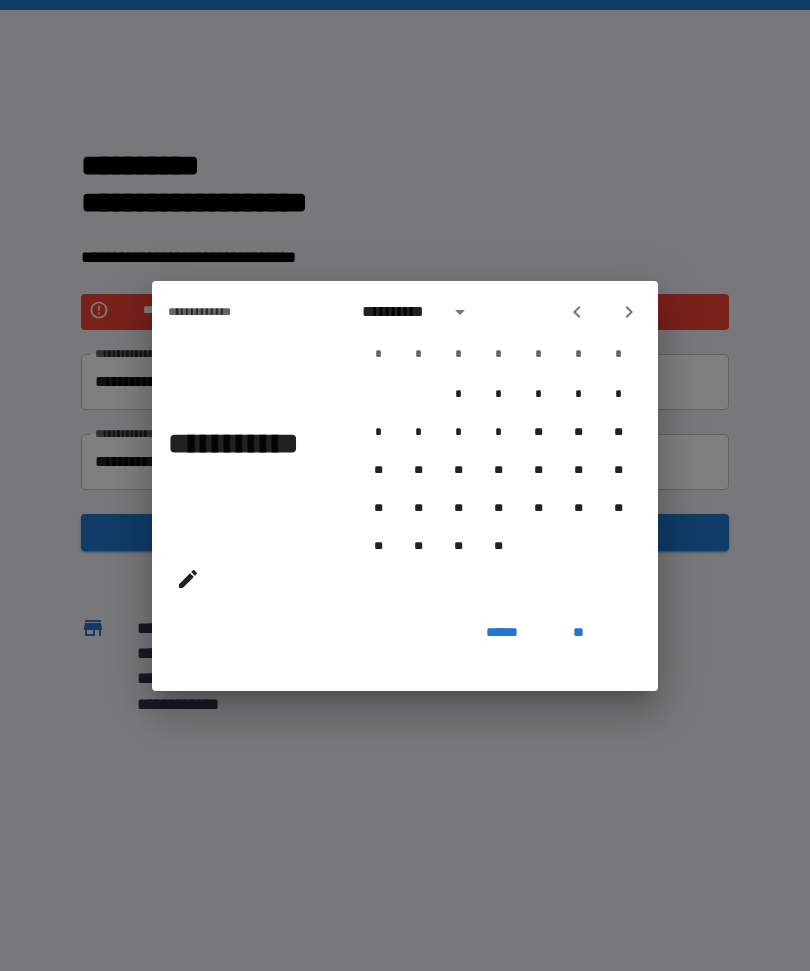 click 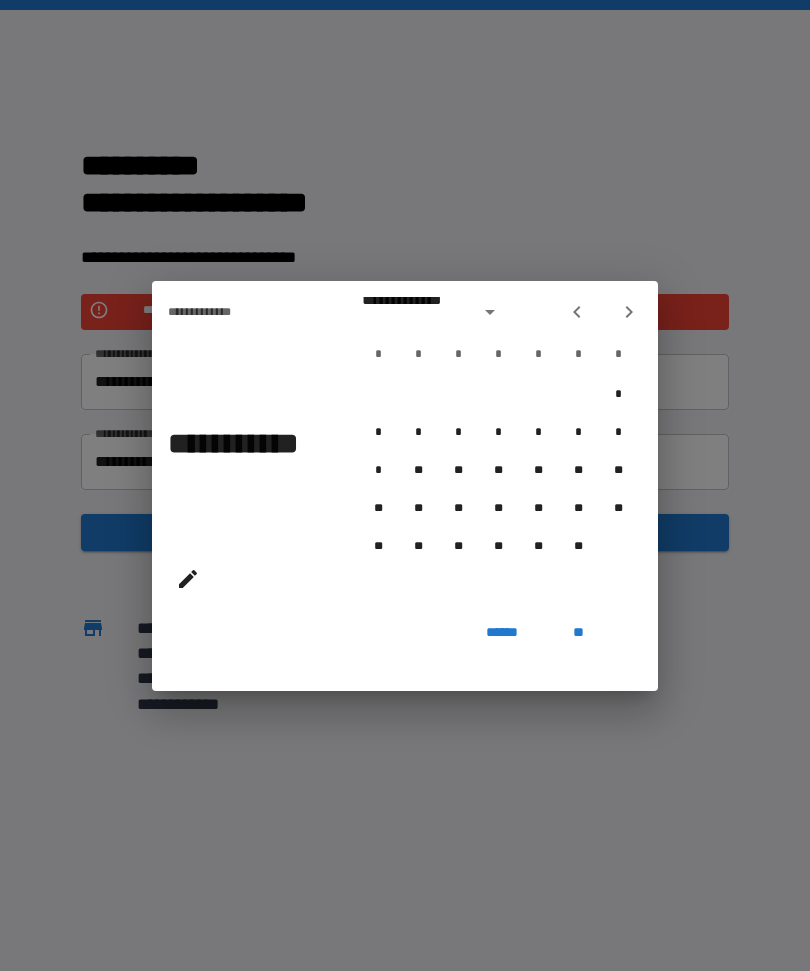 click 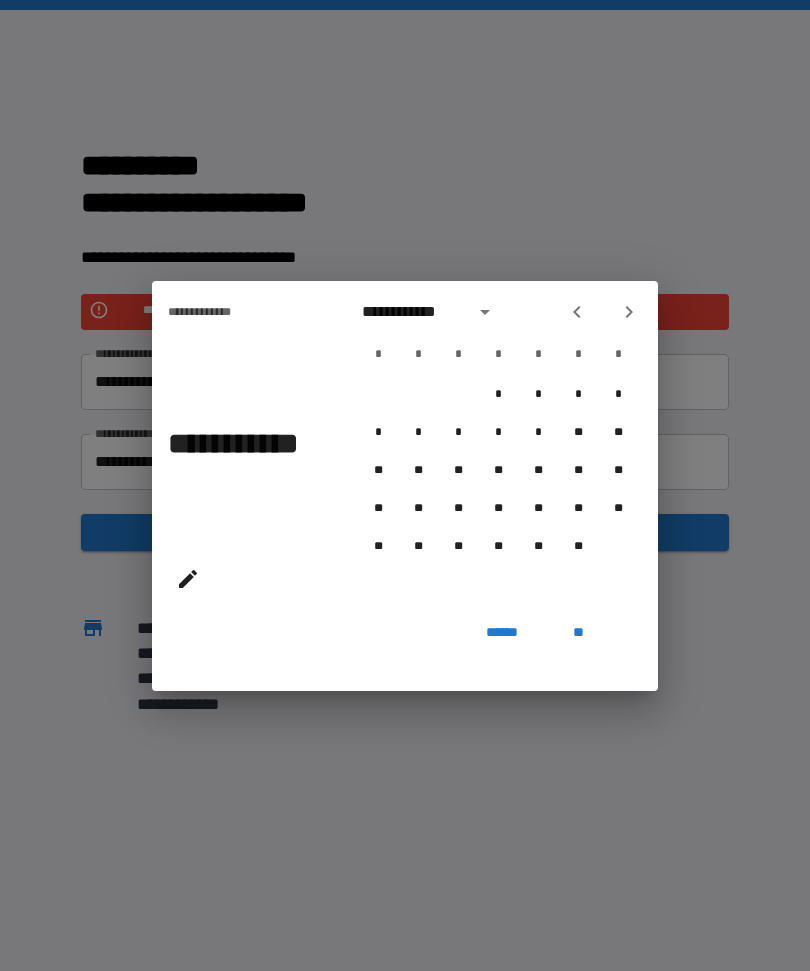 click 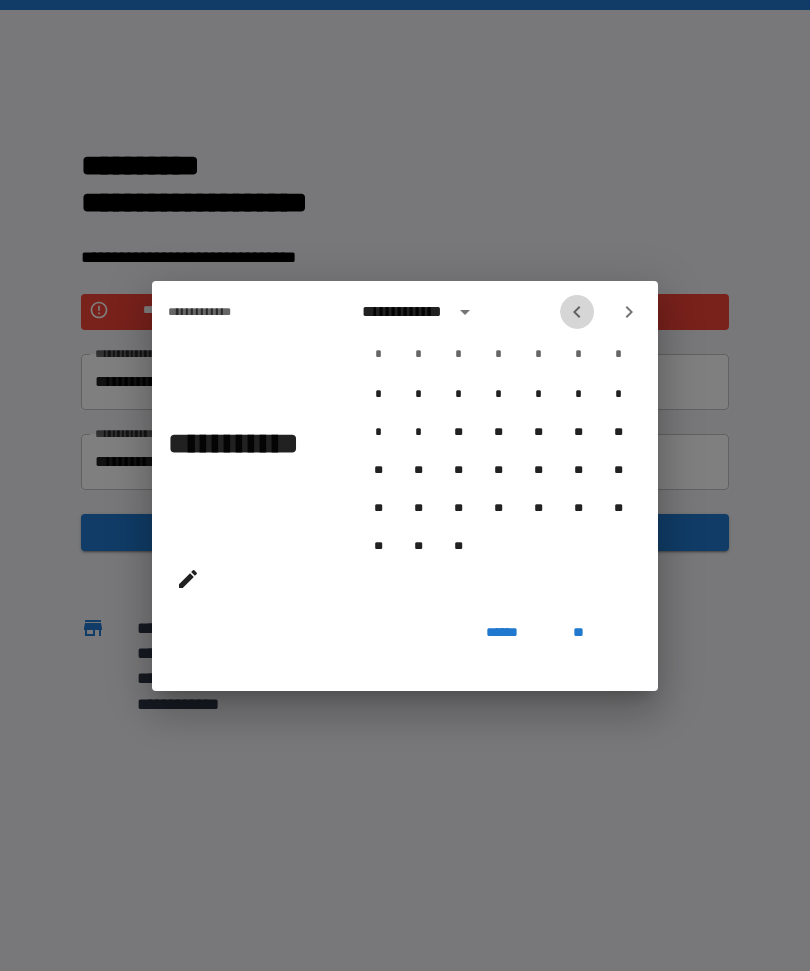 click 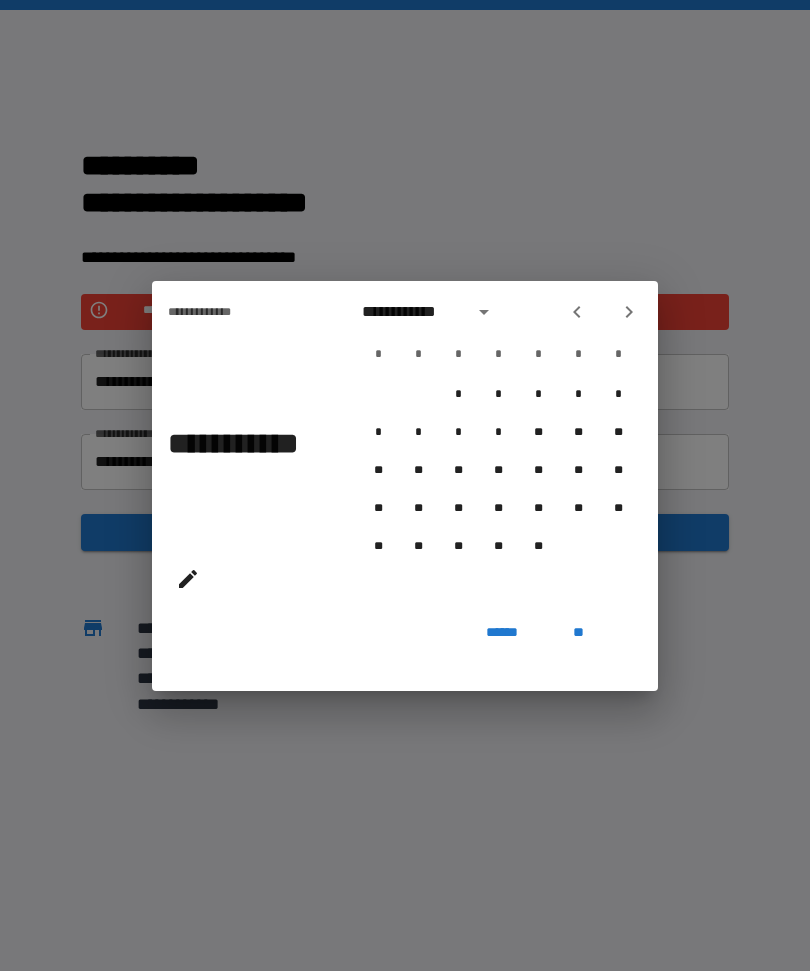 click 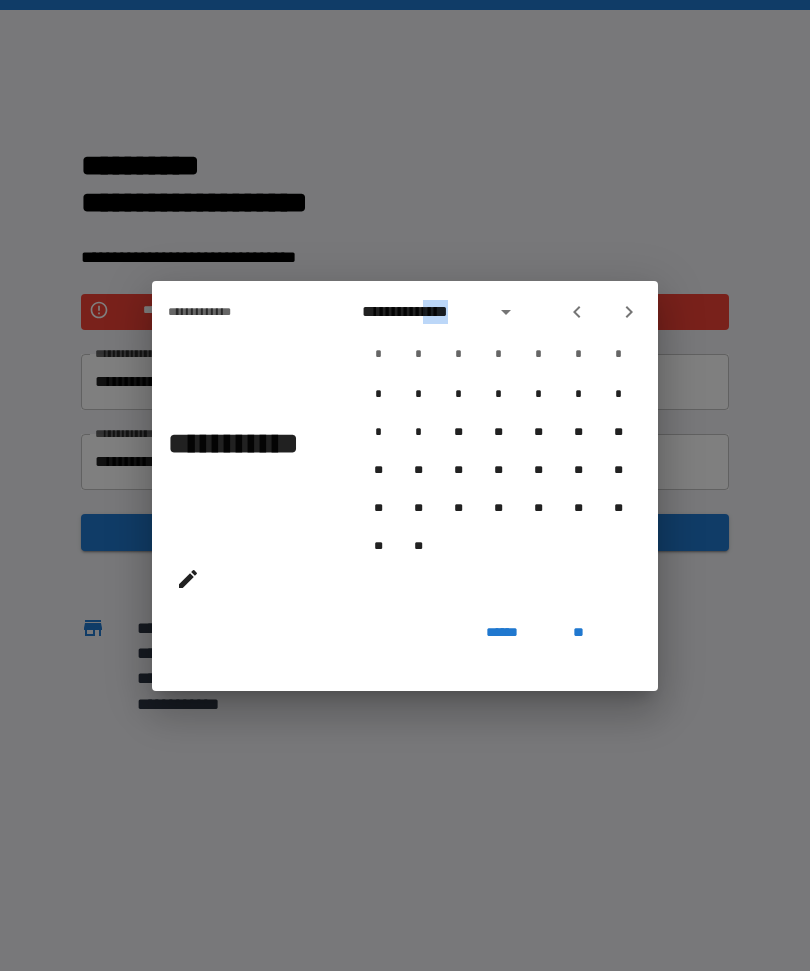 click at bounding box center [577, 312] 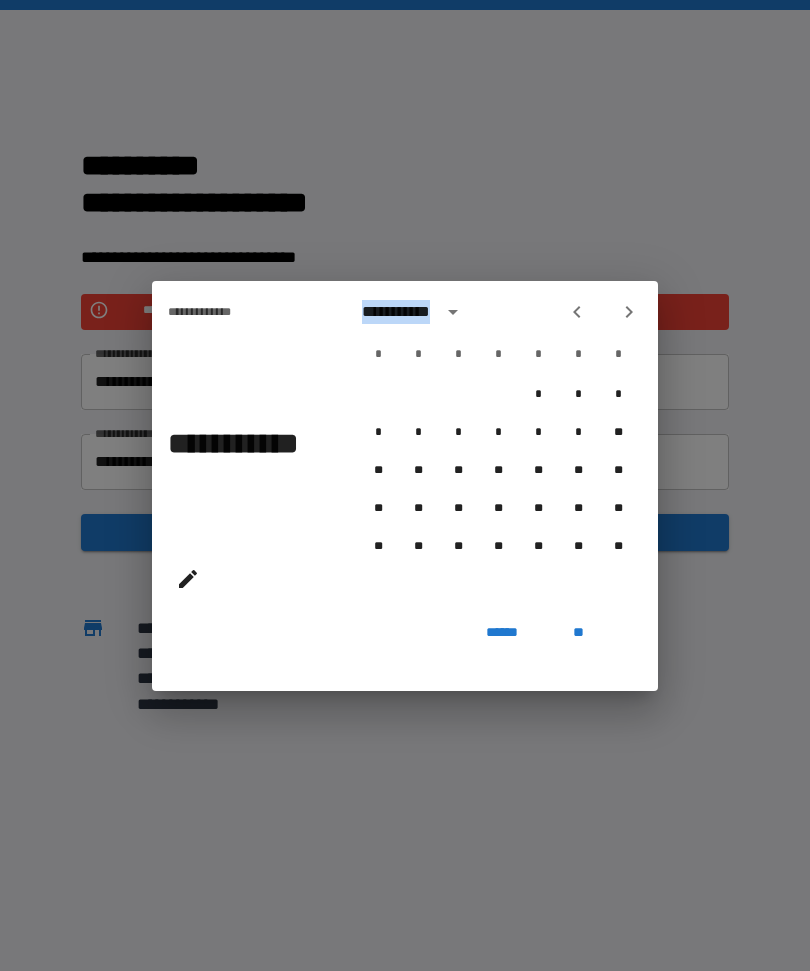 click 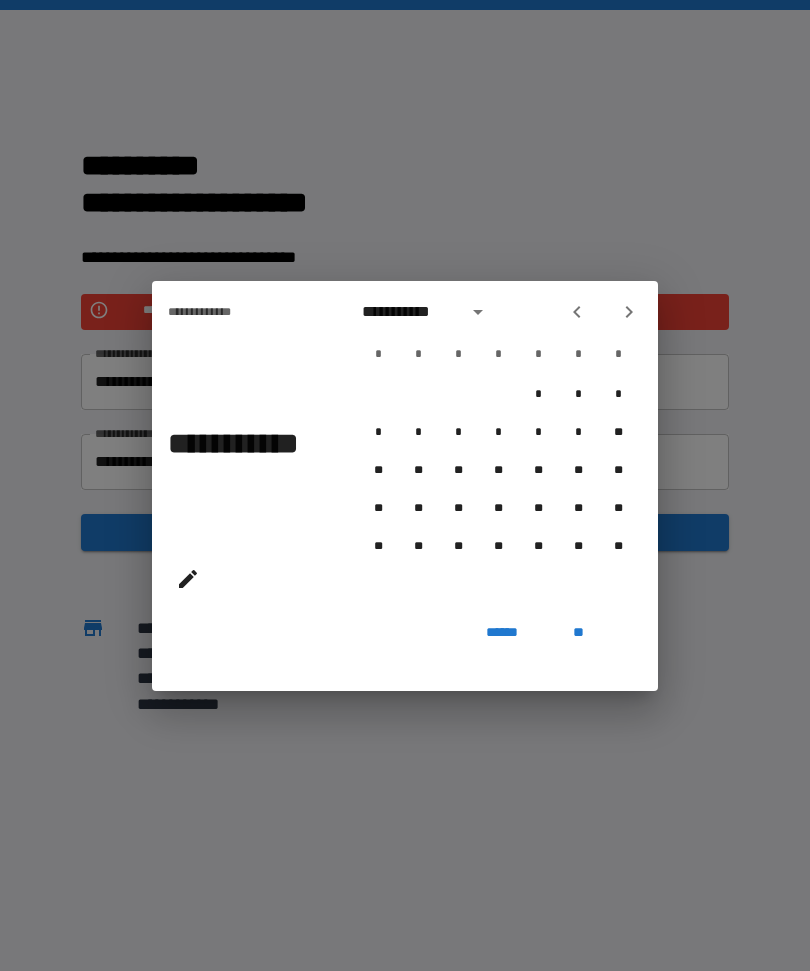 click 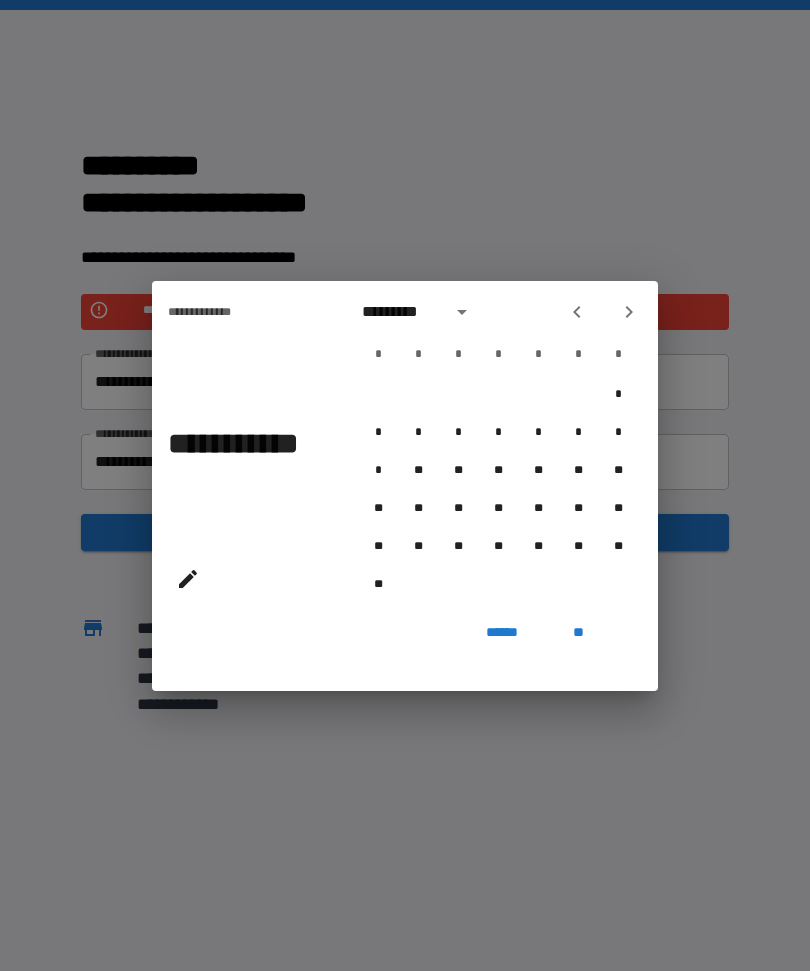 click 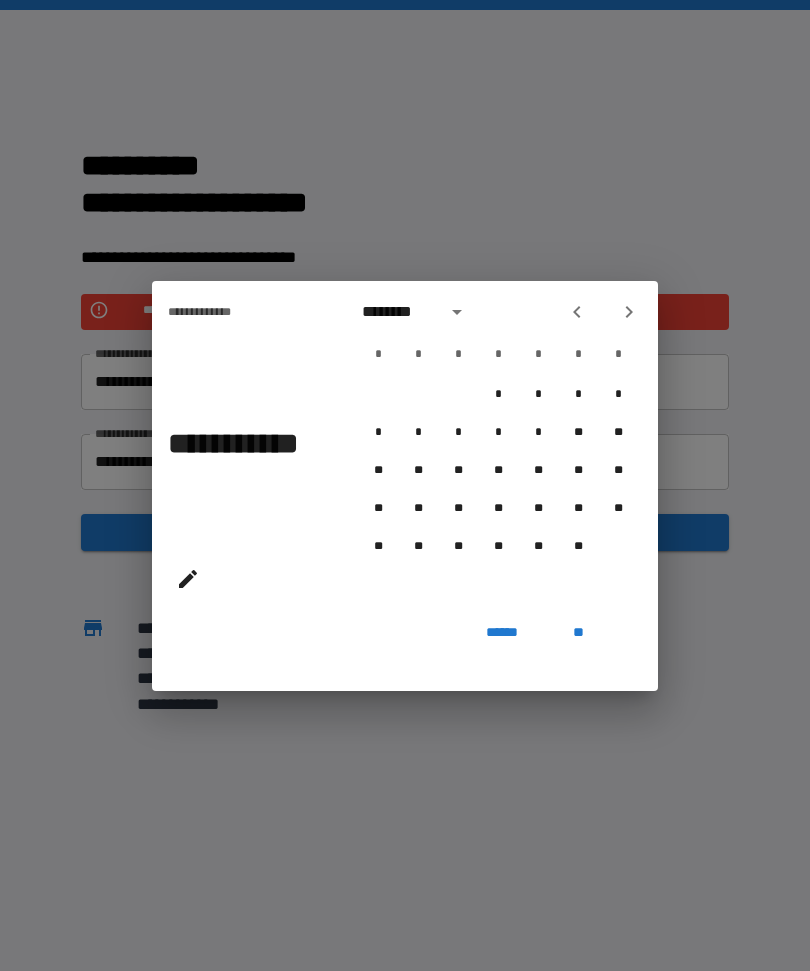 click 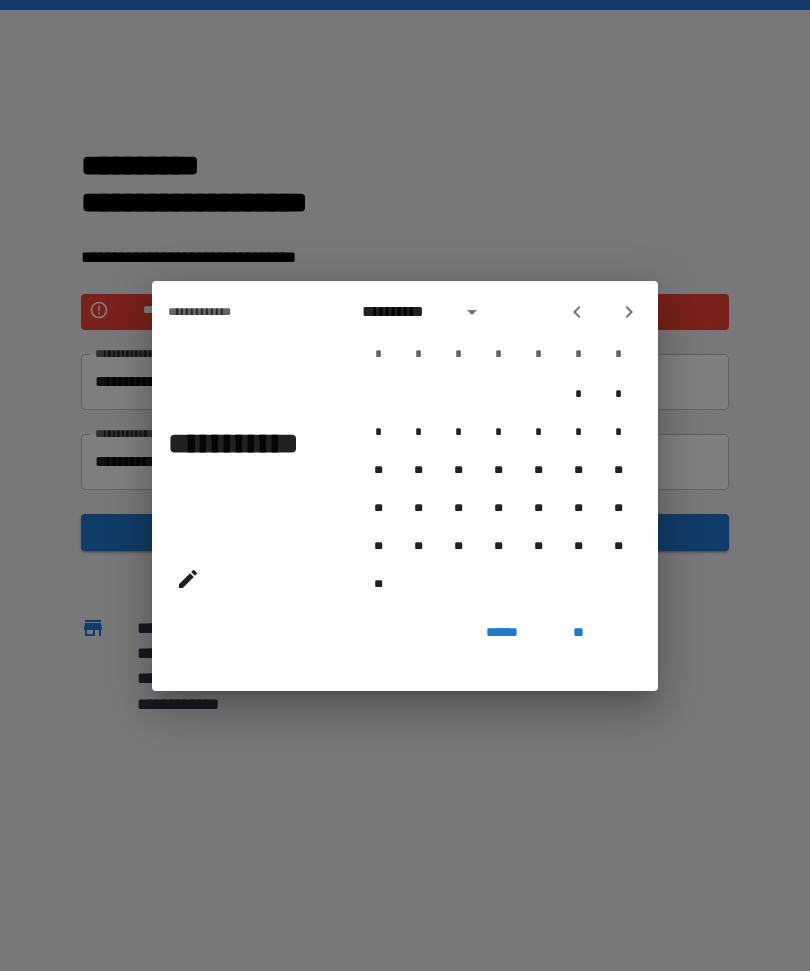 click 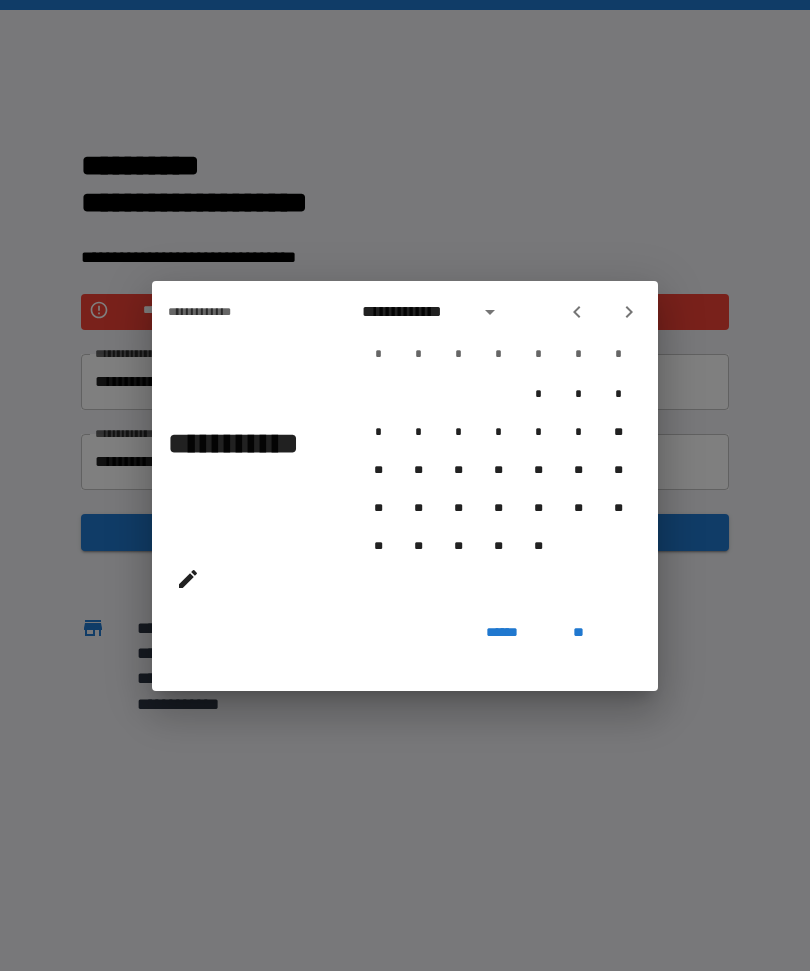 click 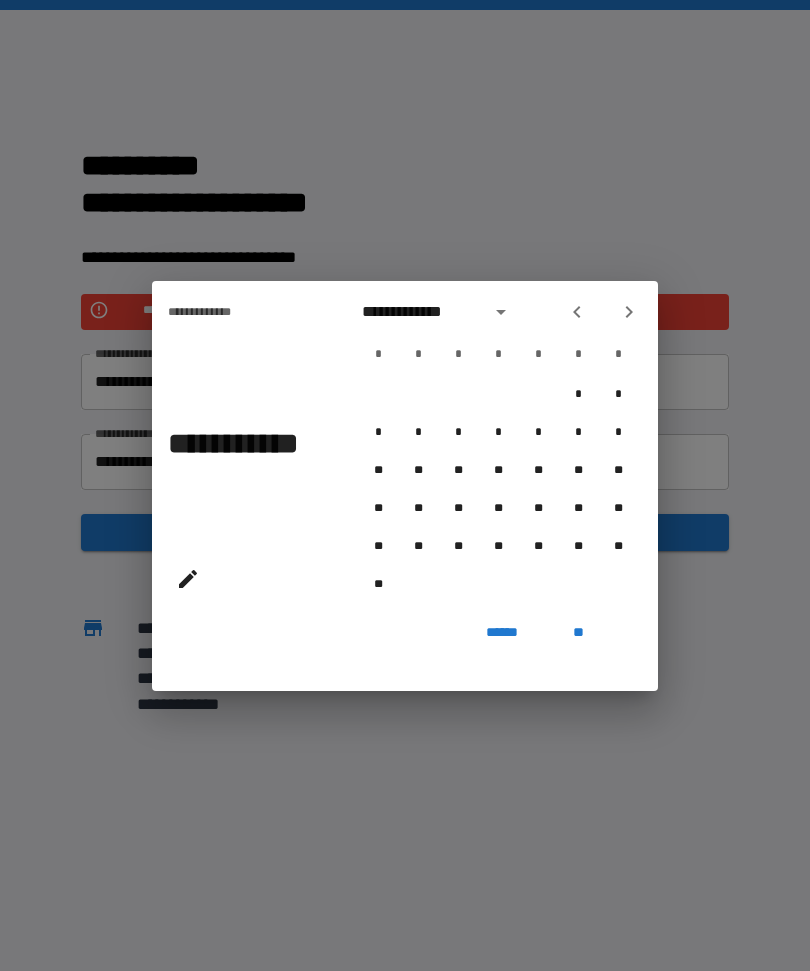 click 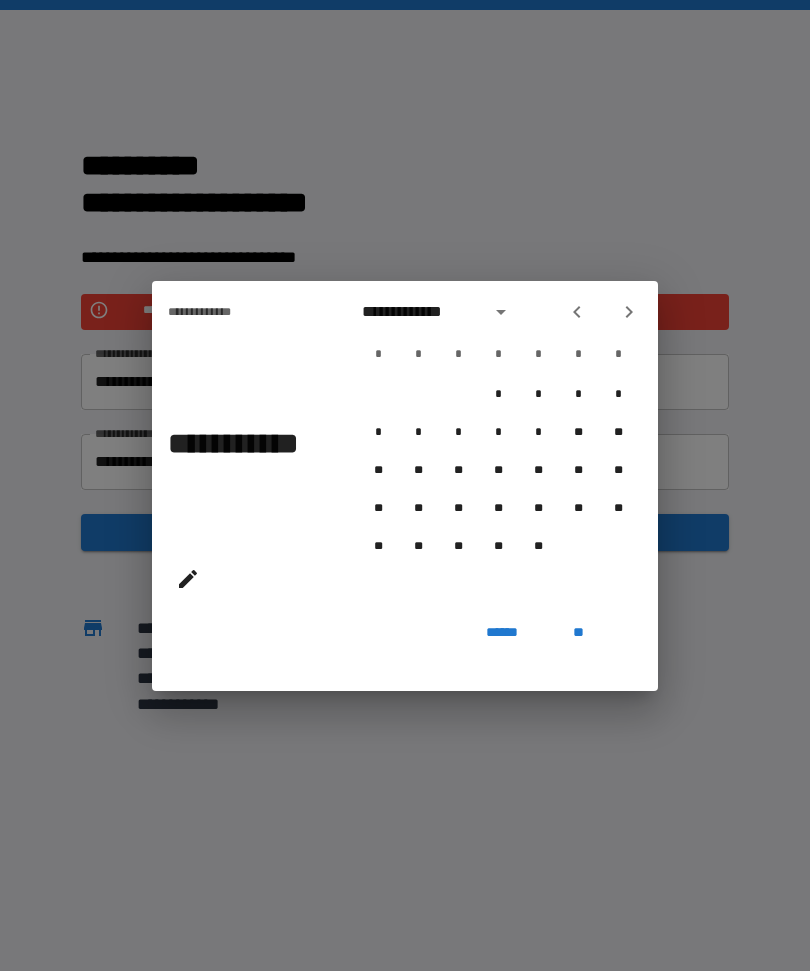 click 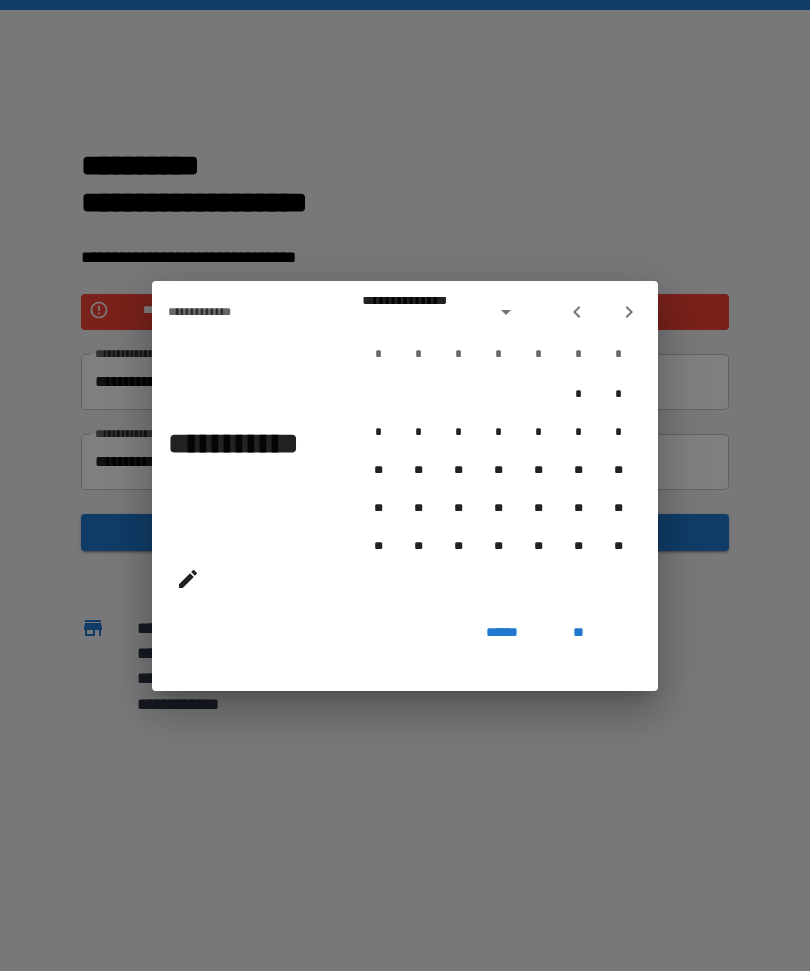 click 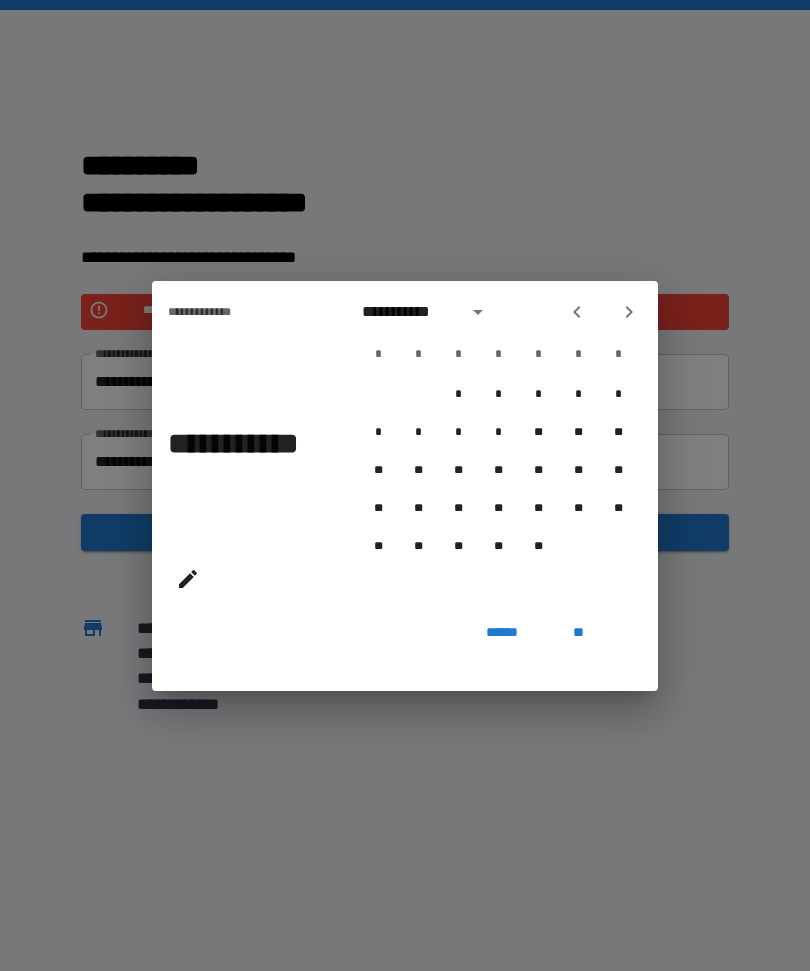 click 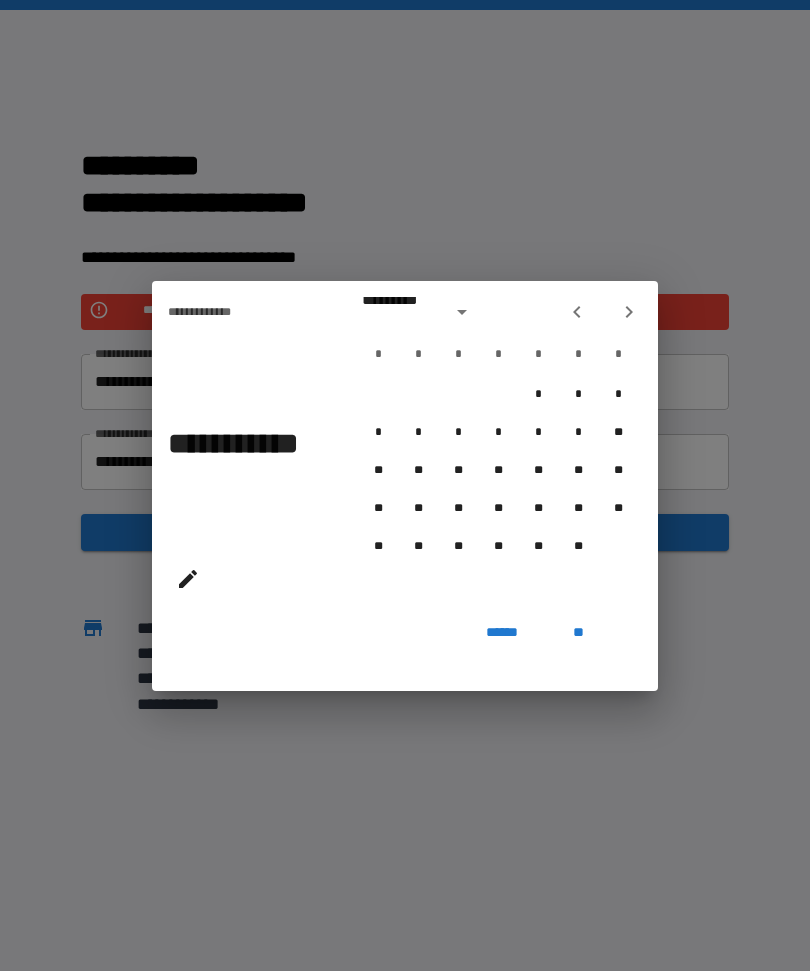 click 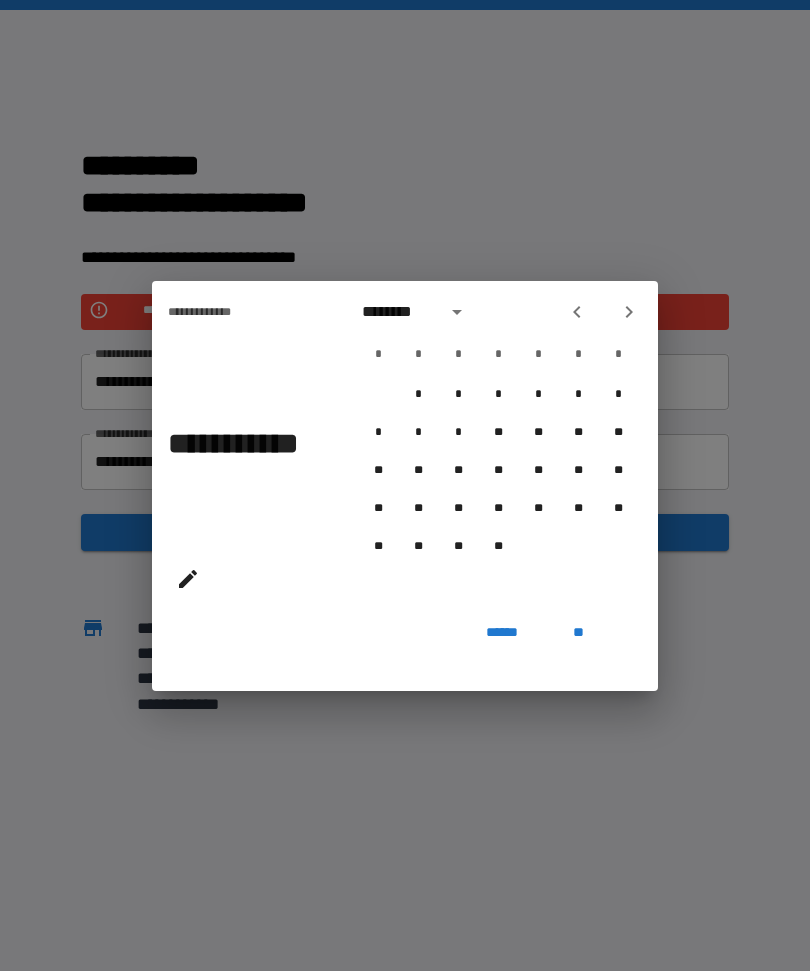 click 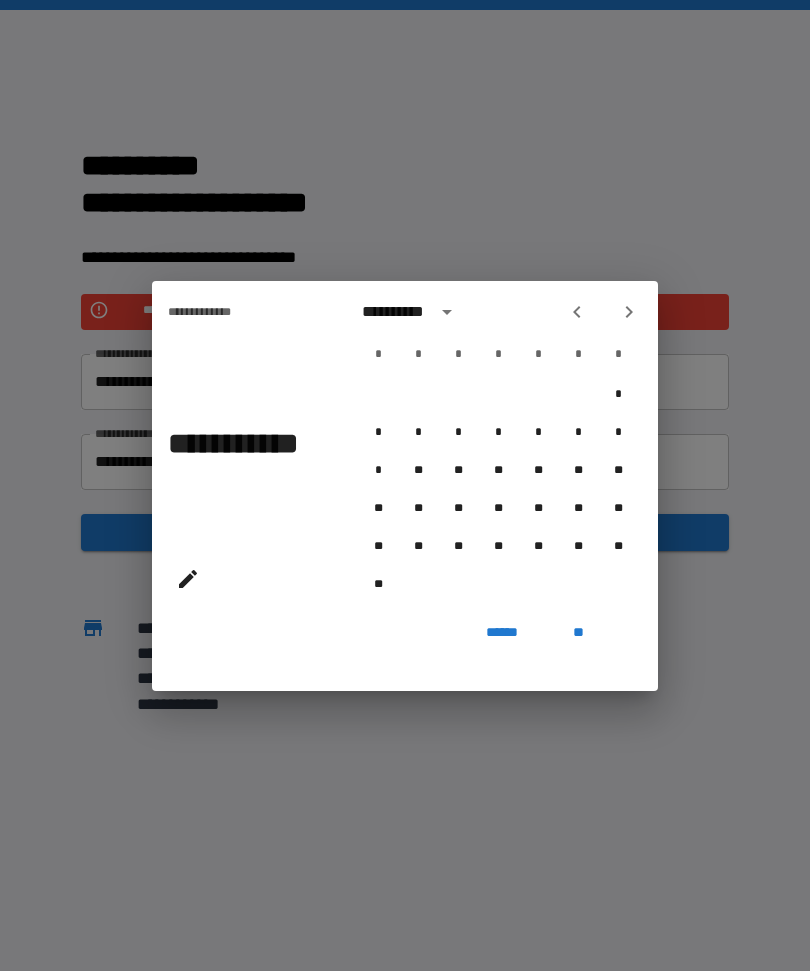 click 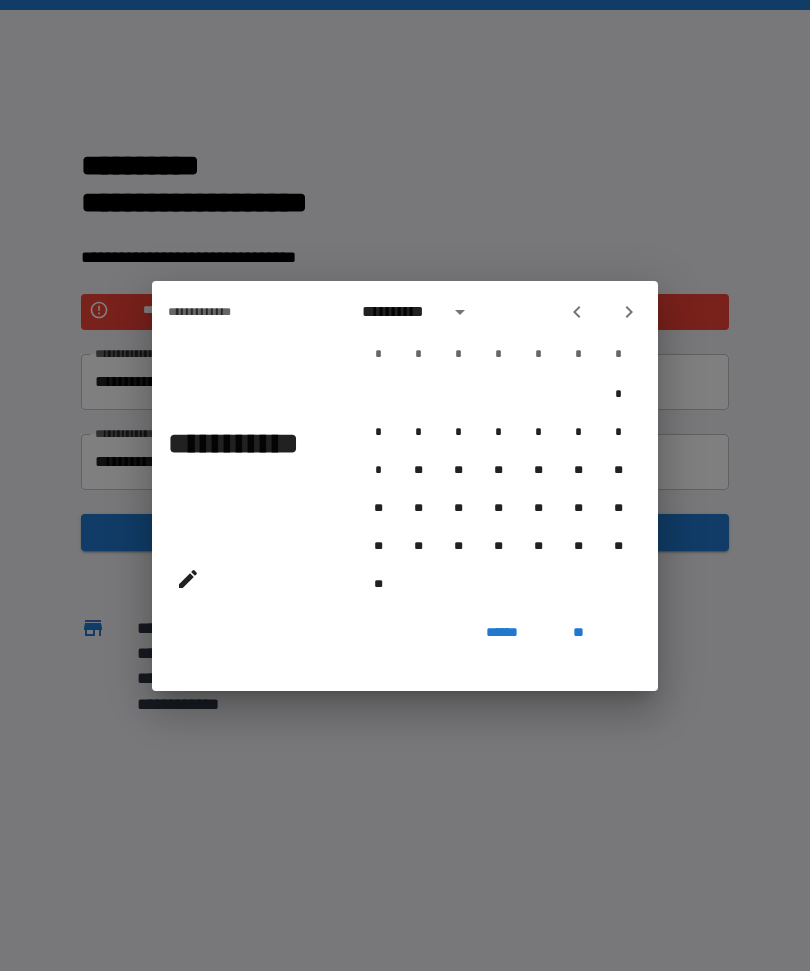 click 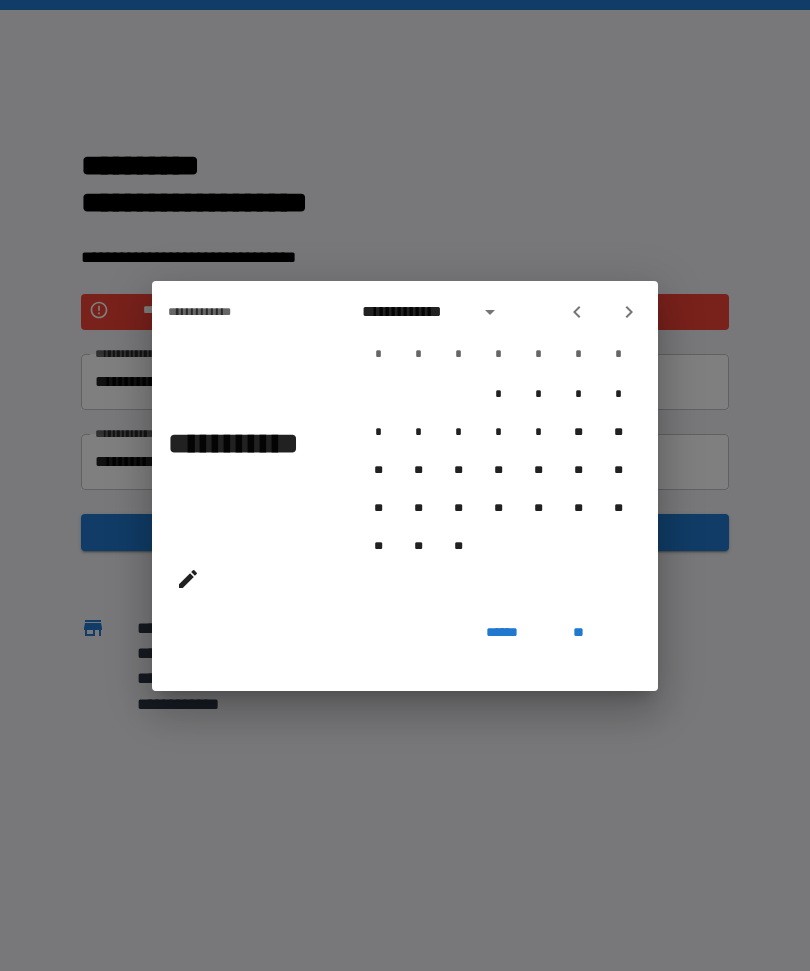 click 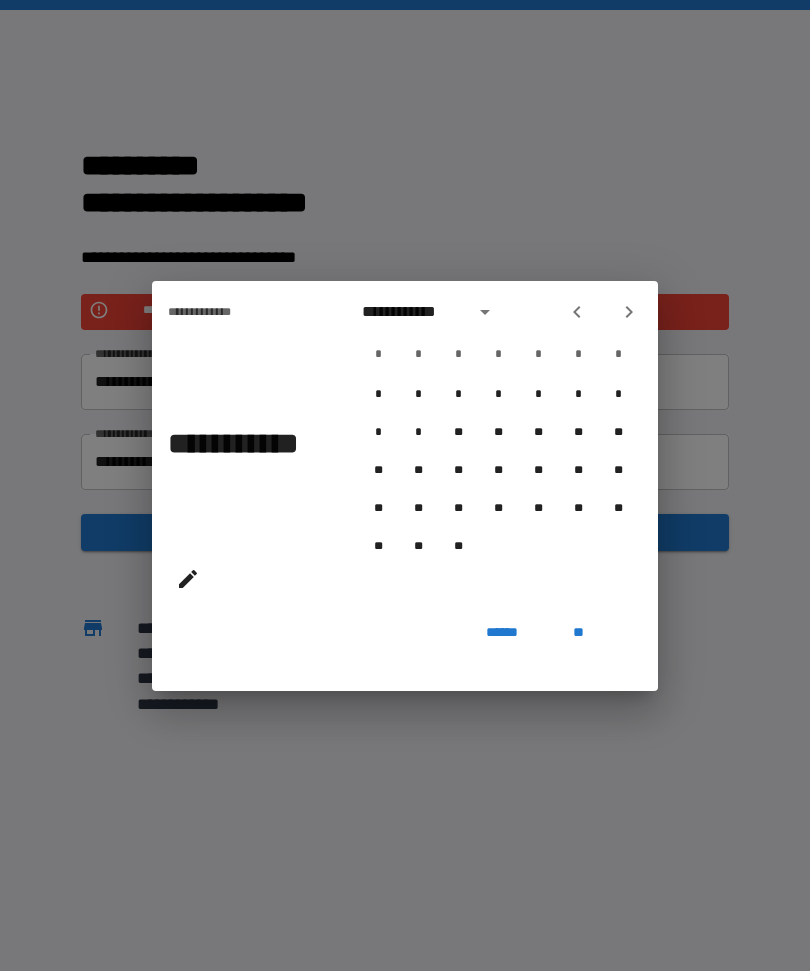 click 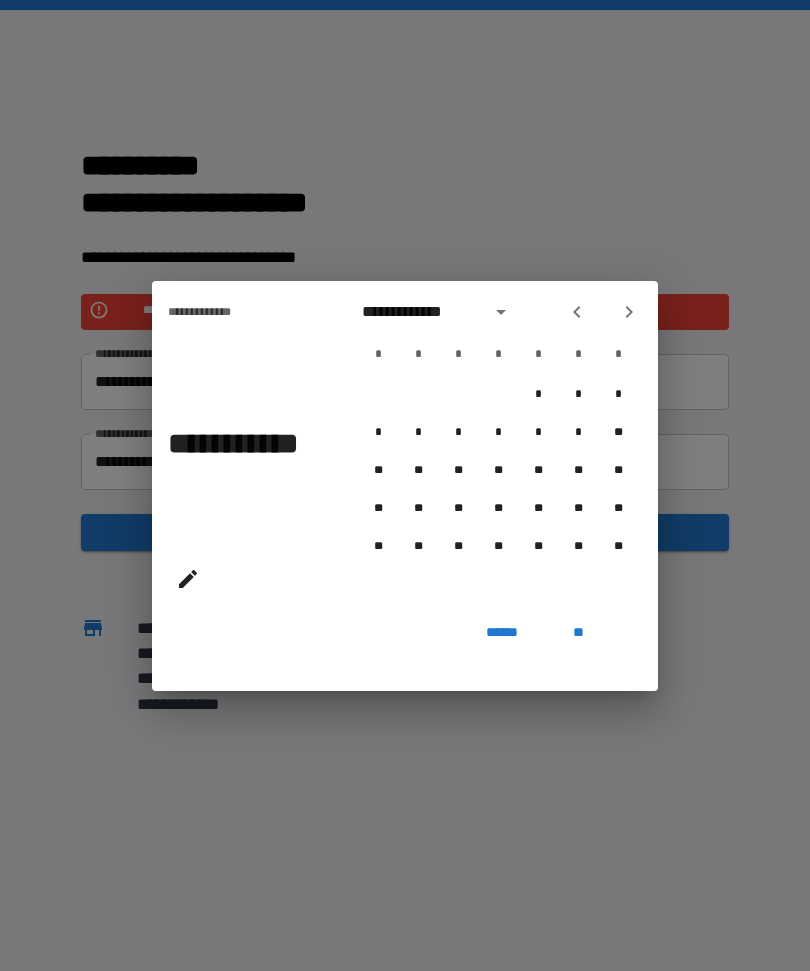 click at bounding box center [577, 312] 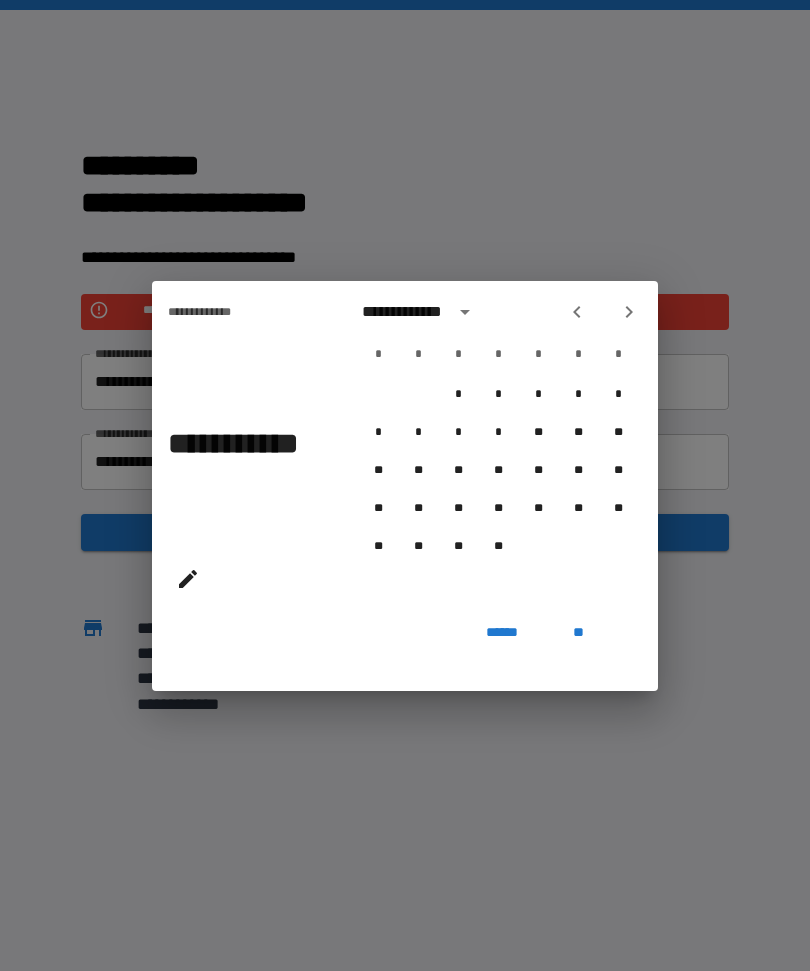 click at bounding box center [577, 312] 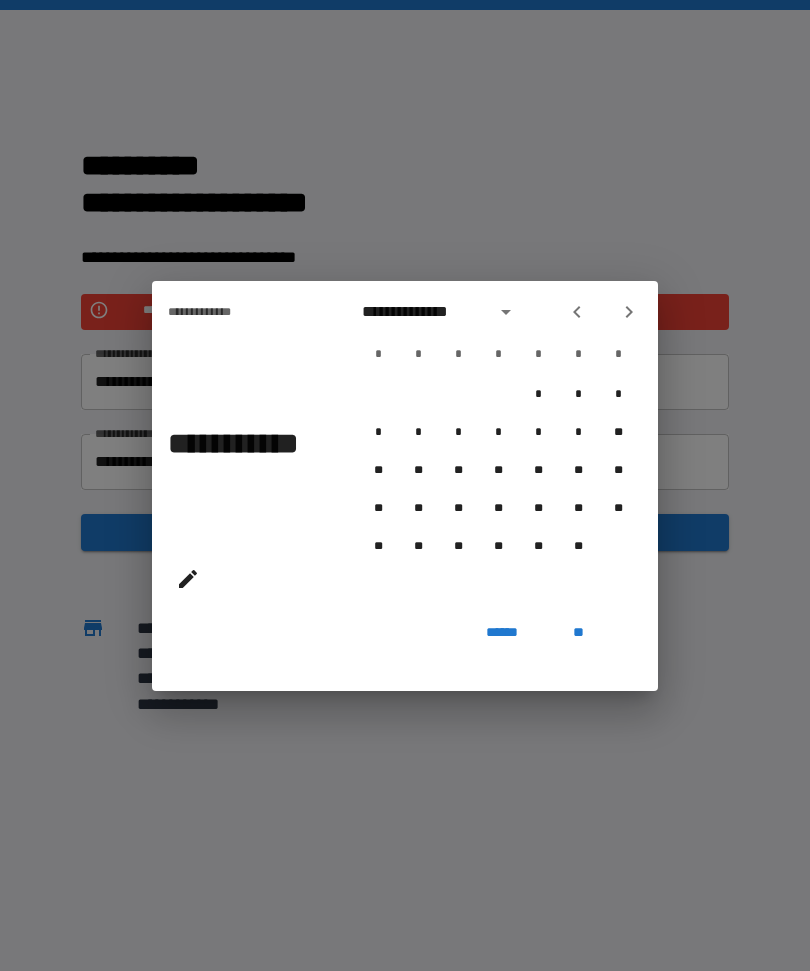 click at bounding box center (577, 312) 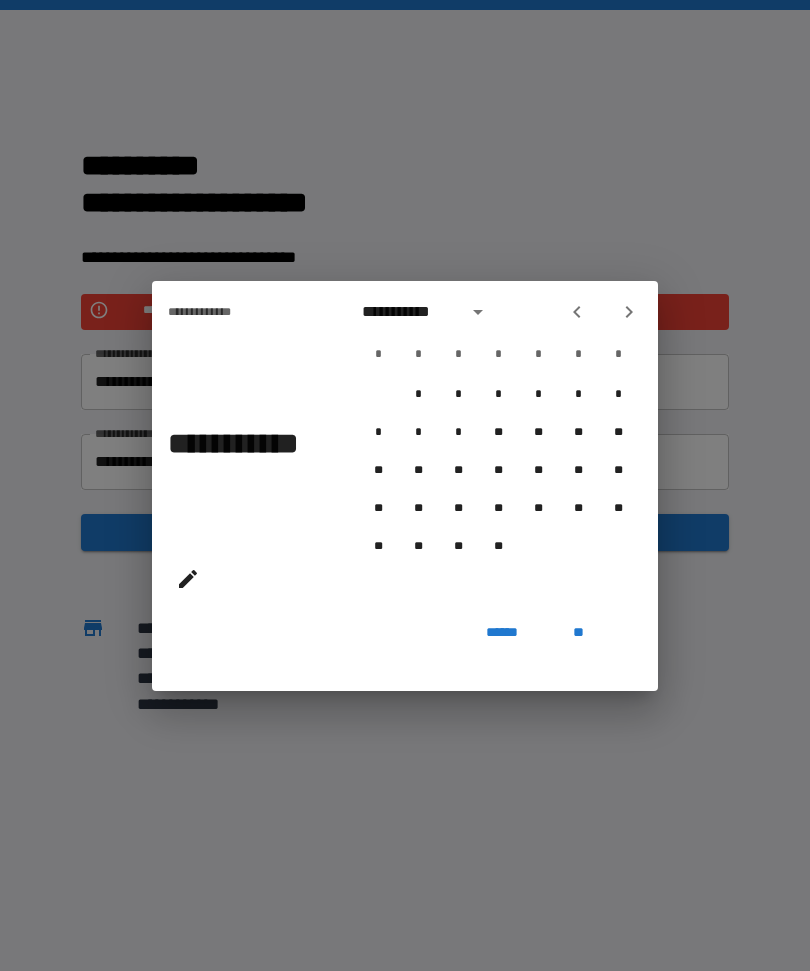 click at bounding box center [577, 312] 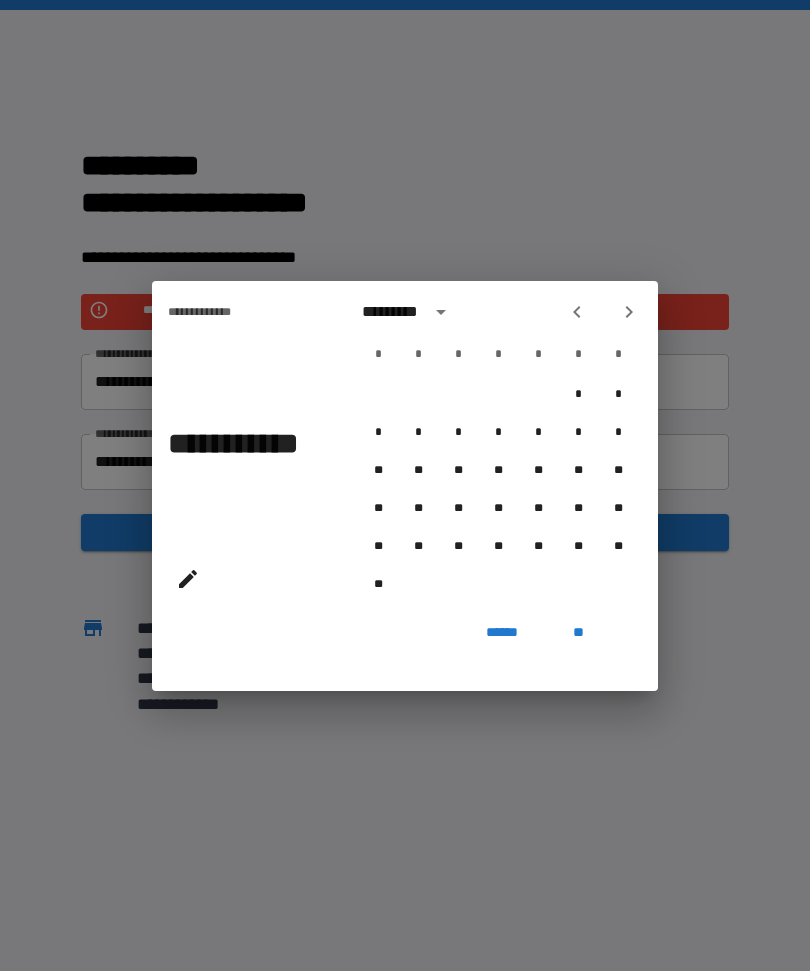click at bounding box center (577, 312) 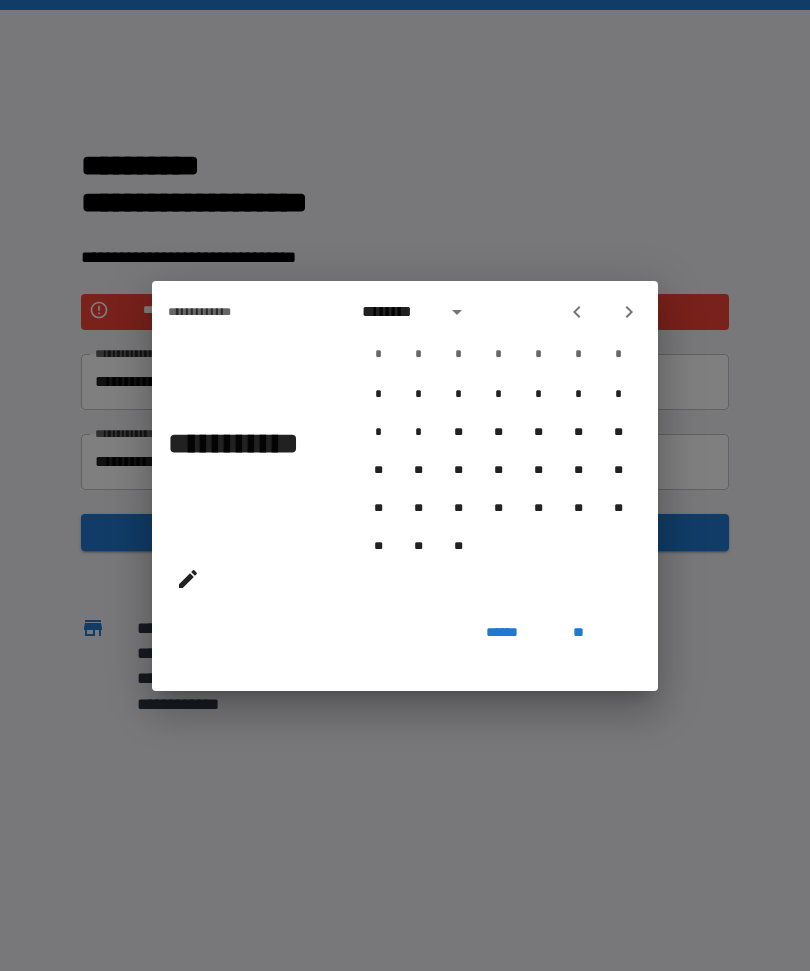click at bounding box center (577, 312) 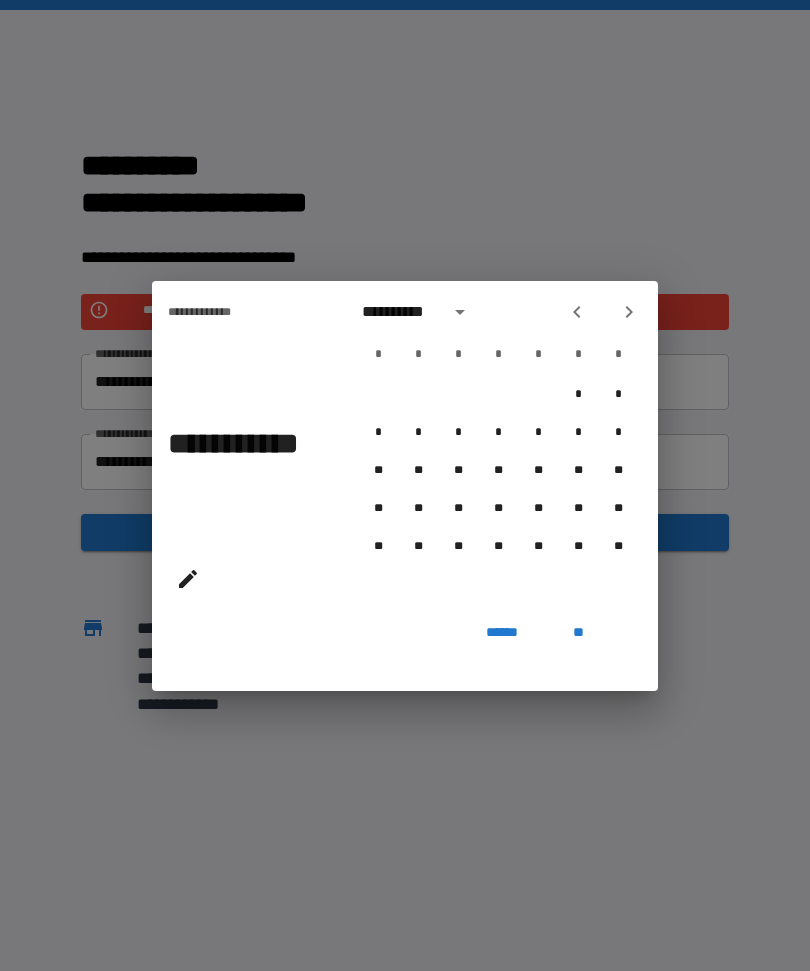 click at bounding box center [577, 312] 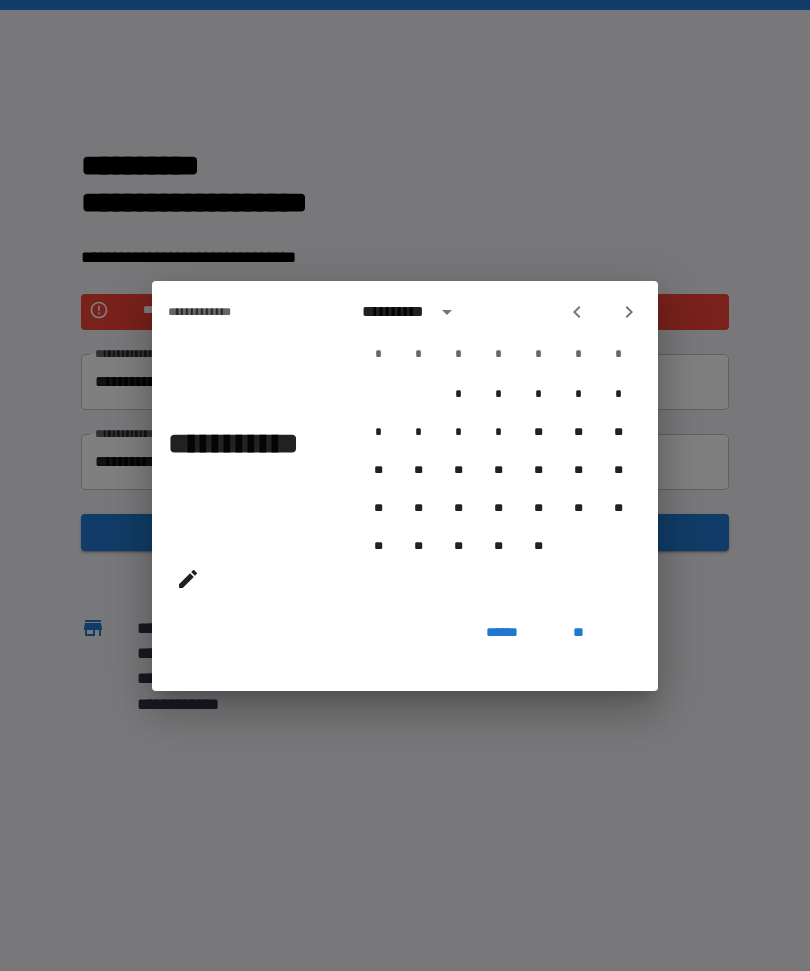 click at bounding box center (577, 312) 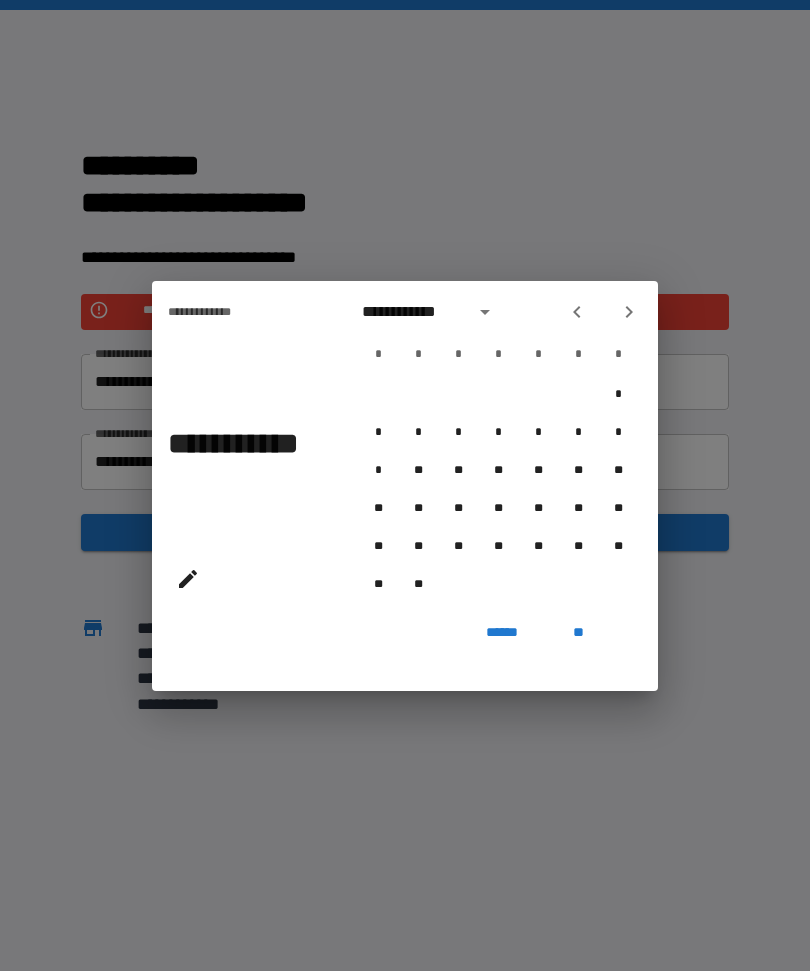 click 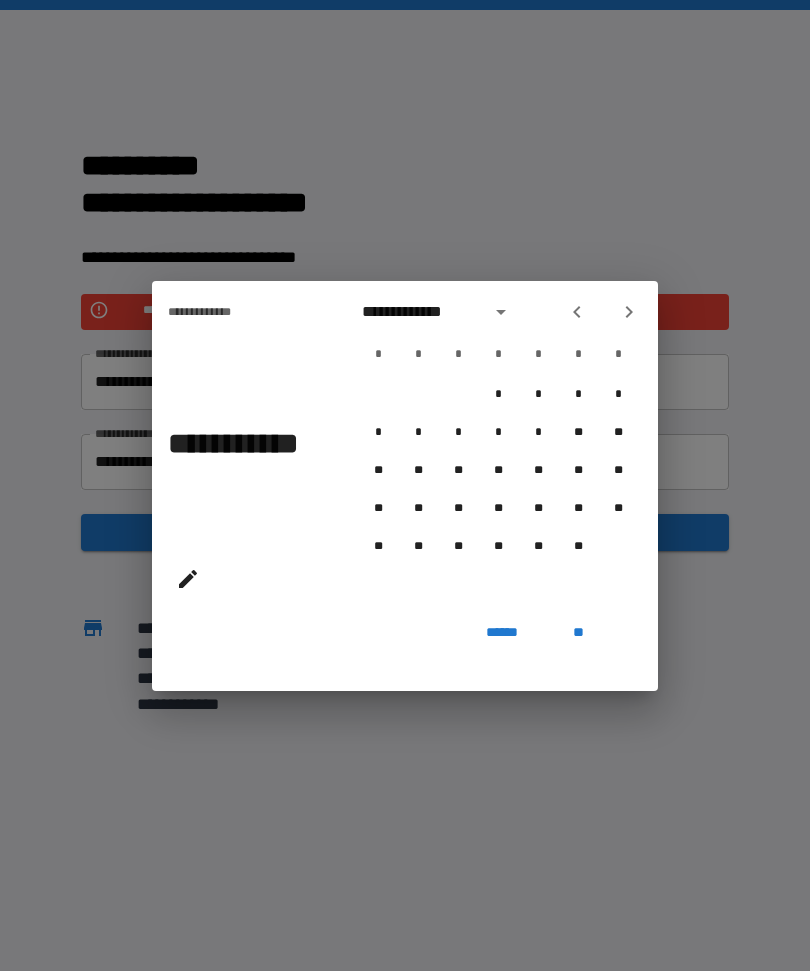 click 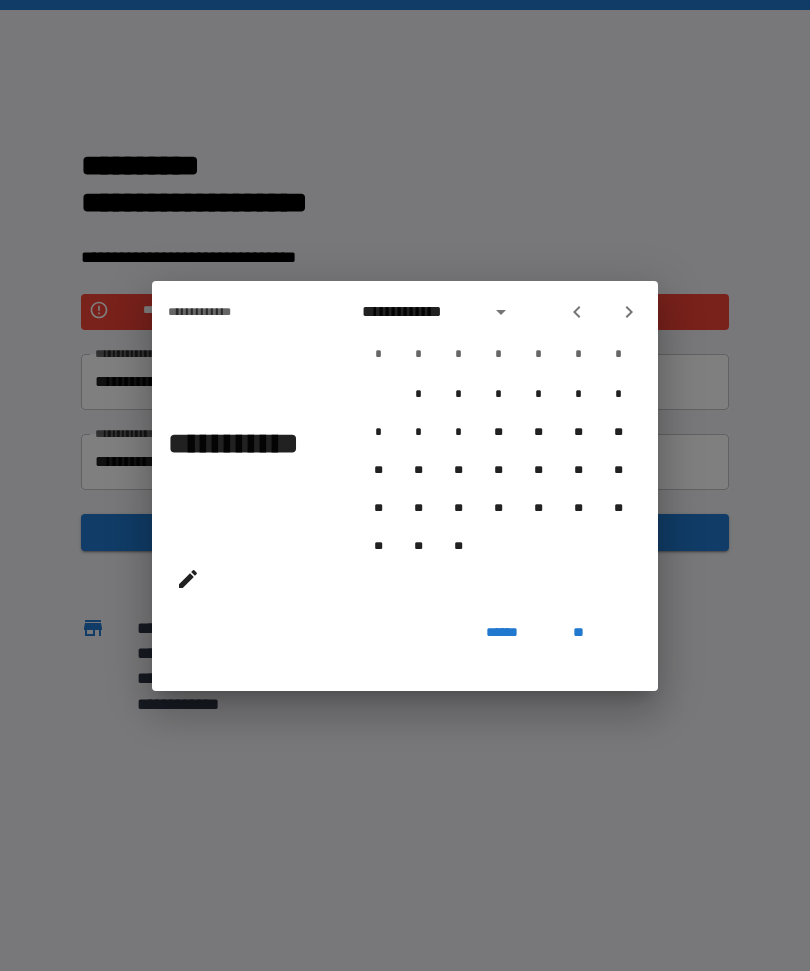 click 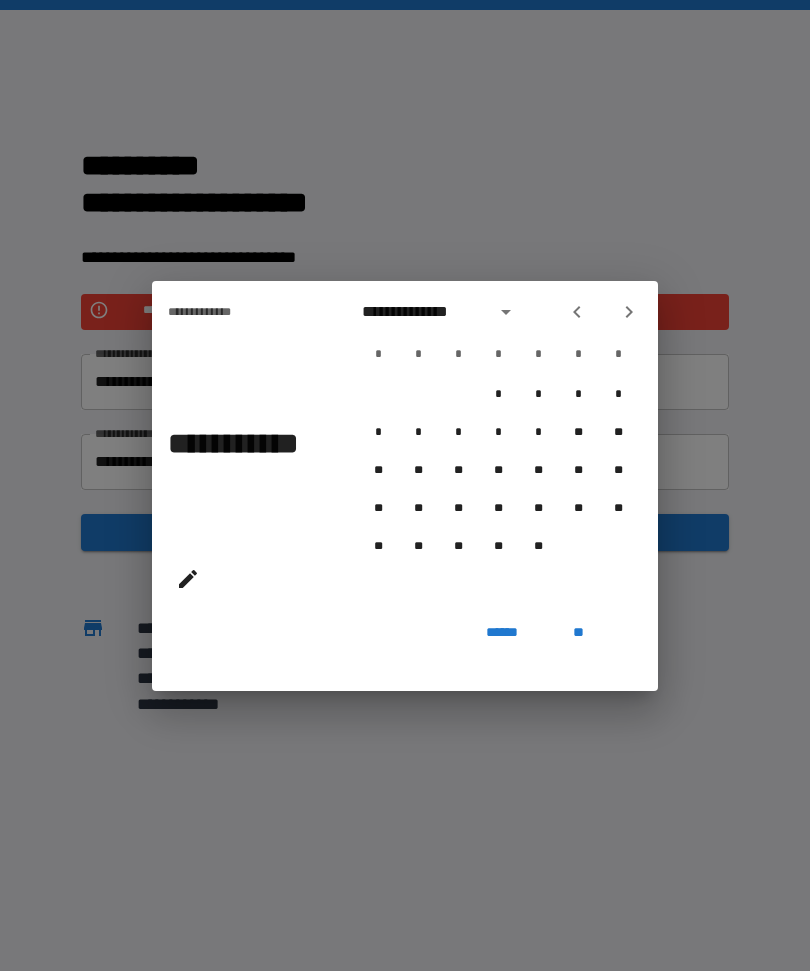 click at bounding box center [188, 579] 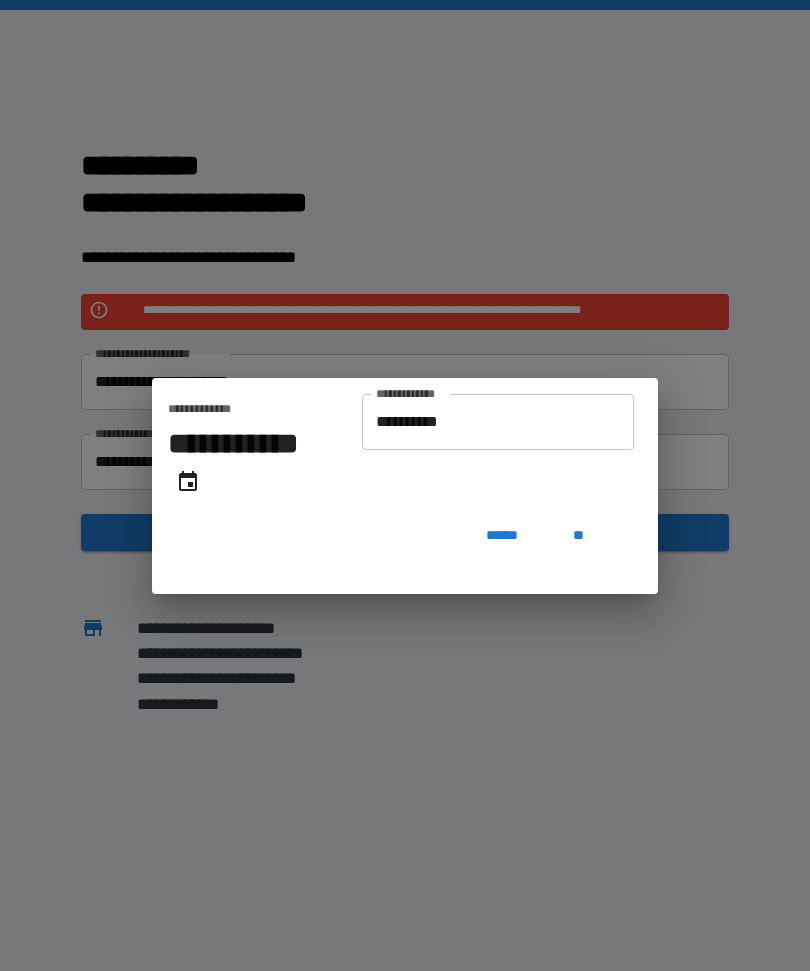 click on "**********" at bounding box center [498, 422] 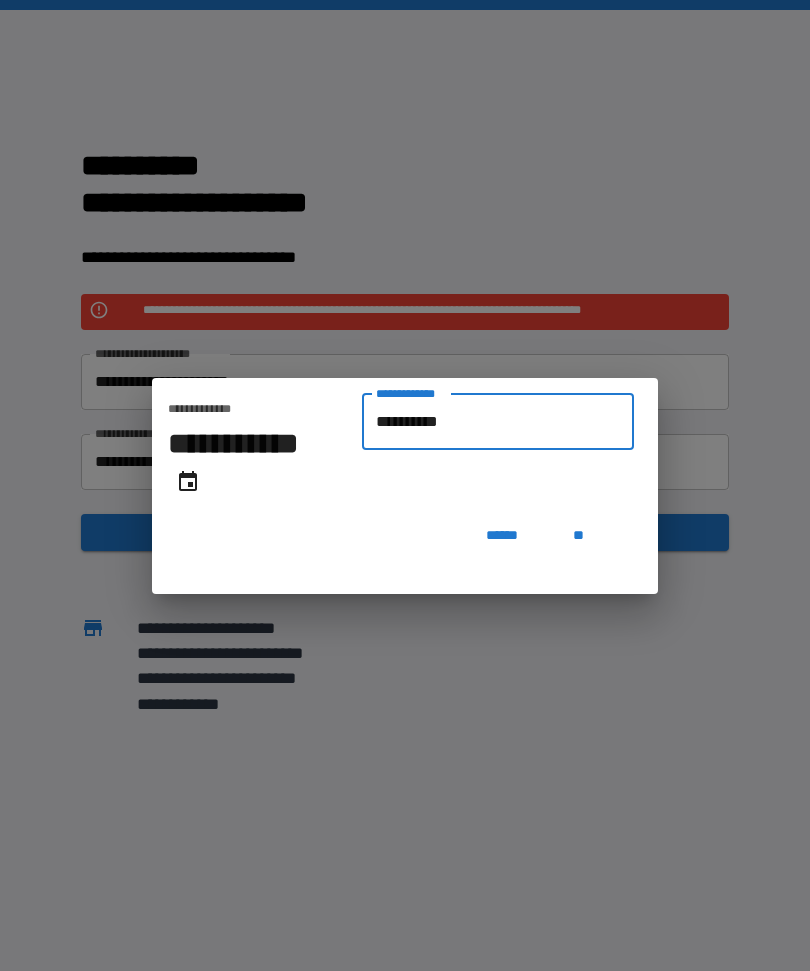 type on "*********" 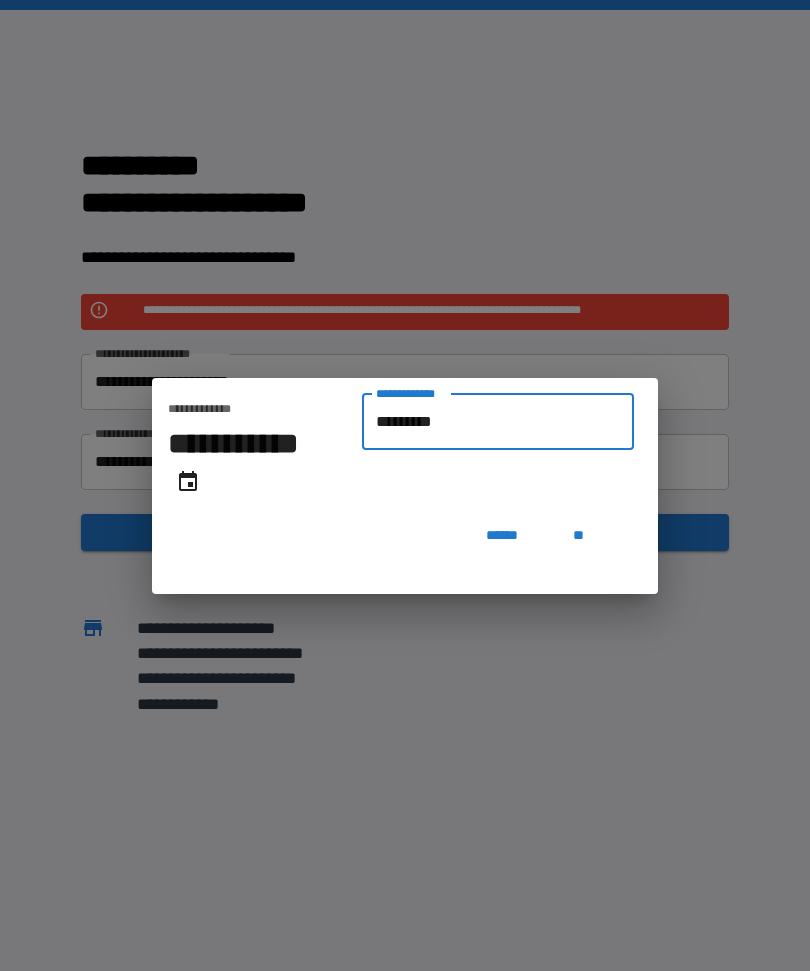 type on "**********" 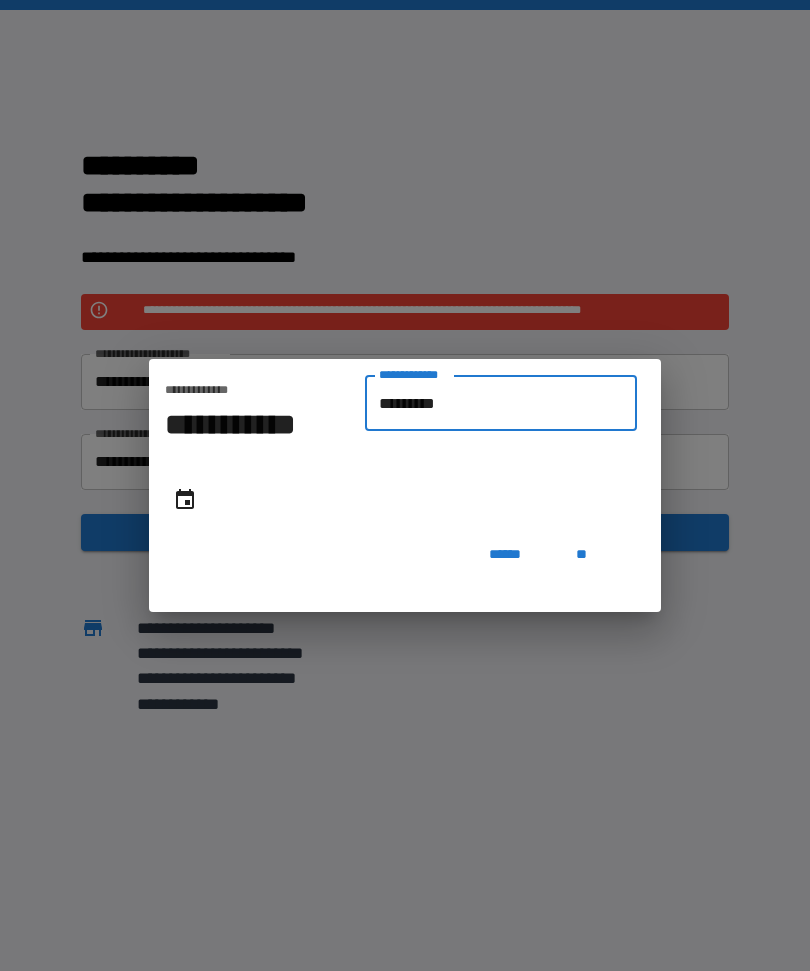 type on "********" 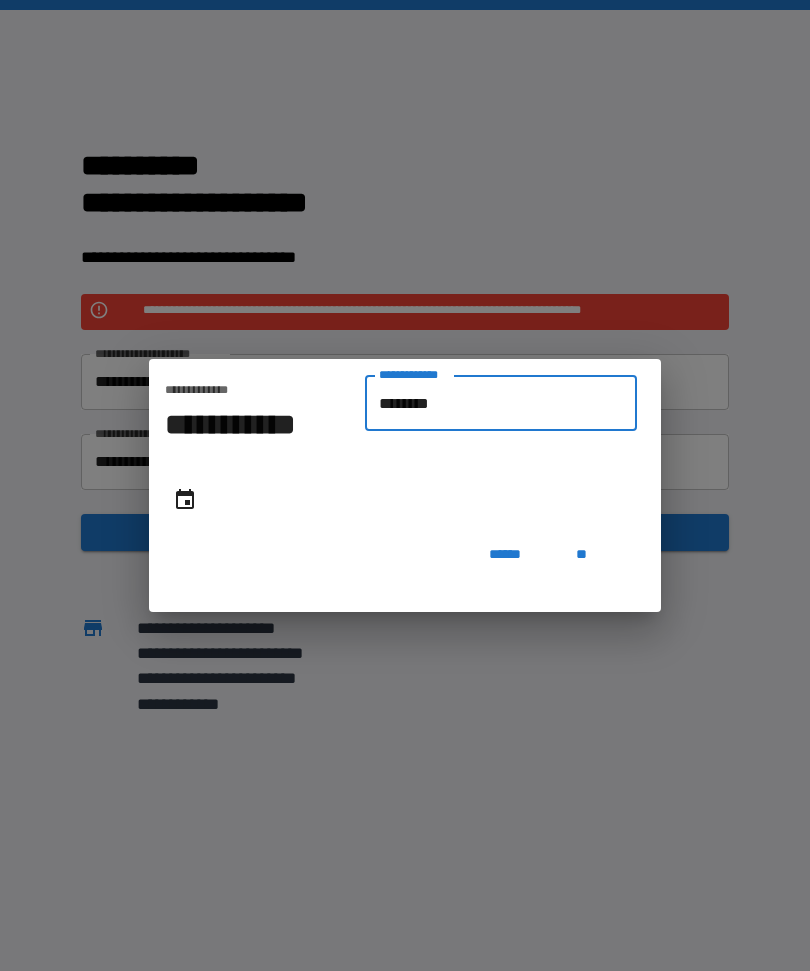 type on "**********" 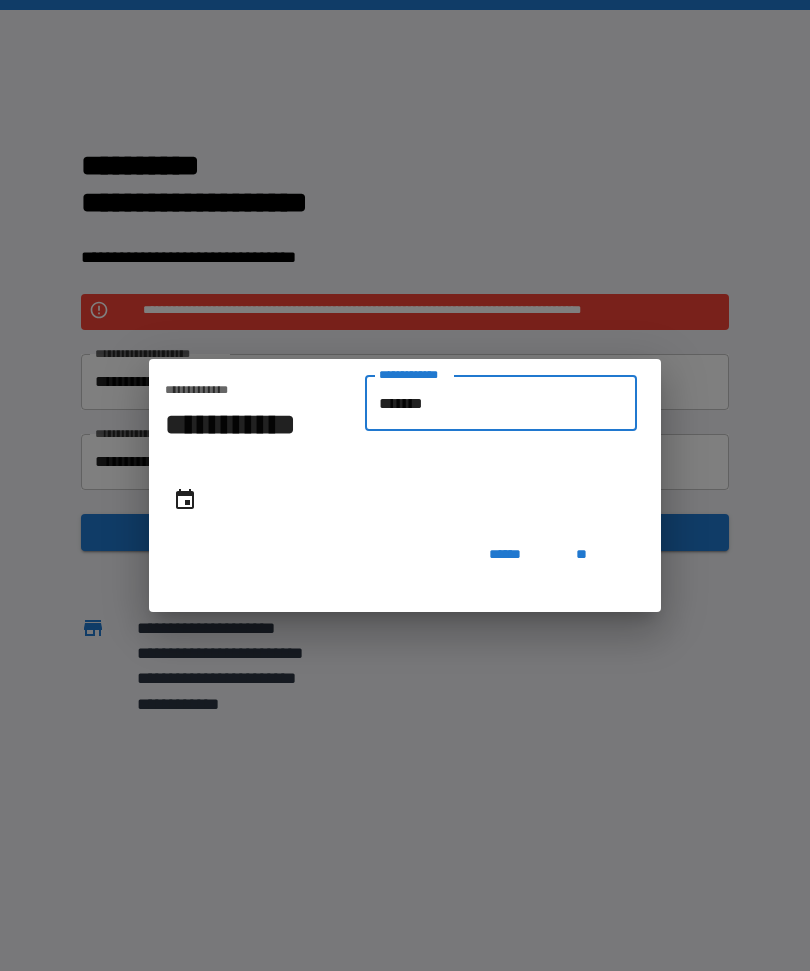 type on "**********" 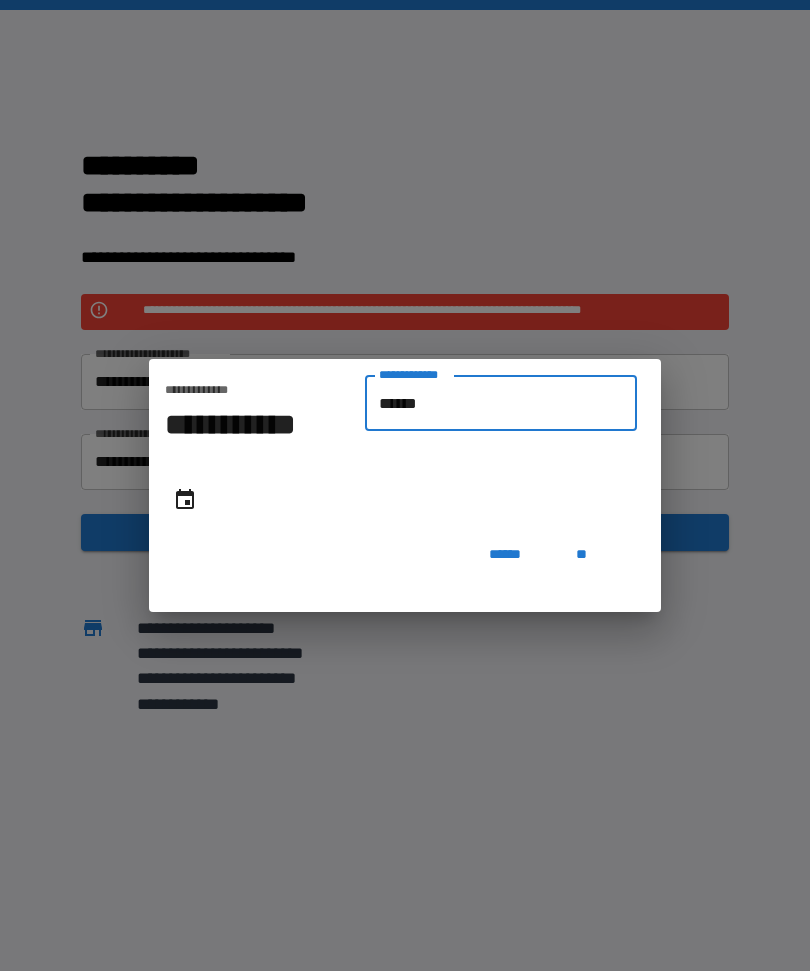 type on "*******" 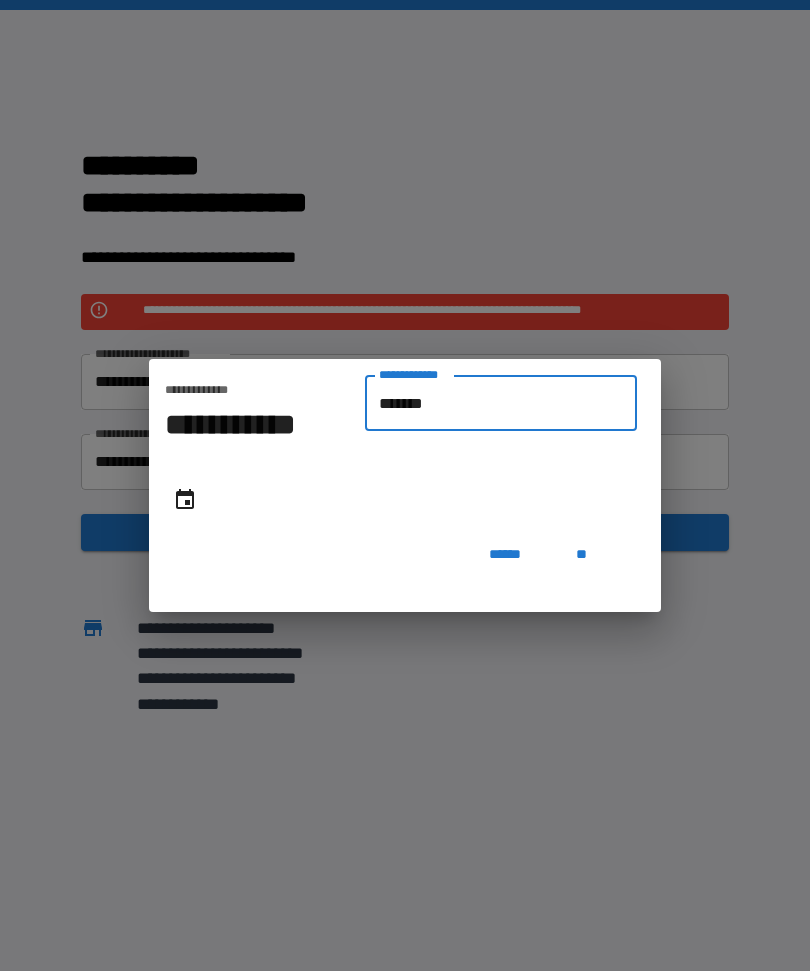 type on "**********" 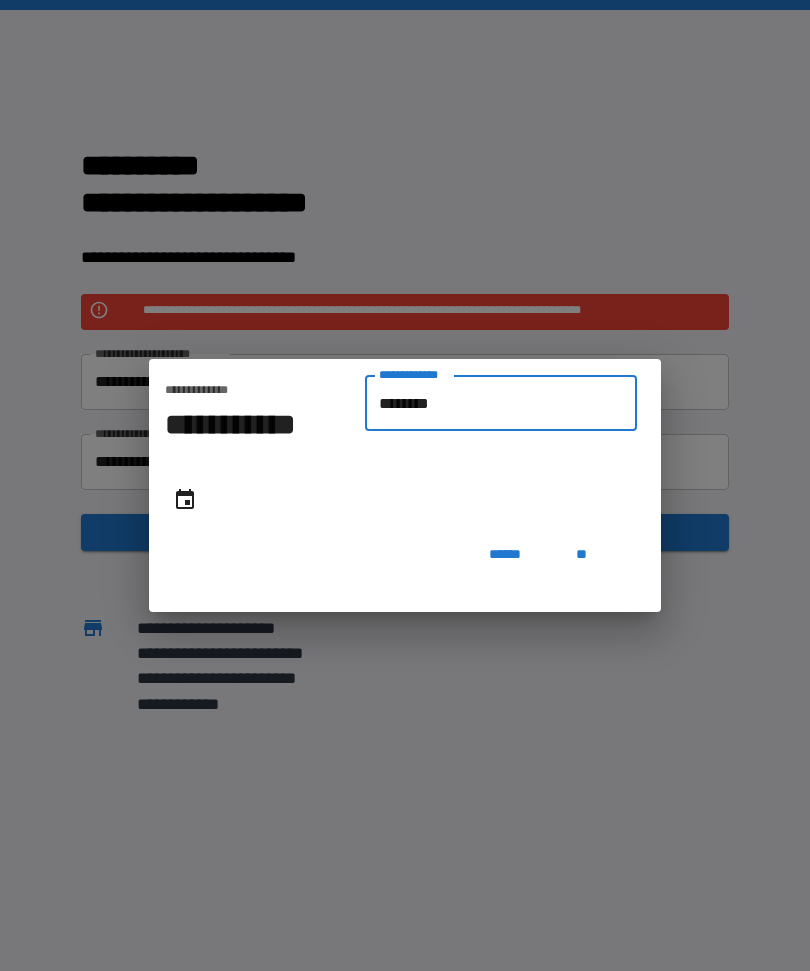 type on "**********" 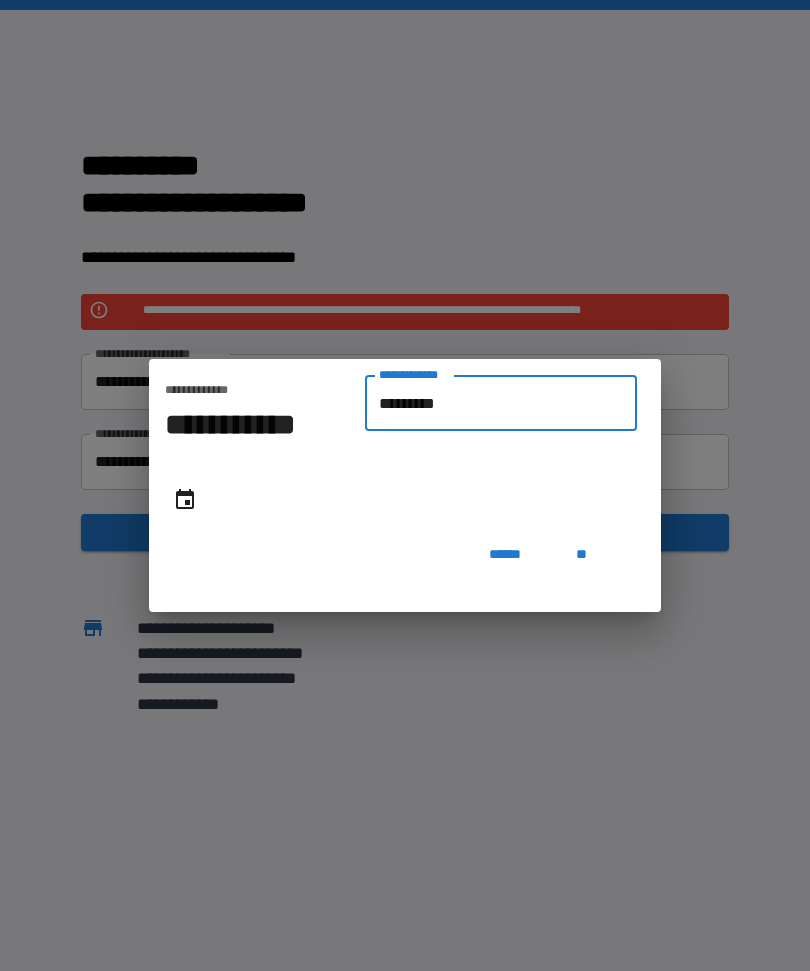 type on "**********" 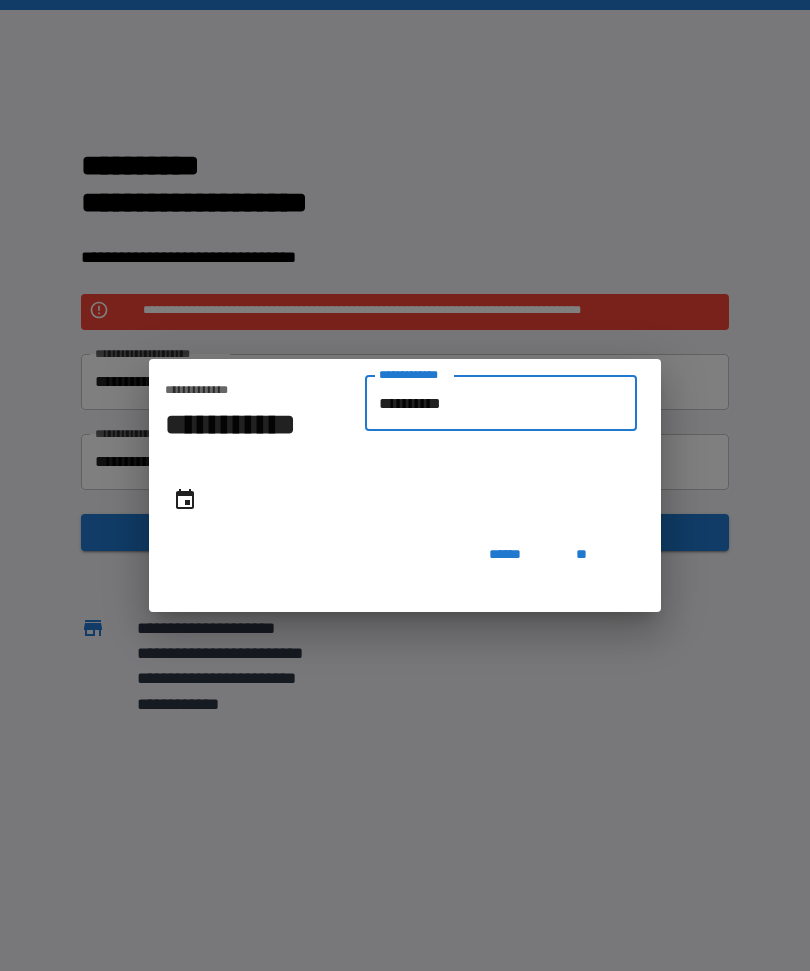 type on "**********" 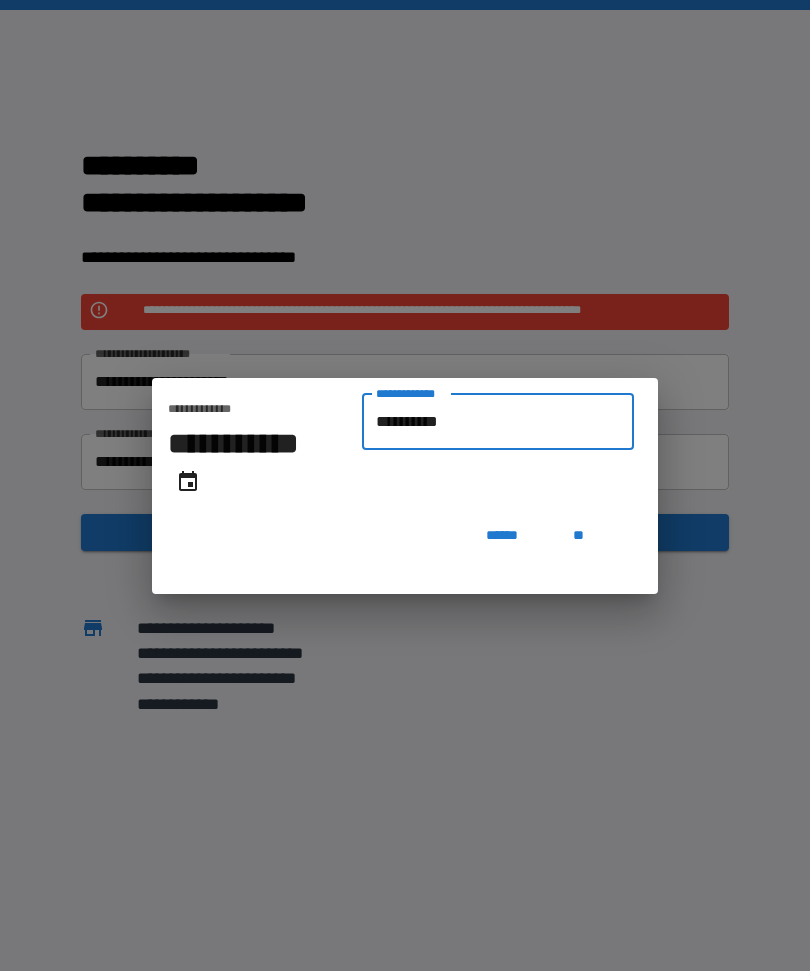 type on "**********" 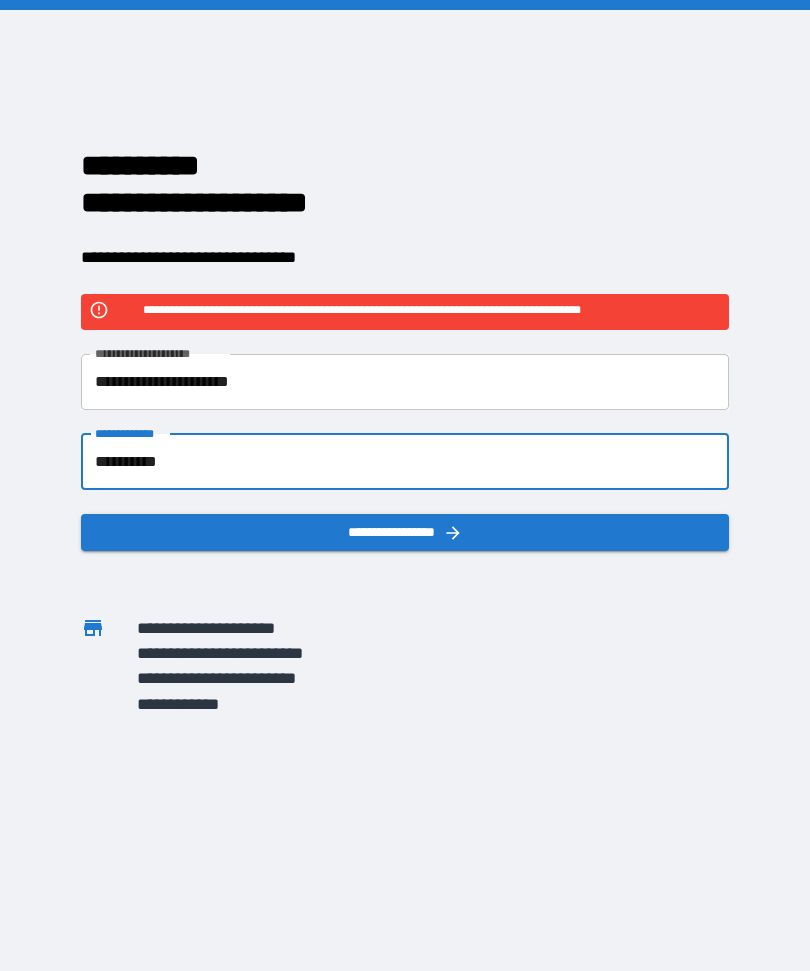 click 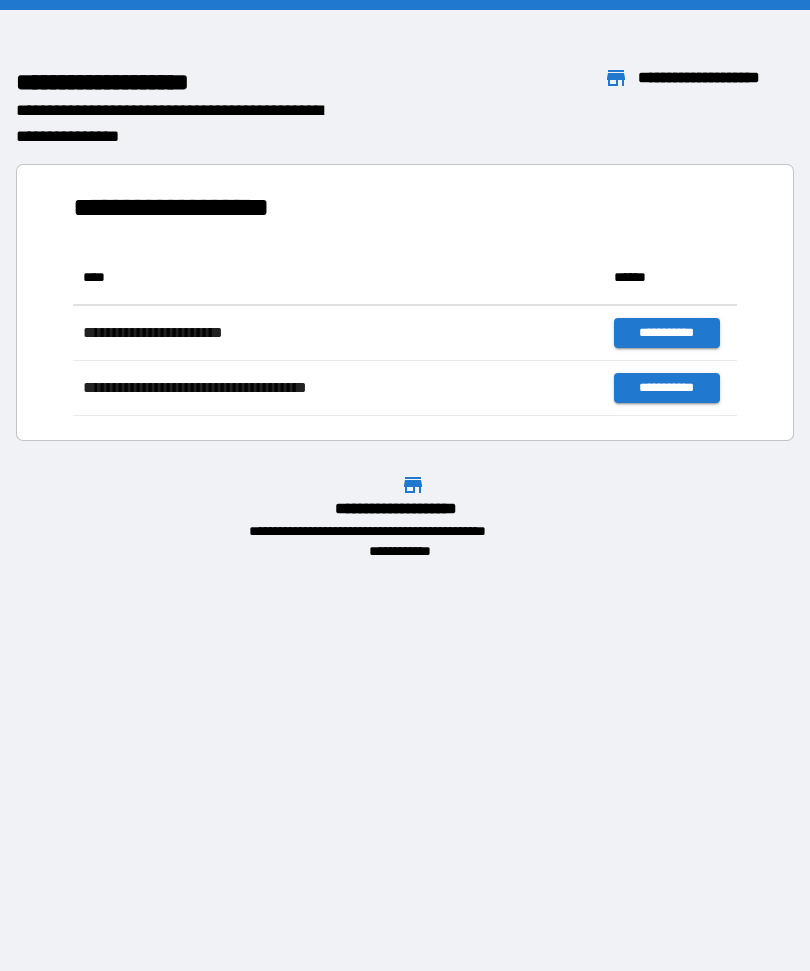 scroll, scrollTop: 1, scrollLeft: 1, axis: both 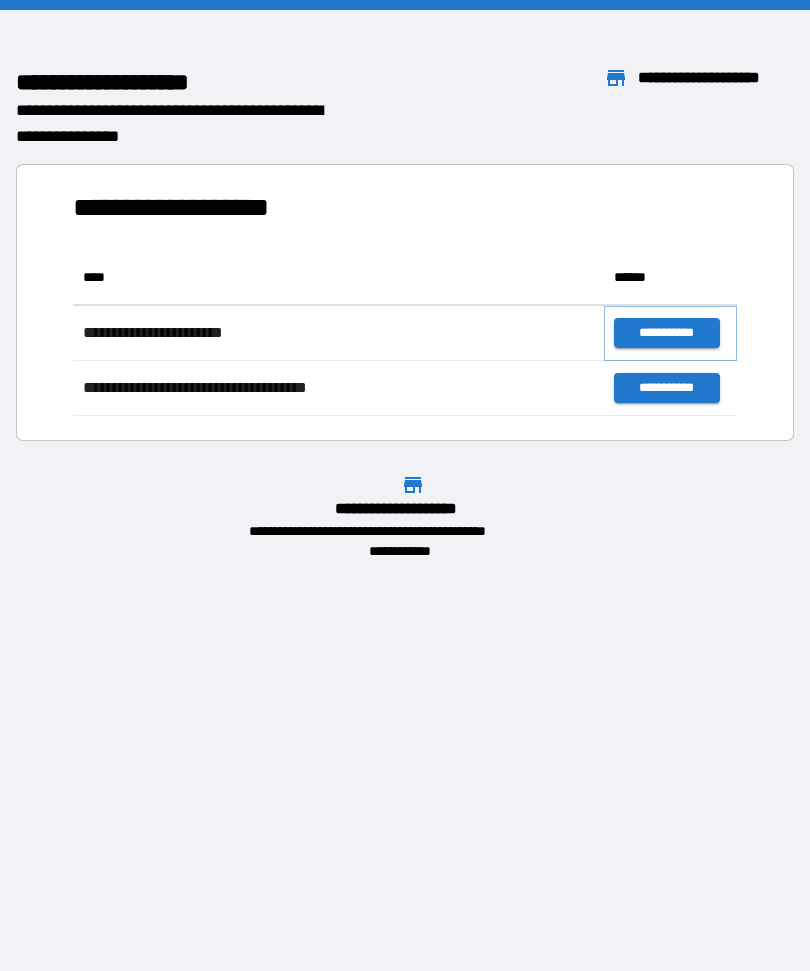click on "**********" at bounding box center (666, 333) 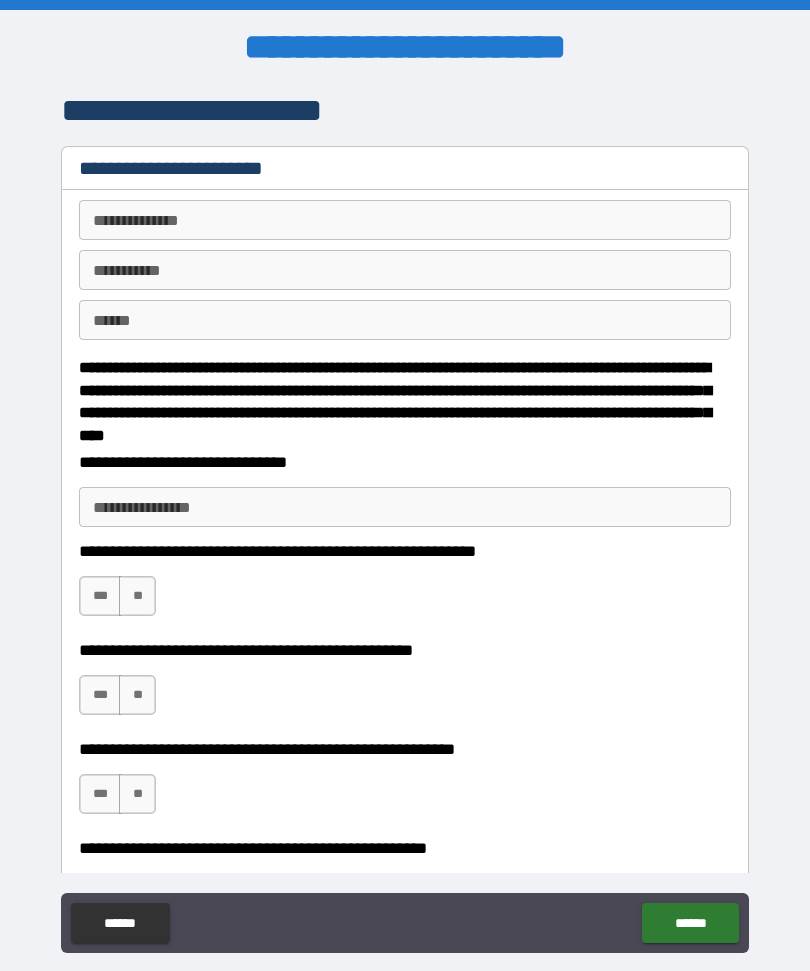 type on "*" 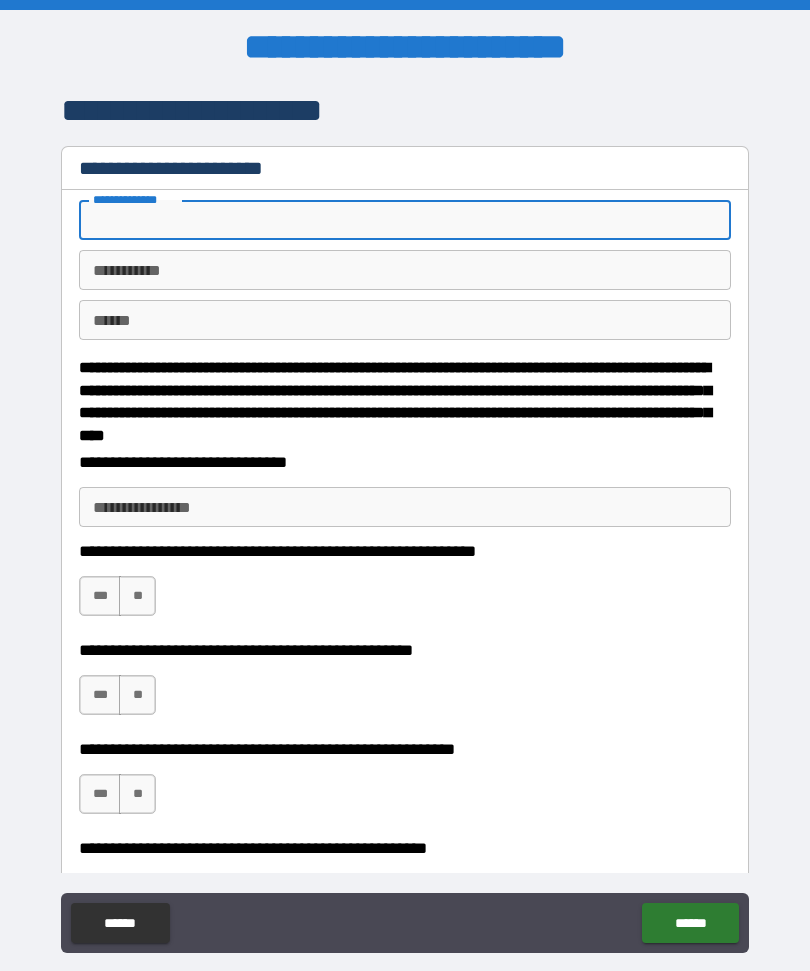 type on "**********" 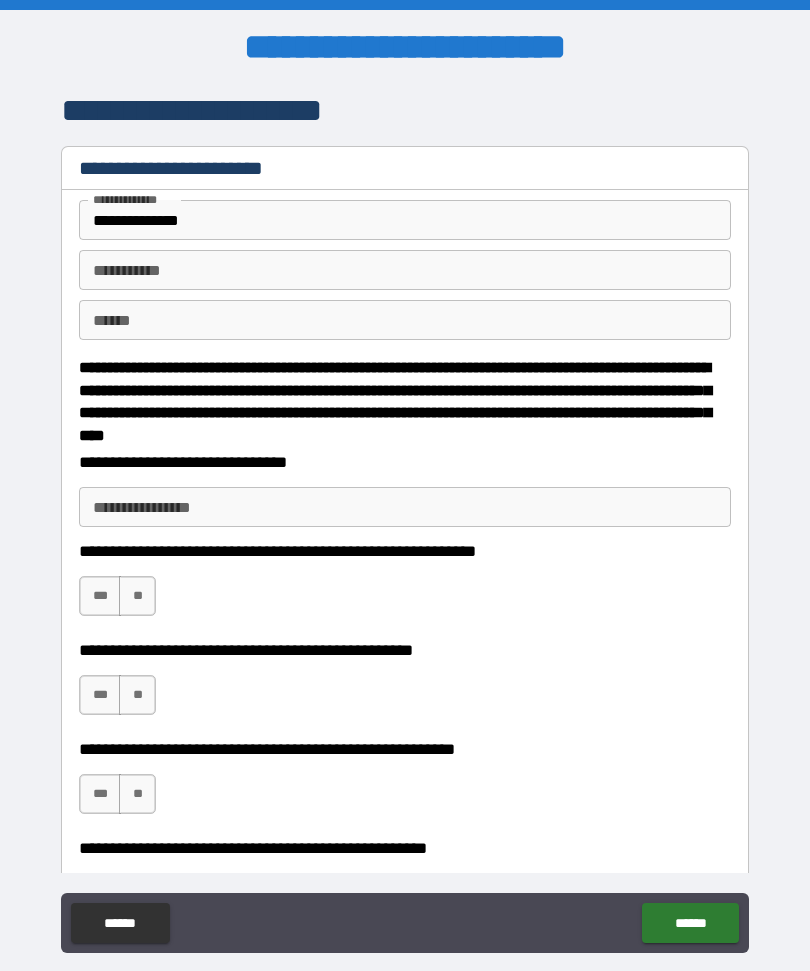 type on "*" 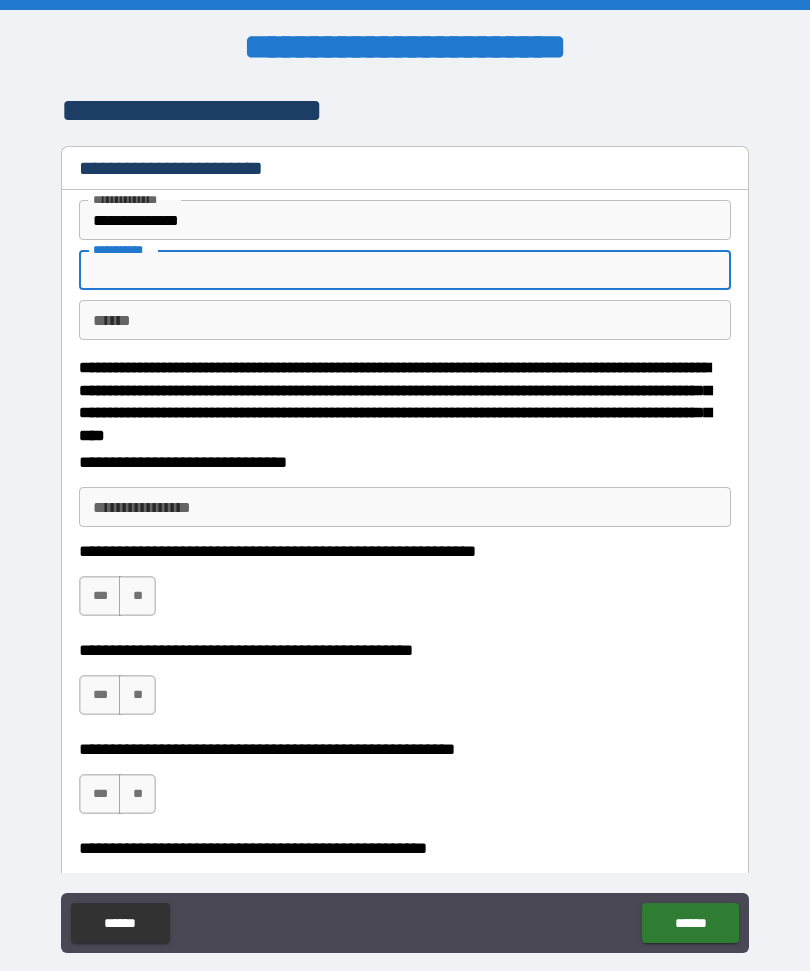 type on "*" 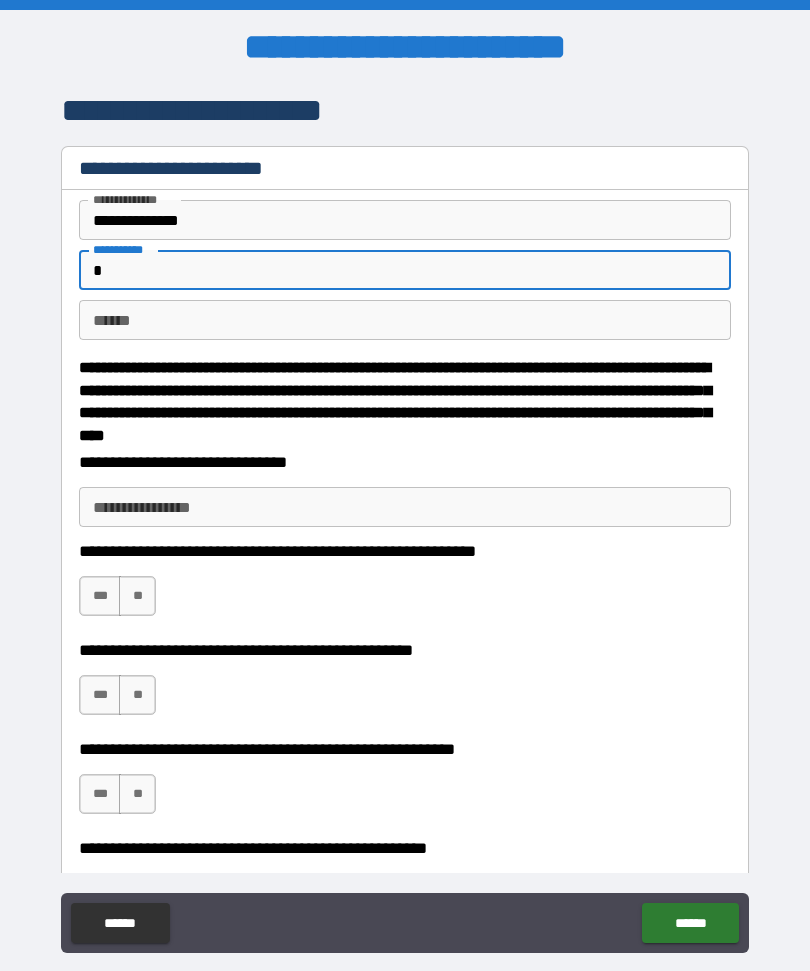 type on "*" 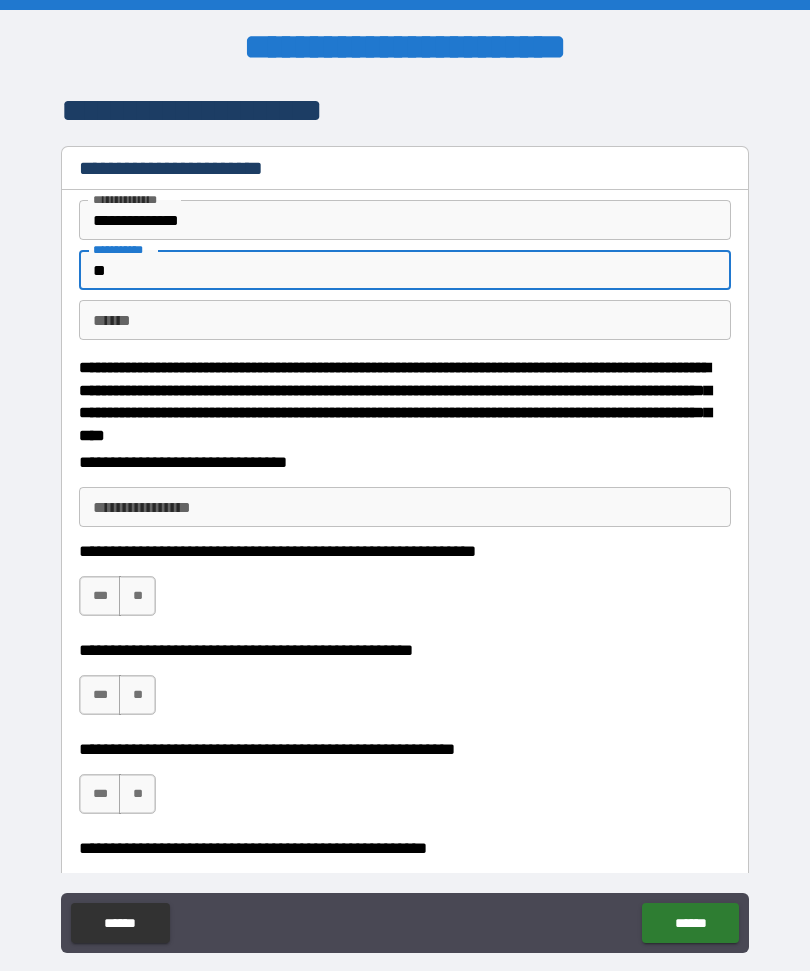 type on "*" 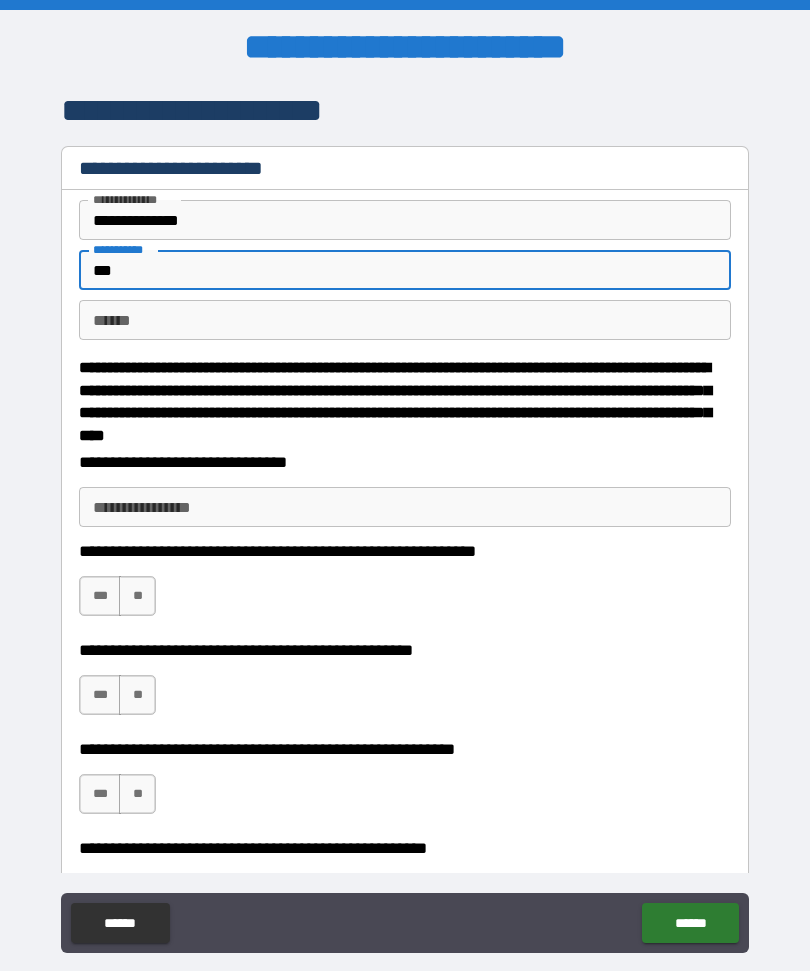 type on "*" 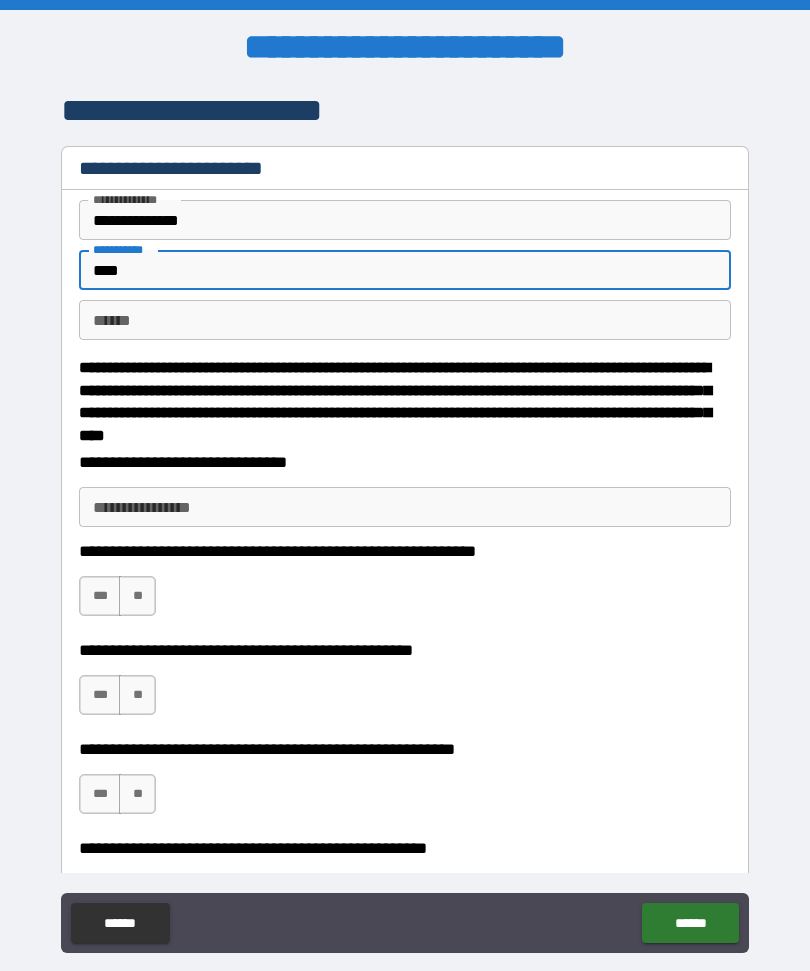 type on "*" 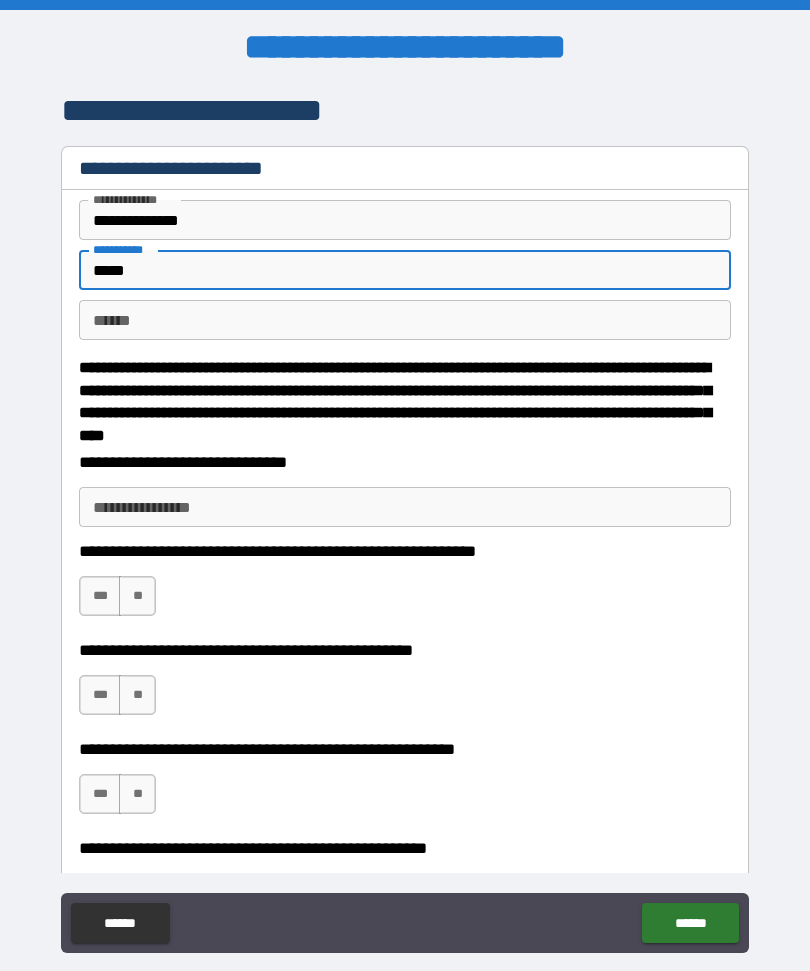 type on "*" 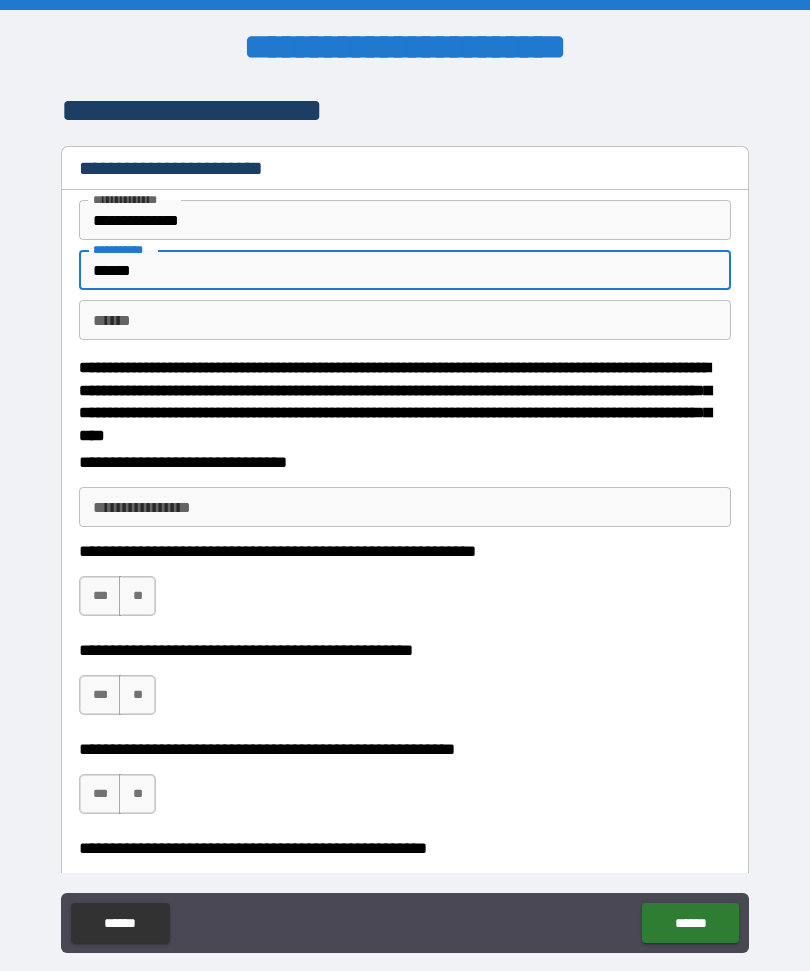 type on "*" 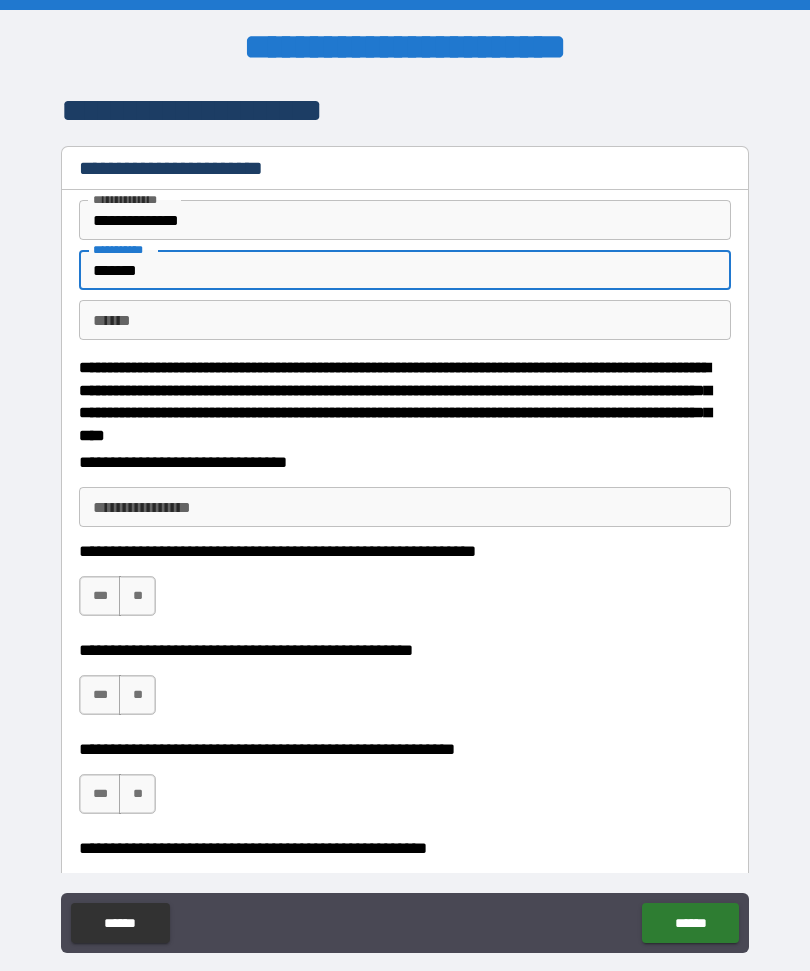 type on "*" 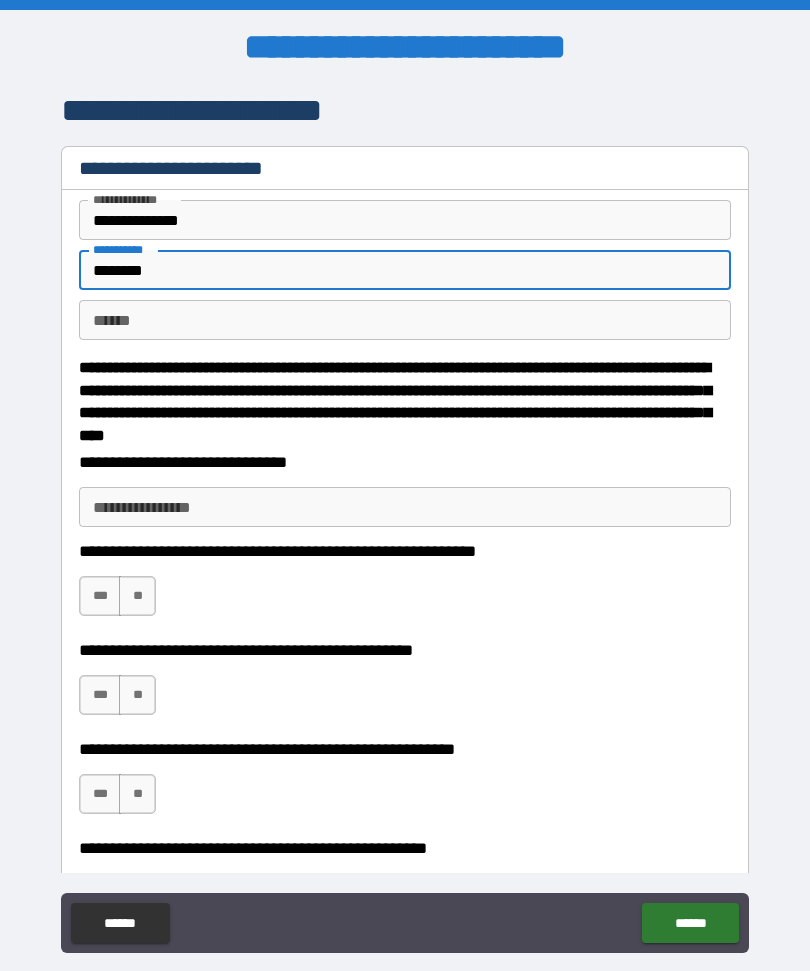 type on "*" 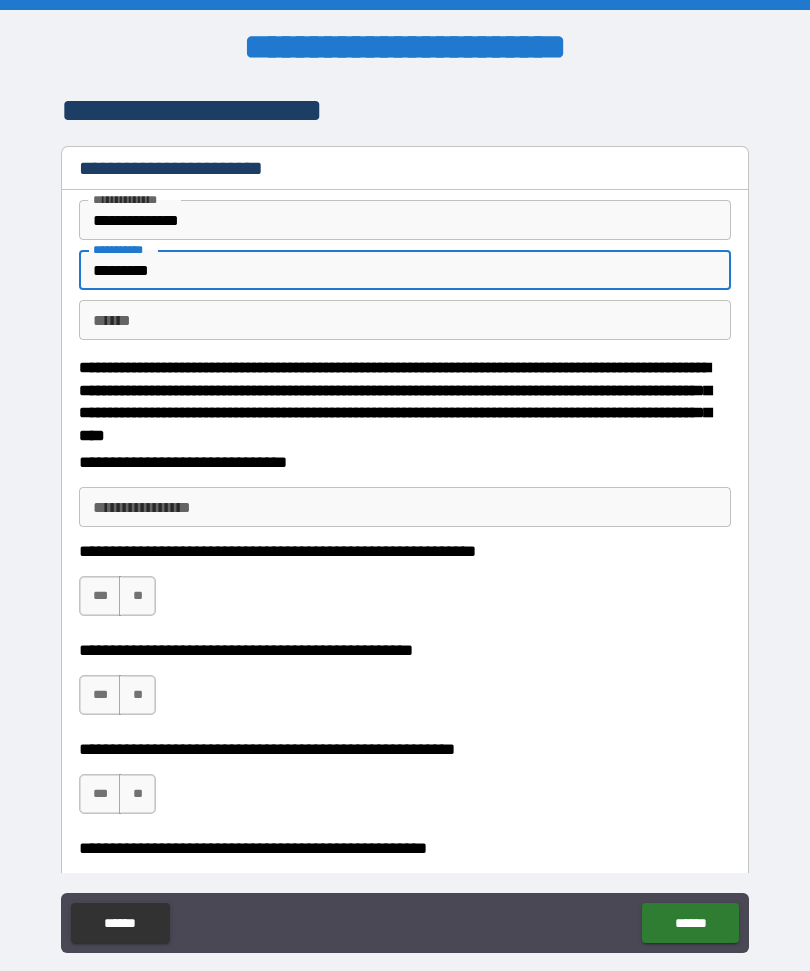 type on "*" 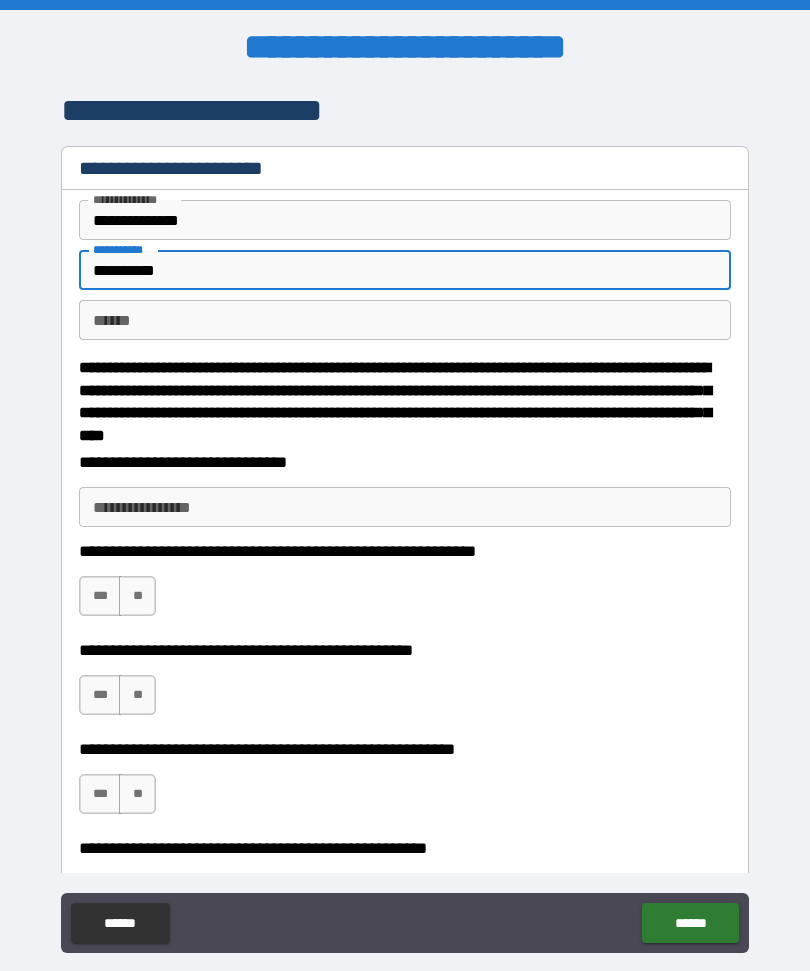 type on "*" 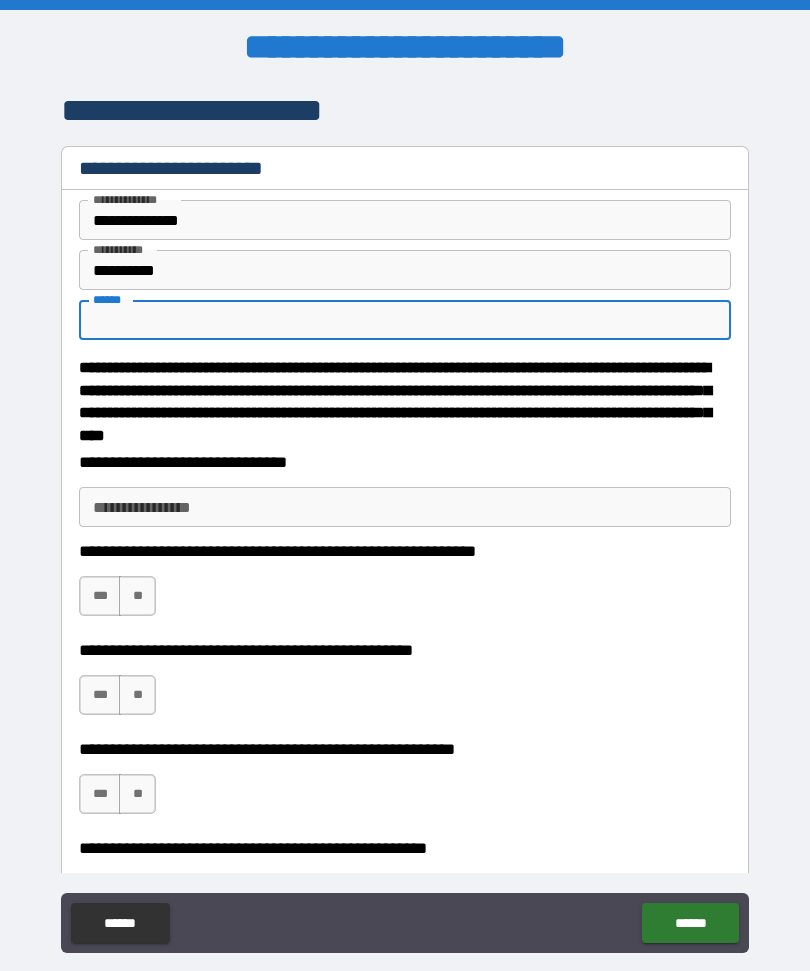 type on "*" 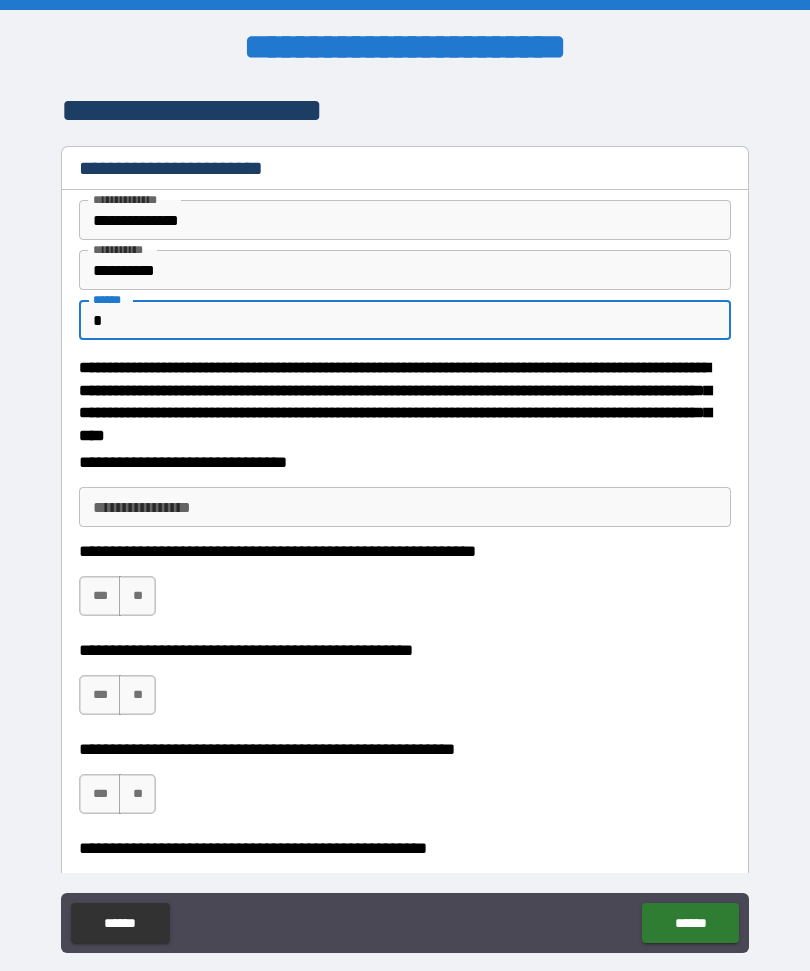 type on "*" 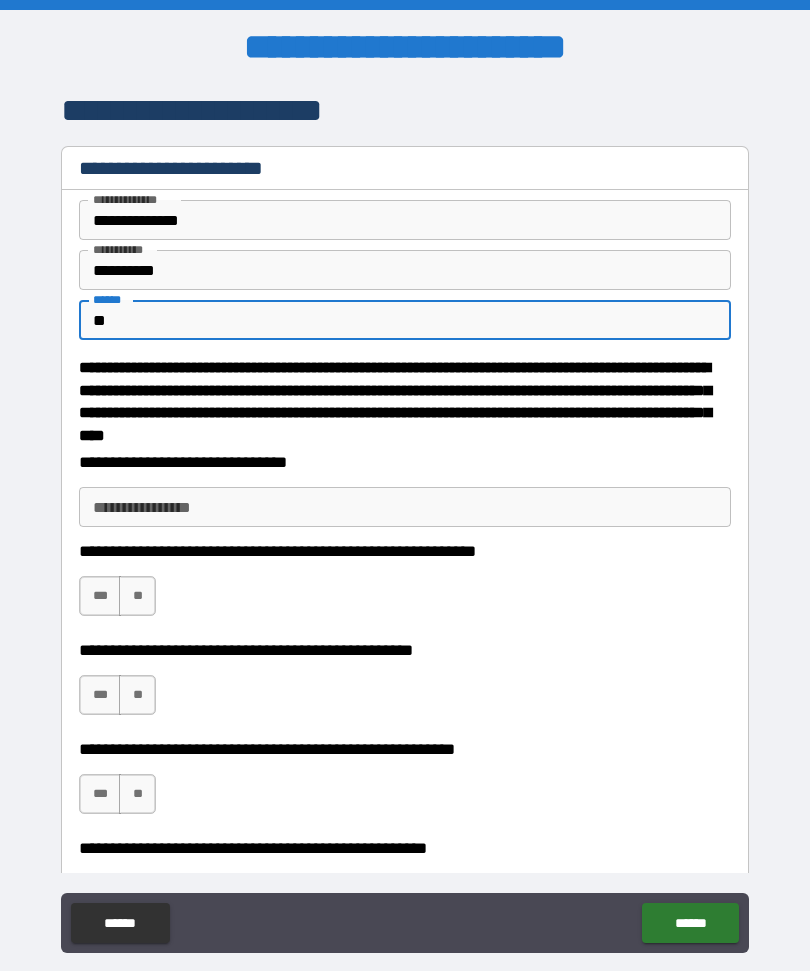 type on "*" 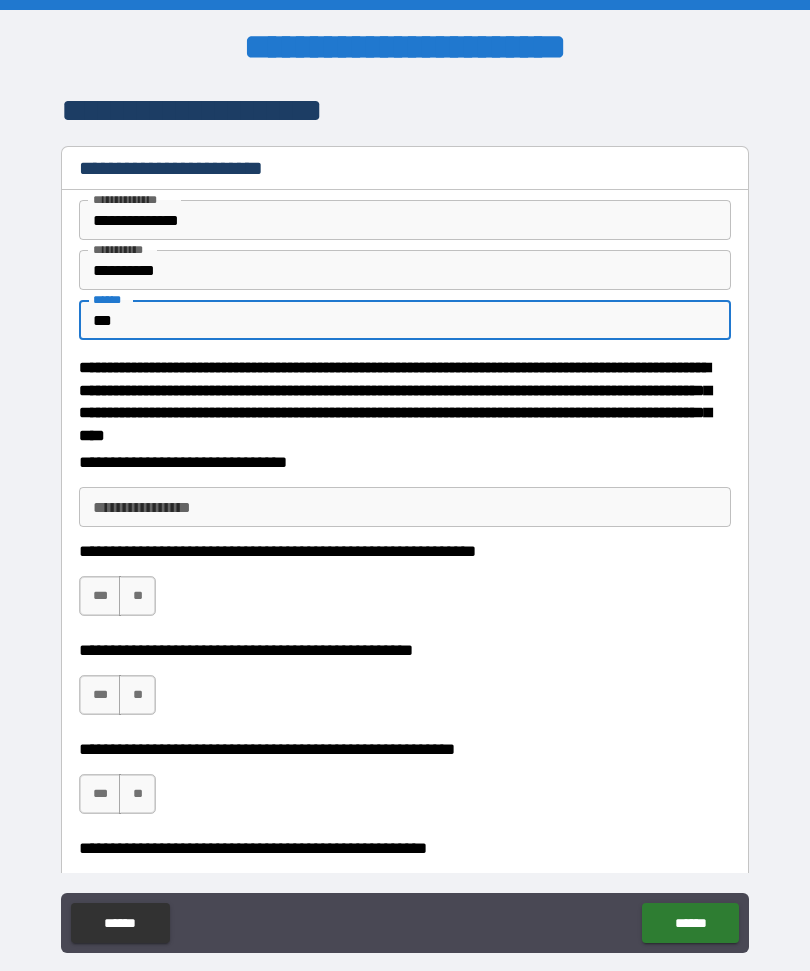 type on "*" 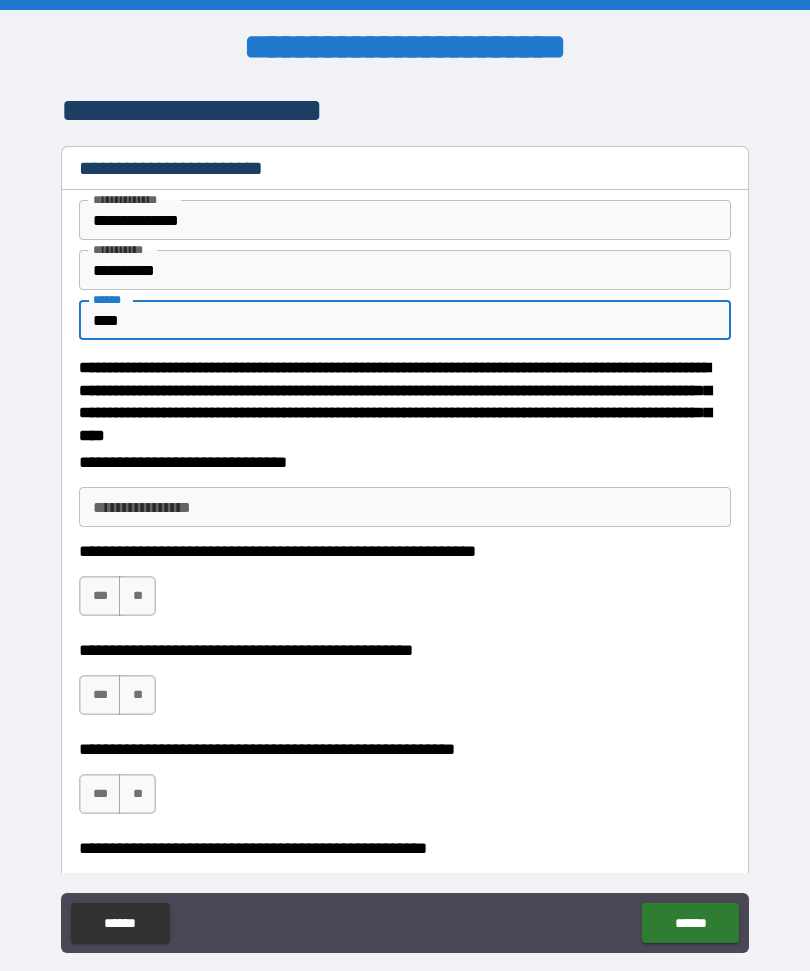 type on "*" 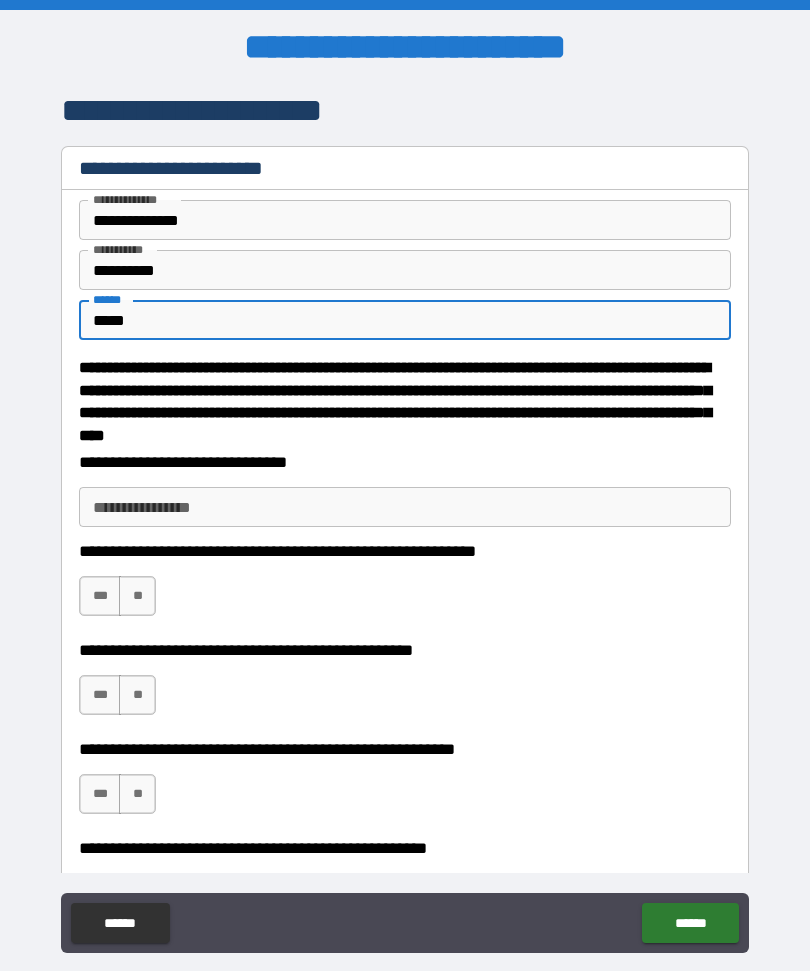 type on "*" 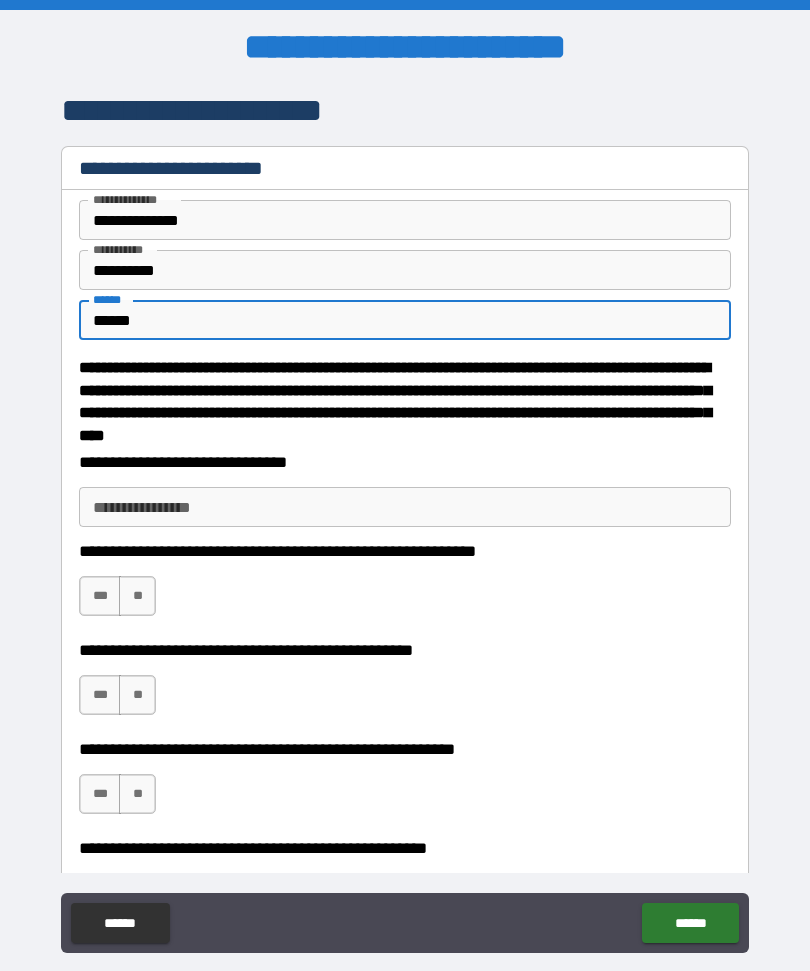 type on "*" 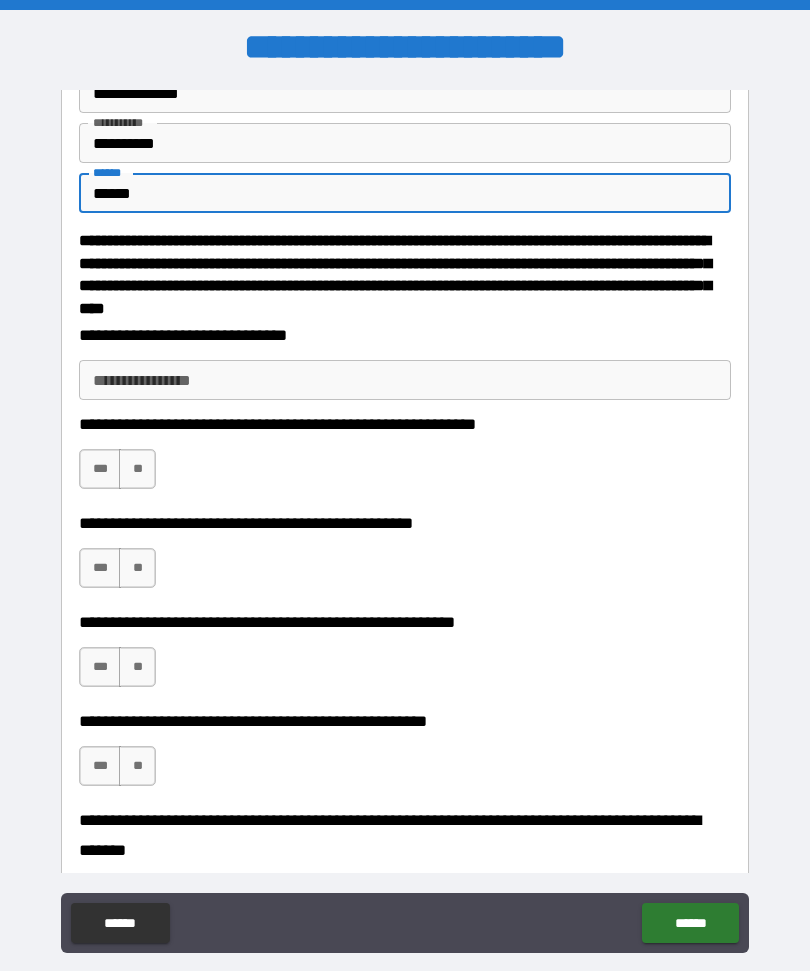 scroll, scrollTop: 129, scrollLeft: 0, axis: vertical 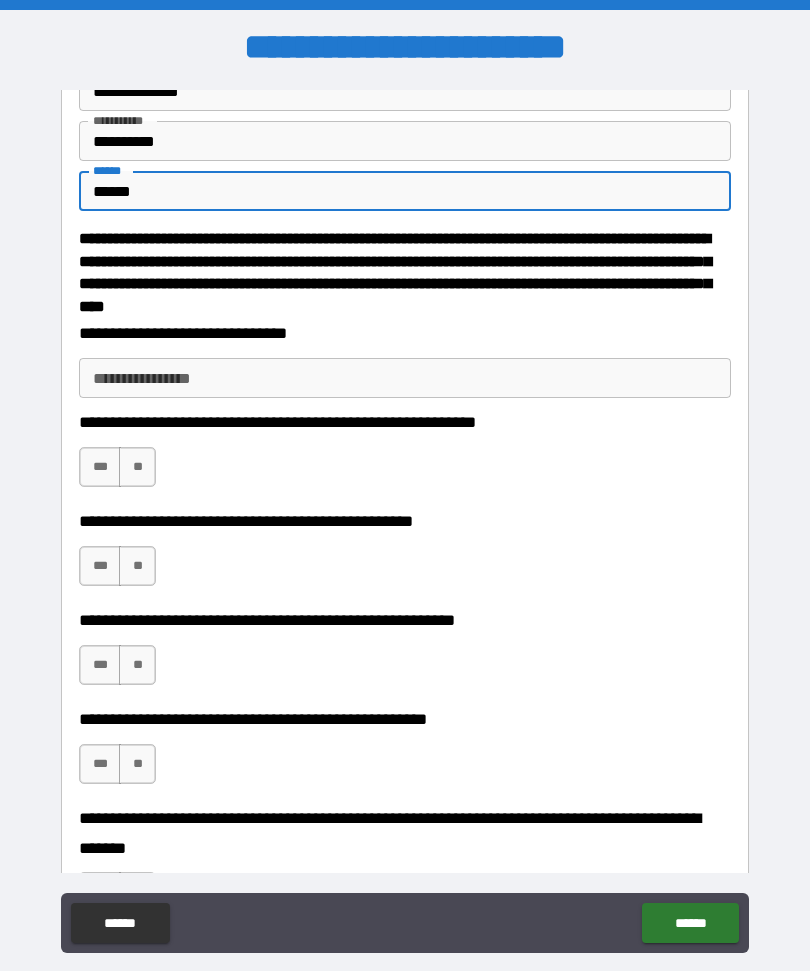 type on "******" 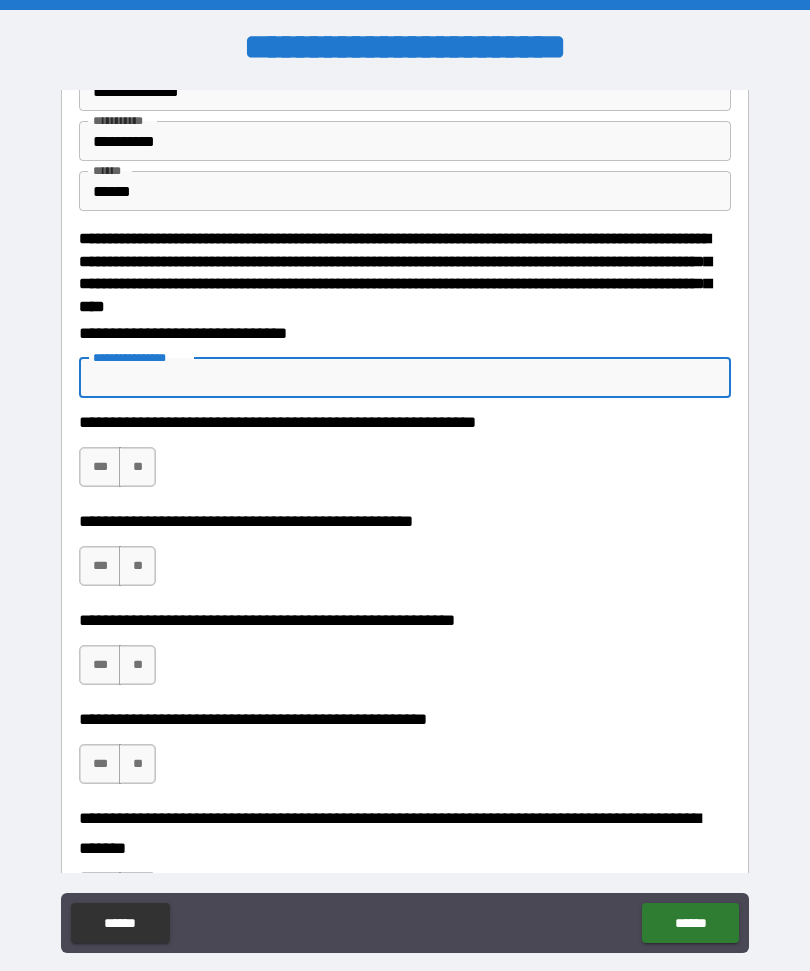 type on "*" 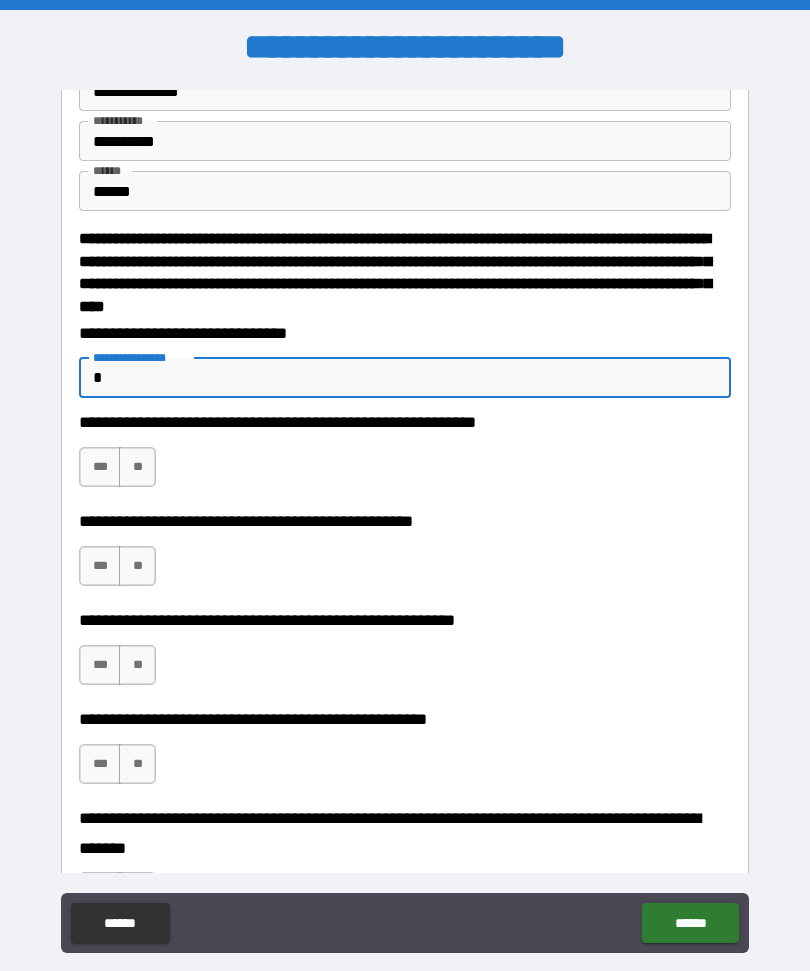 type on "*" 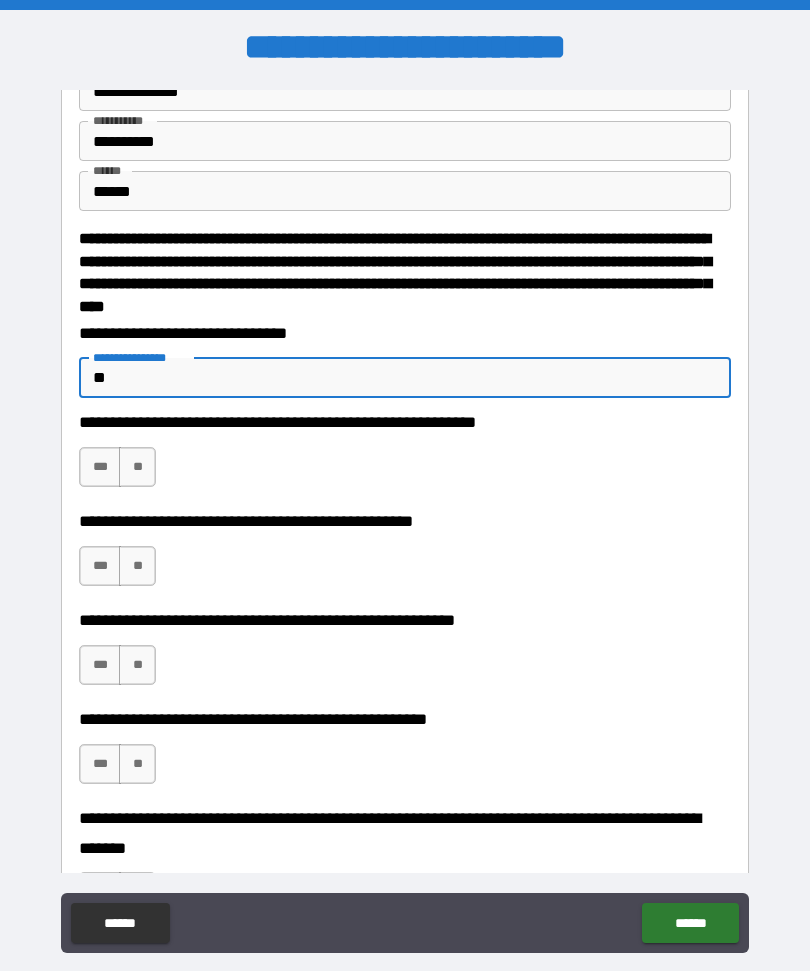 type on "*" 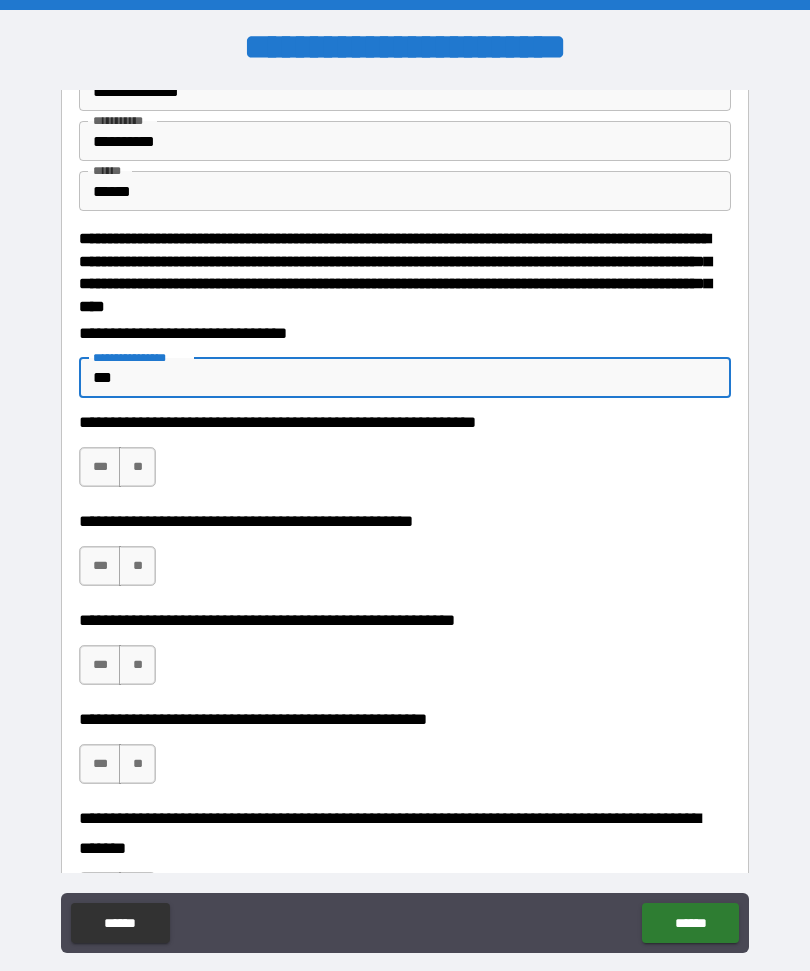 type on "*" 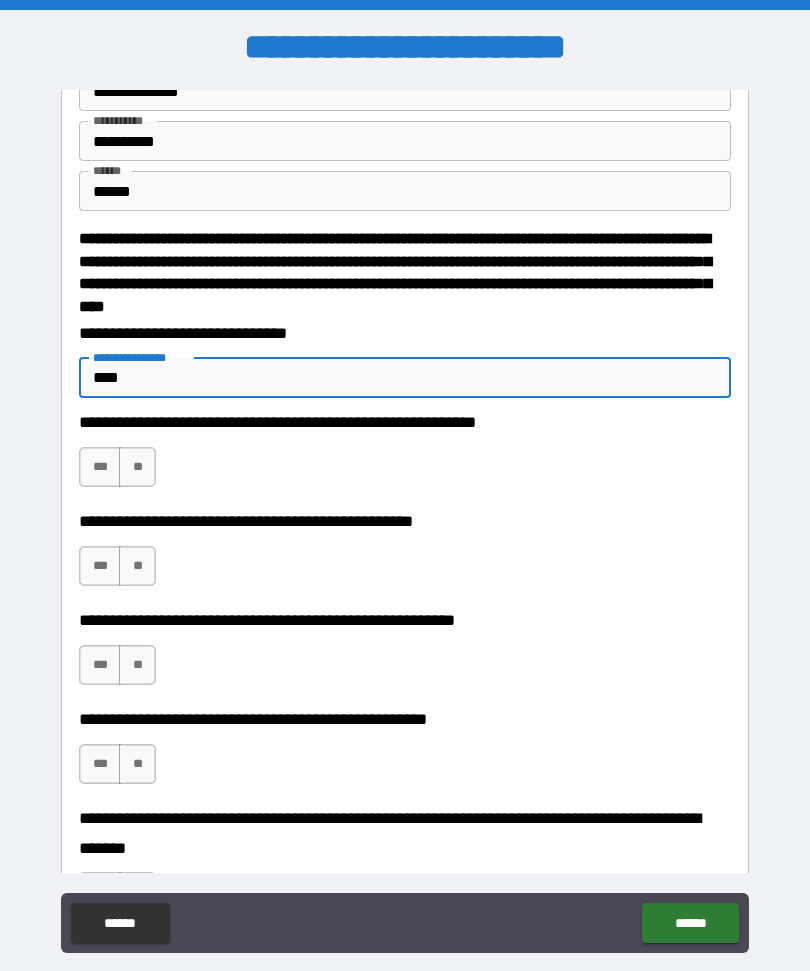 type on "*" 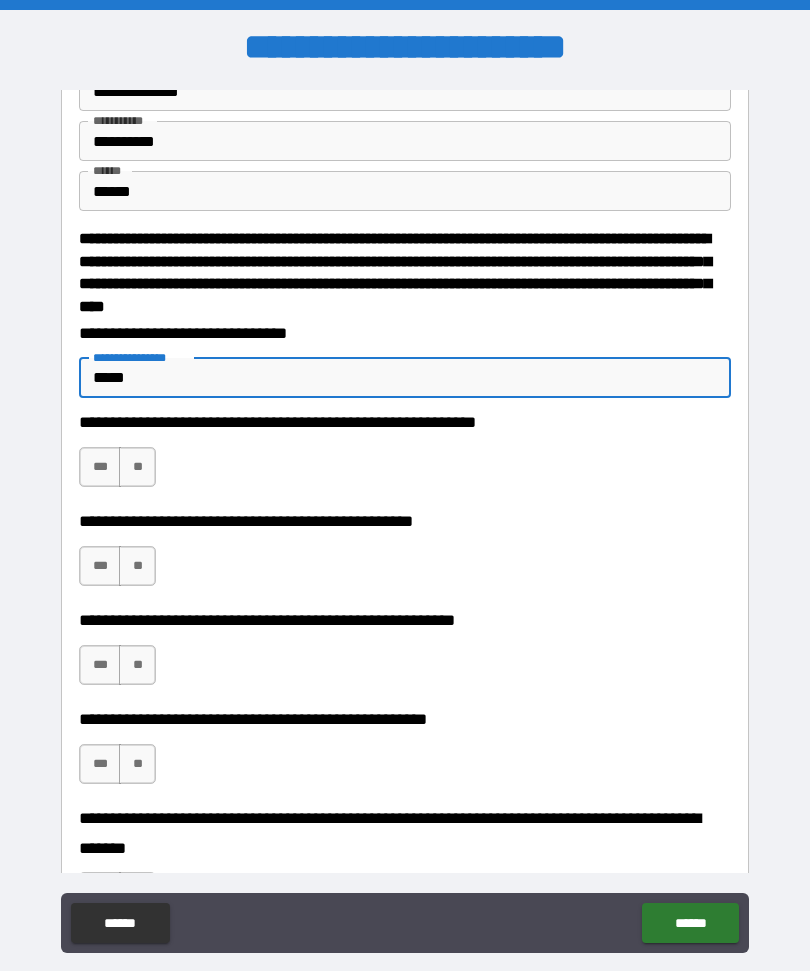 type on "*" 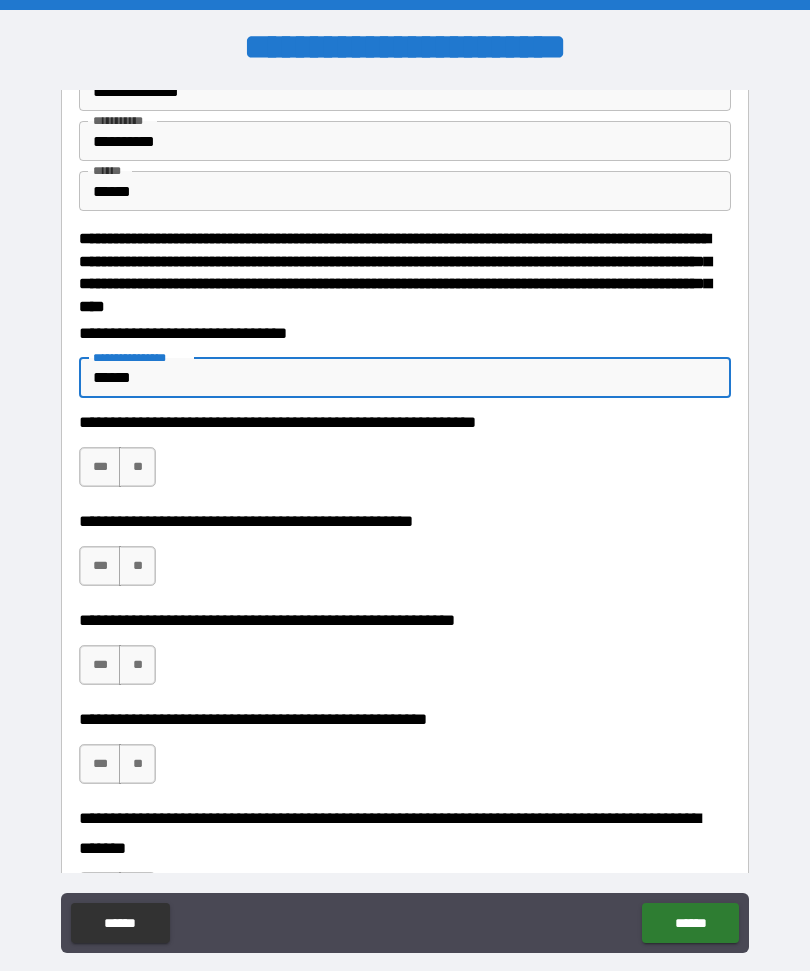 type on "*" 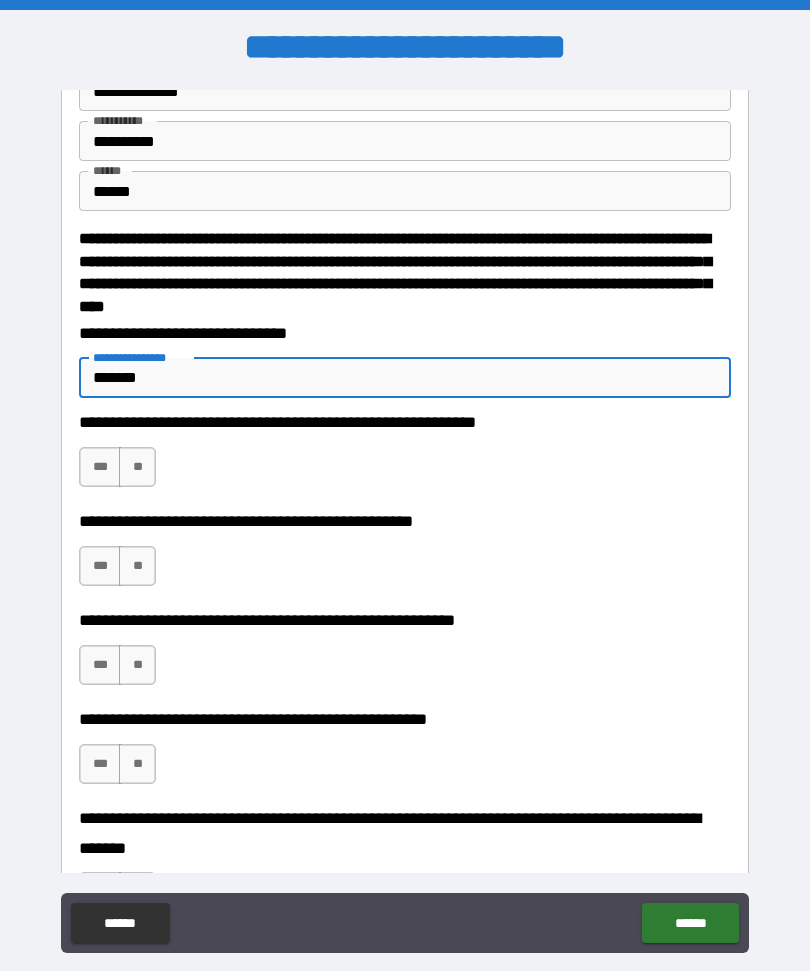 type on "*" 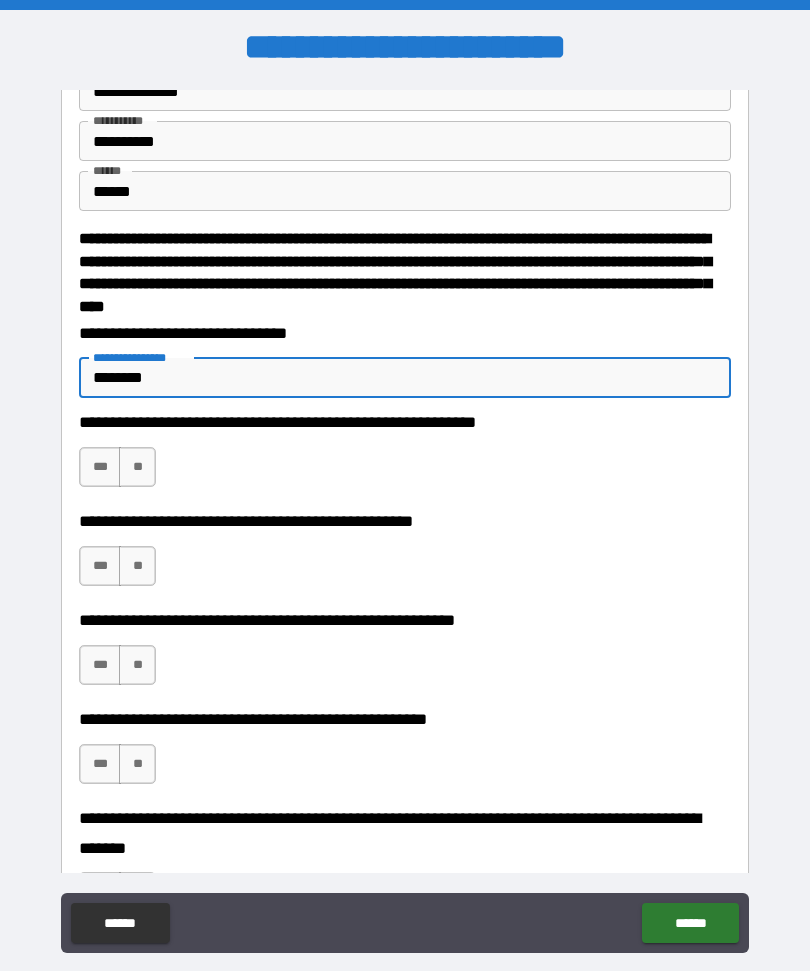 type on "*" 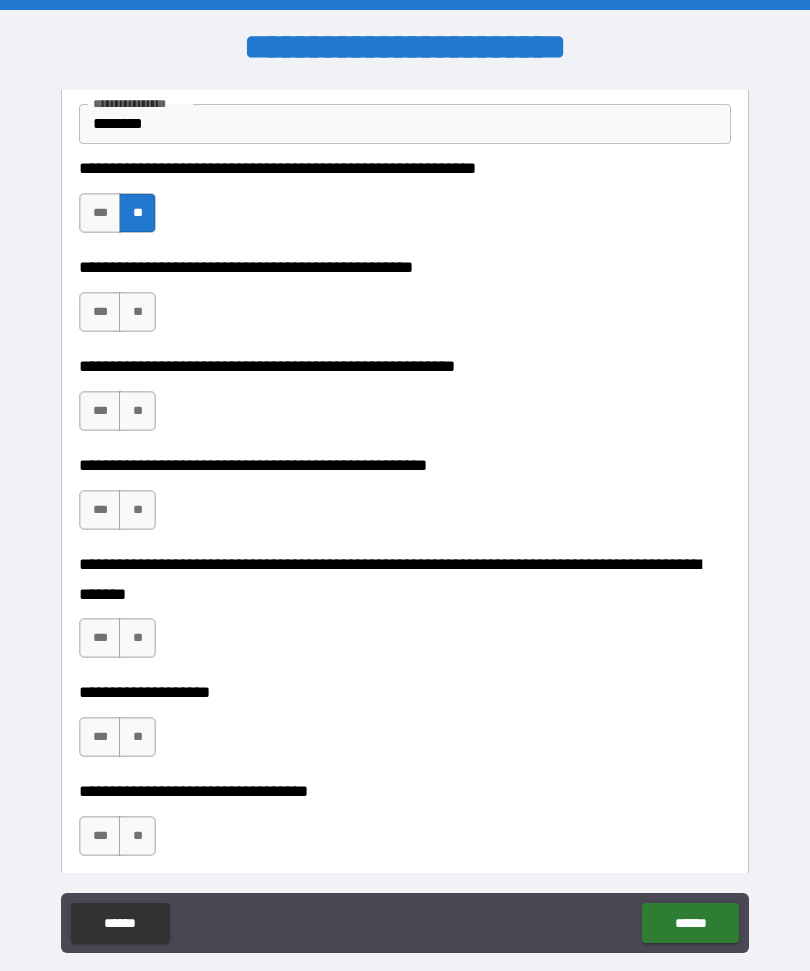 scroll, scrollTop: 384, scrollLeft: 0, axis: vertical 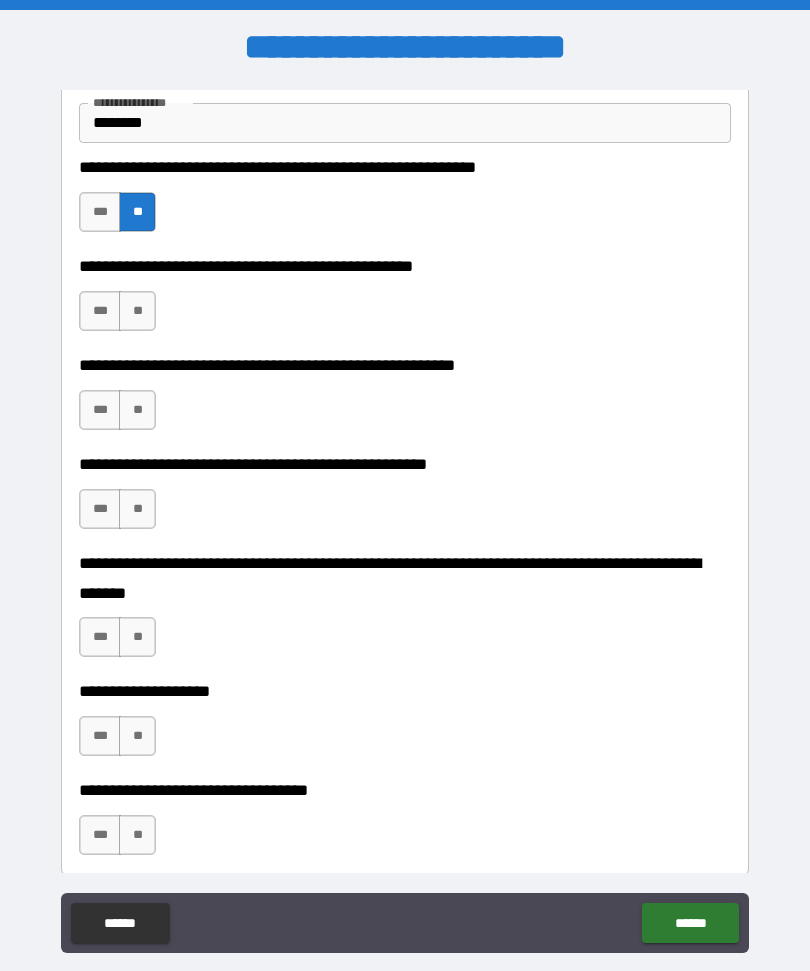 click on "**" at bounding box center [137, 311] 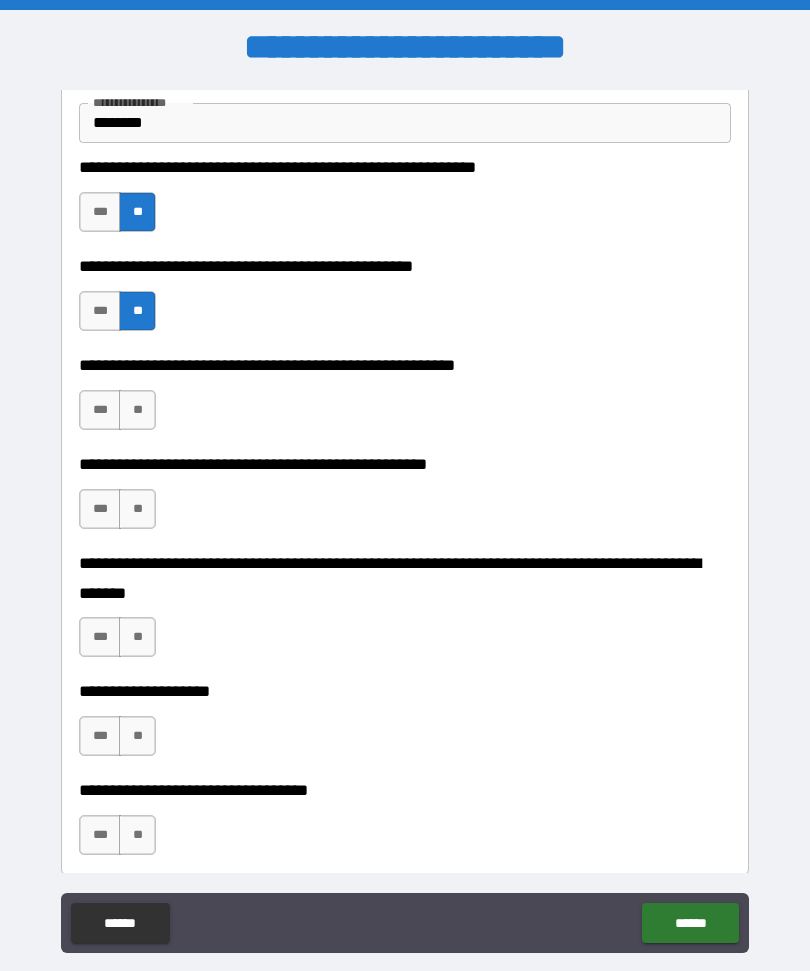 click on "***" at bounding box center (100, 410) 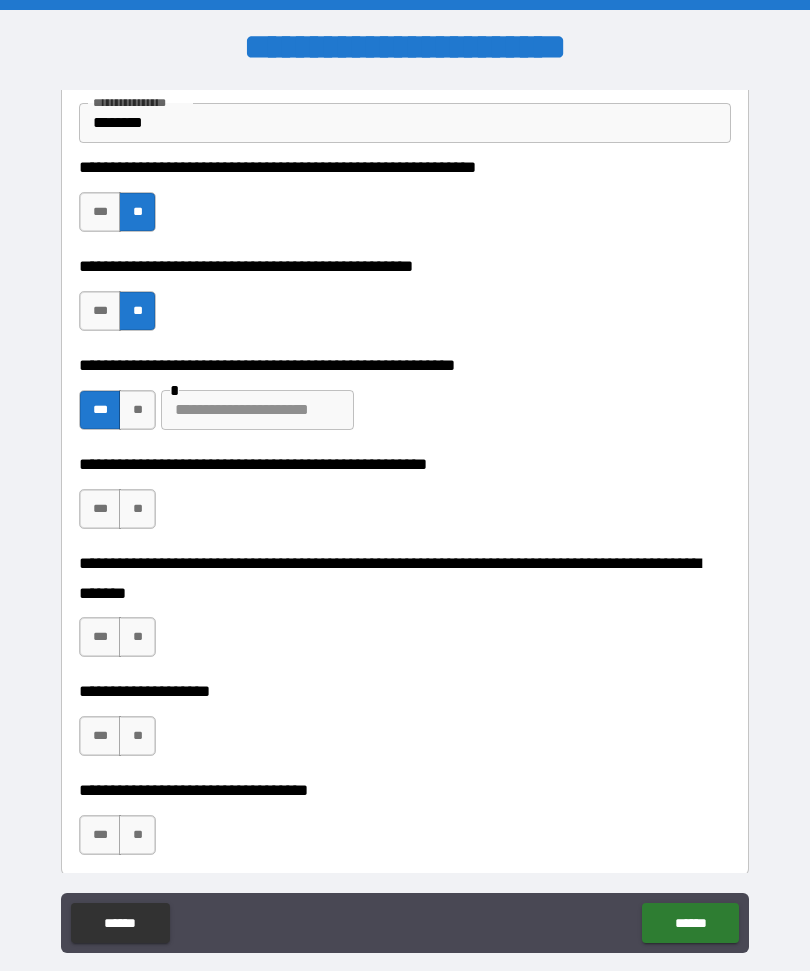 click on "**" at bounding box center [137, 509] 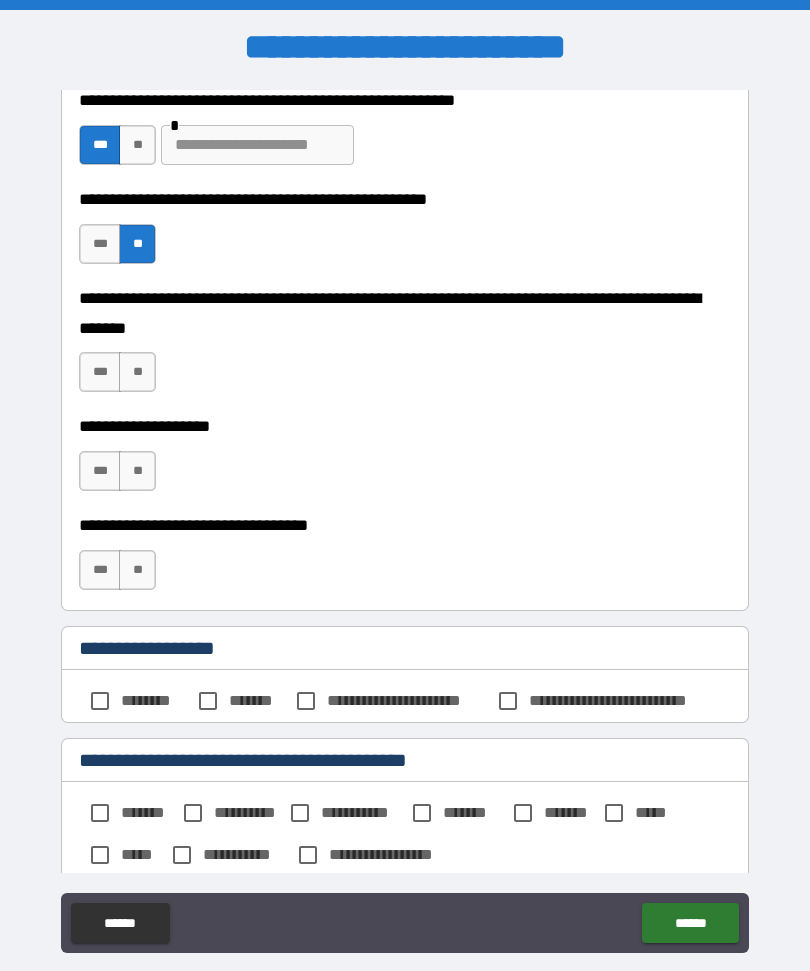 scroll, scrollTop: 654, scrollLeft: 0, axis: vertical 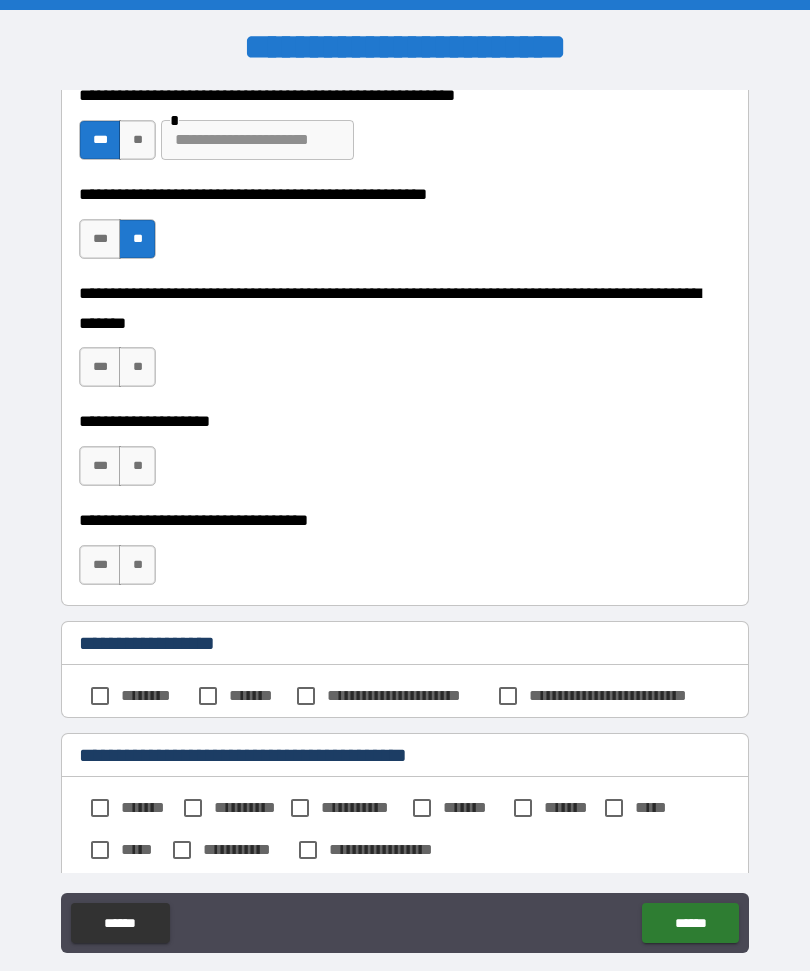 click on "**" at bounding box center [137, 367] 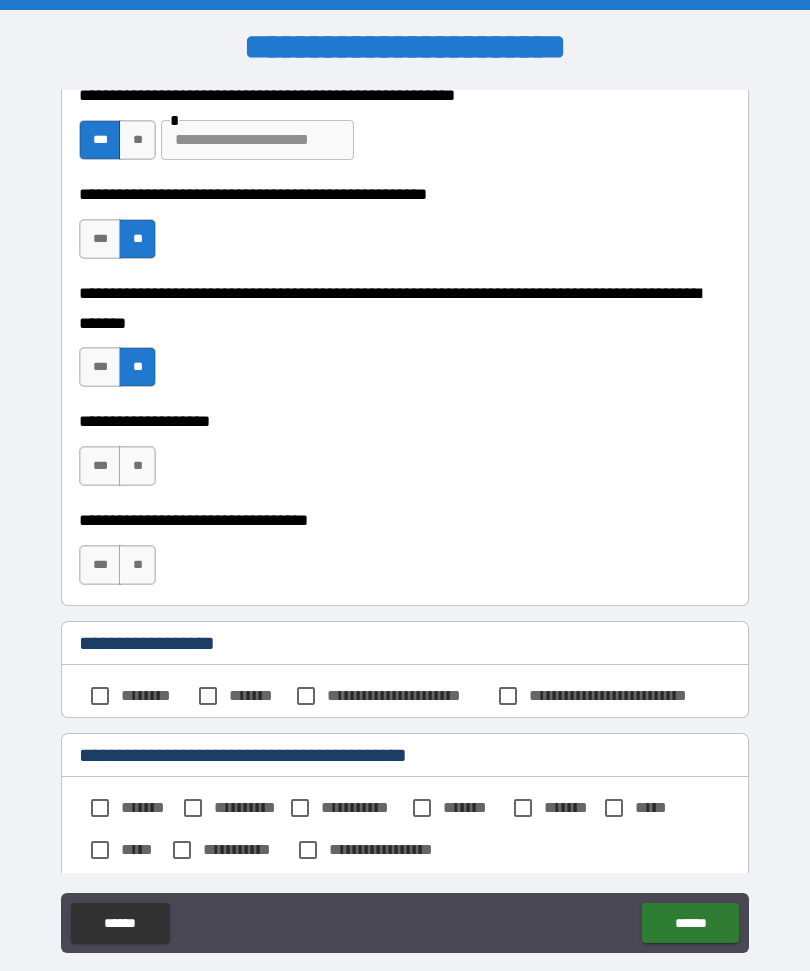 click on "**" at bounding box center (137, 466) 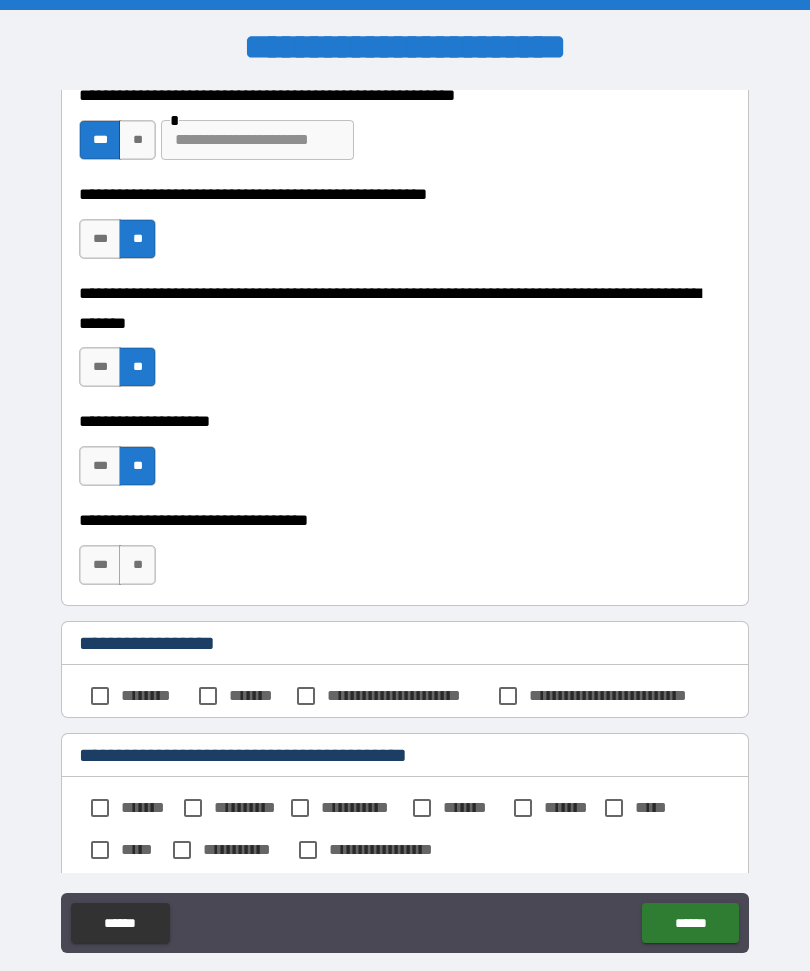 click on "**" at bounding box center [137, 565] 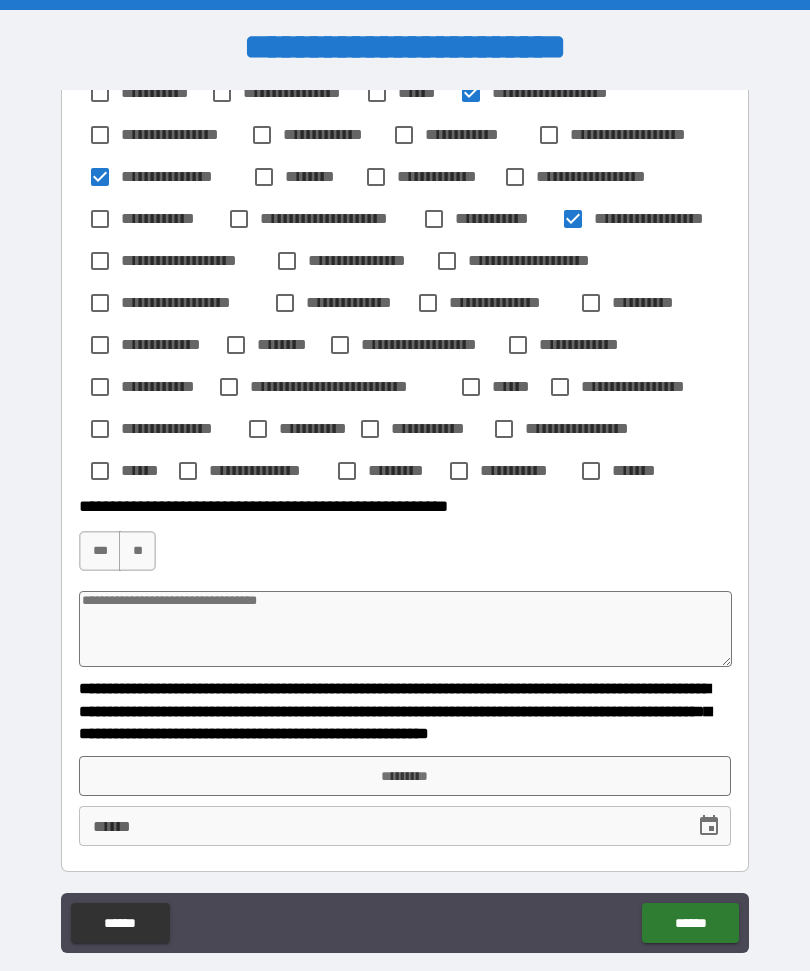 scroll, scrollTop: 2044, scrollLeft: 0, axis: vertical 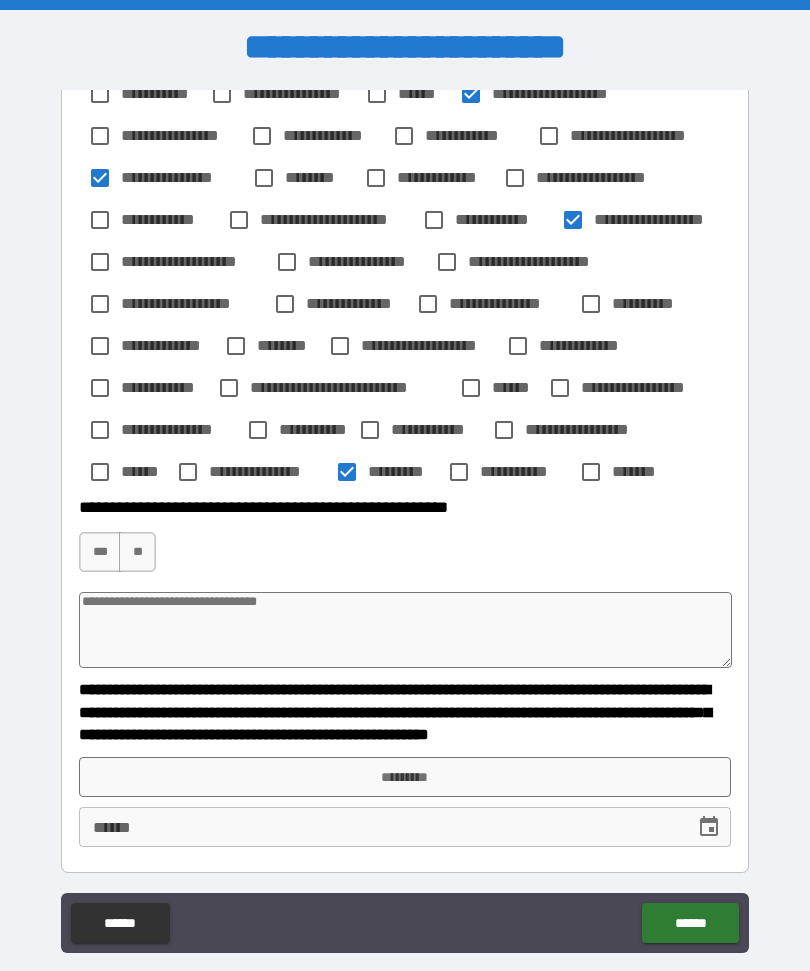 click on "**" at bounding box center (137, 552) 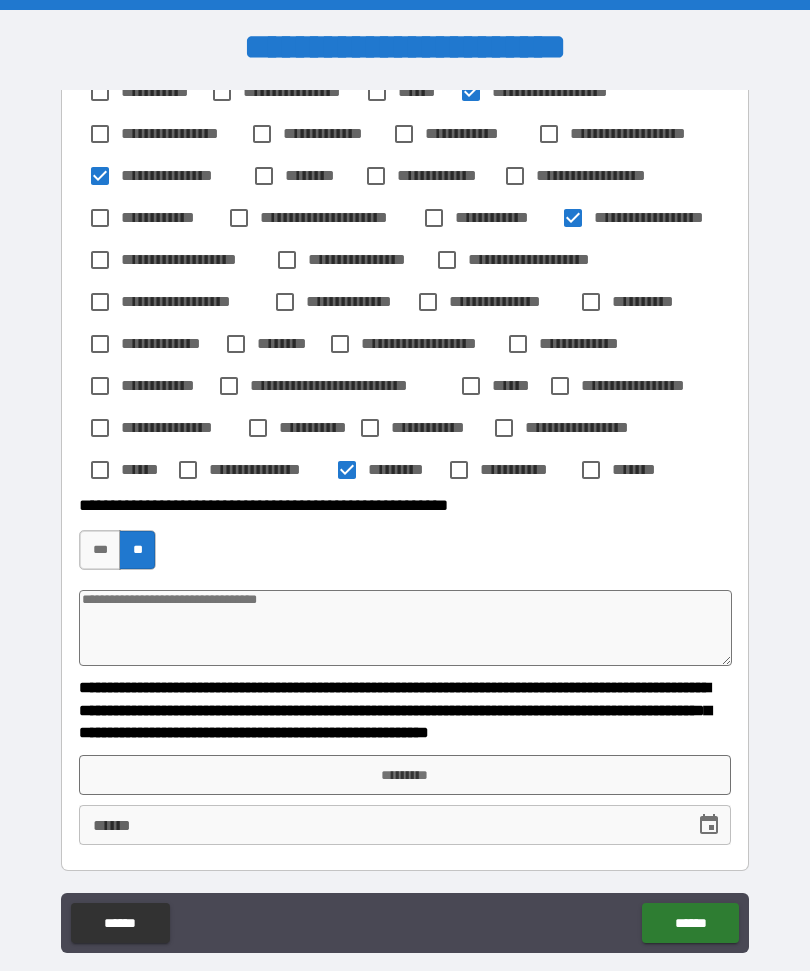 scroll, scrollTop: 2044, scrollLeft: 0, axis: vertical 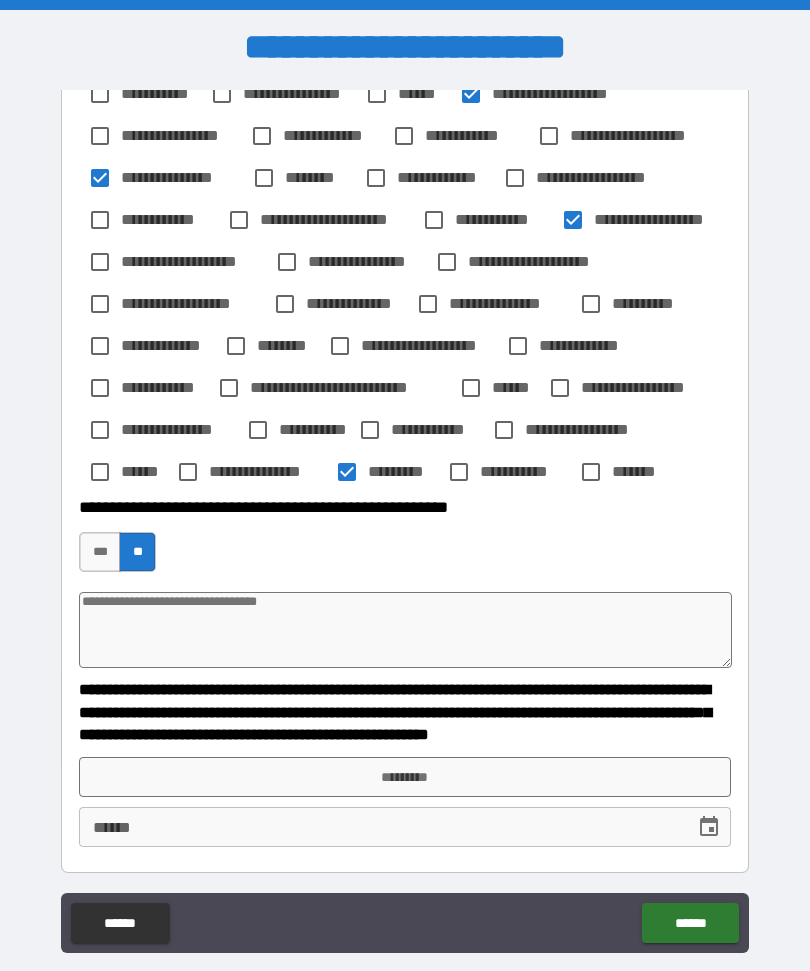 click on "*********" at bounding box center [405, 777] 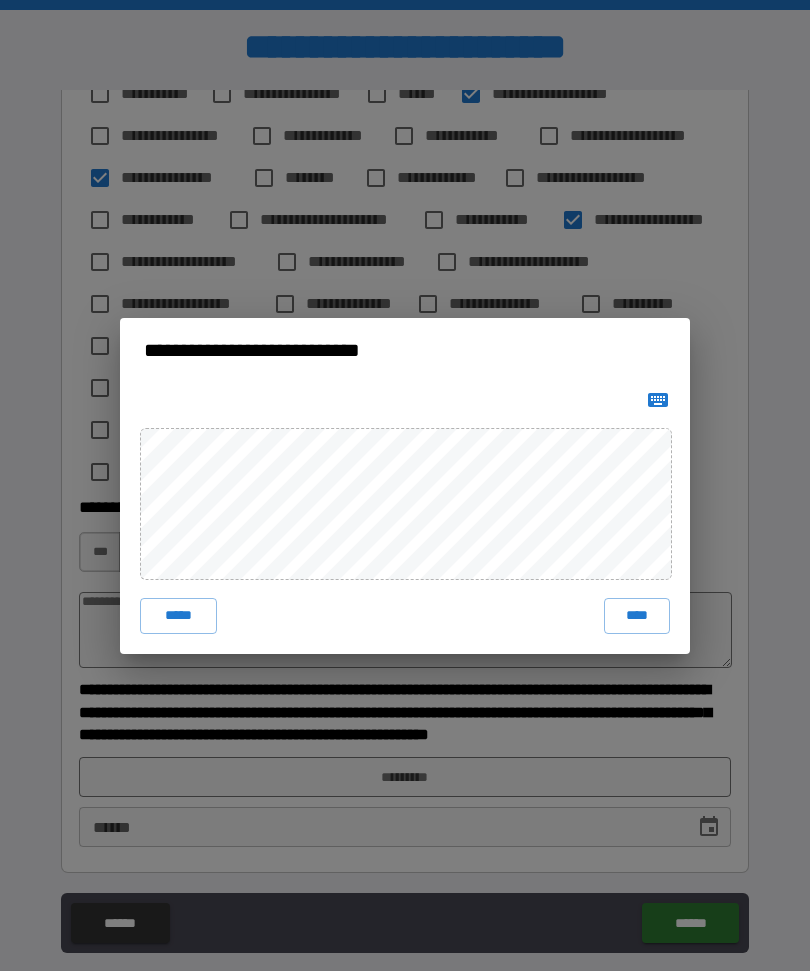 click on "****" at bounding box center [637, 616] 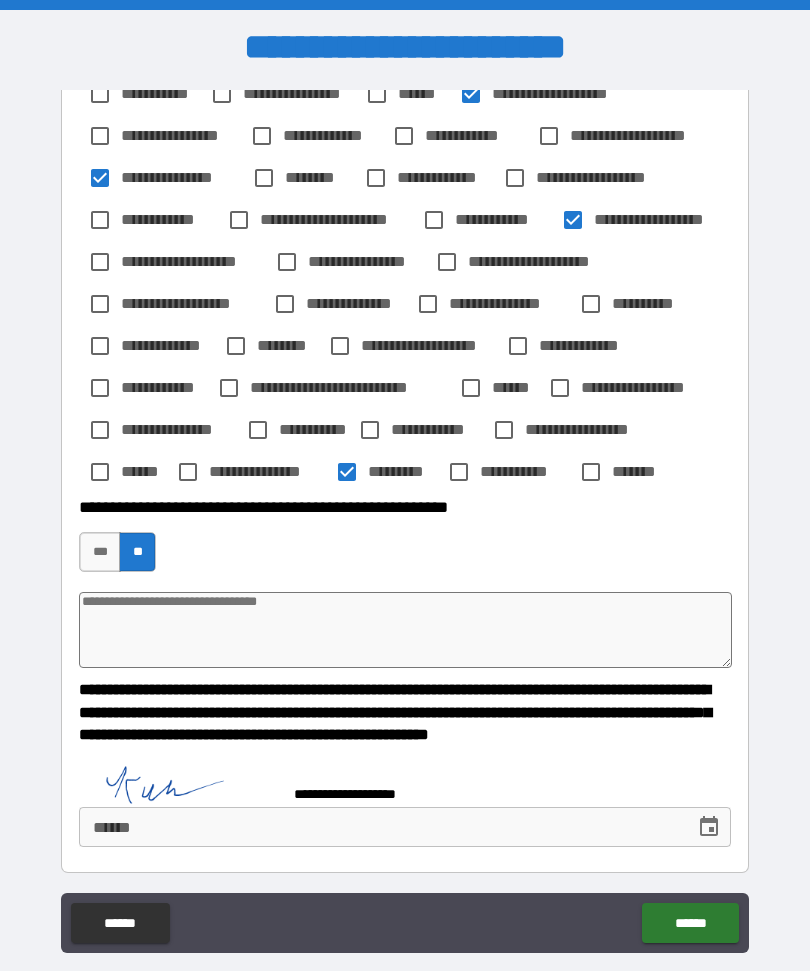 scroll, scrollTop: 2034, scrollLeft: 0, axis: vertical 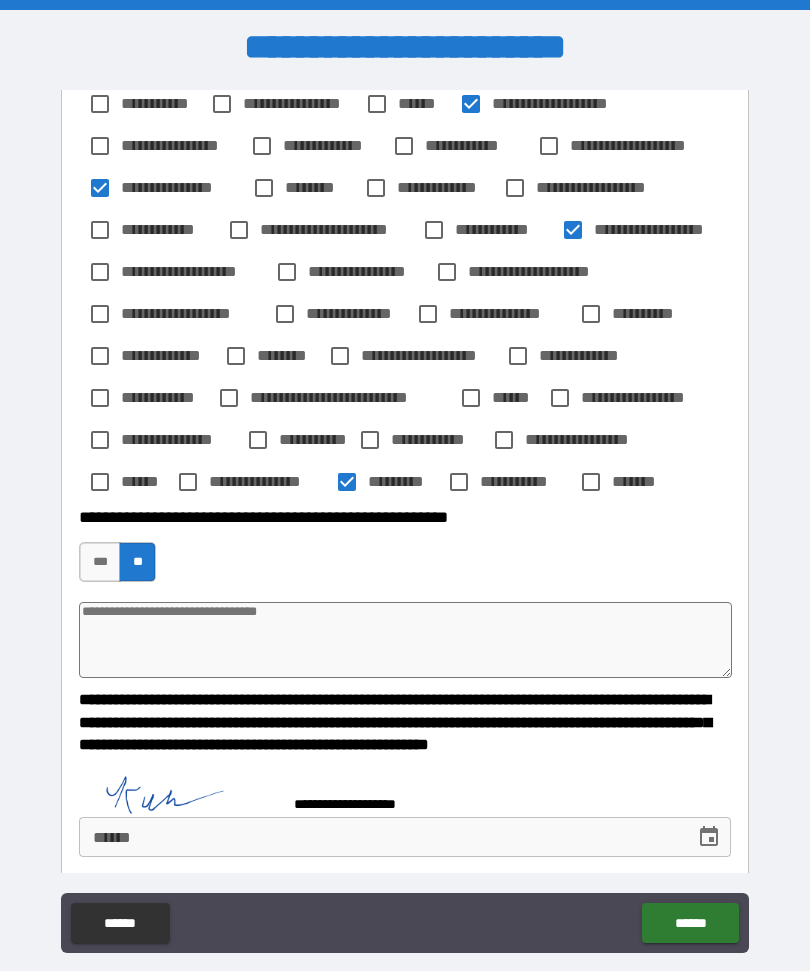 type on "*" 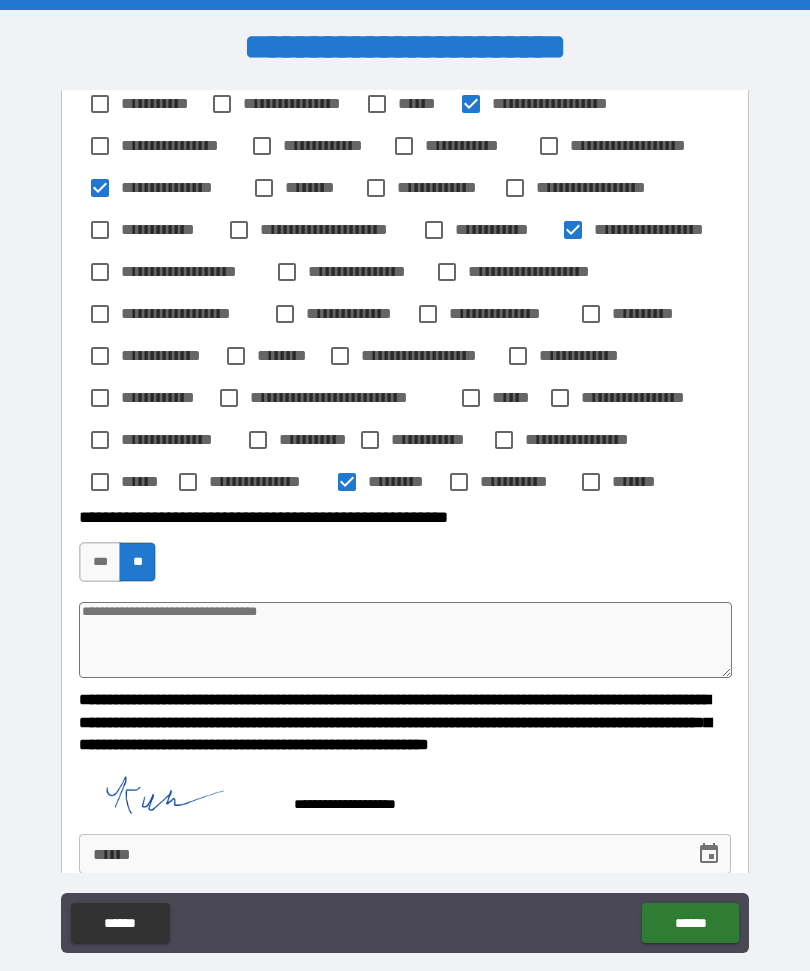 click on "****   *" at bounding box center [380, 854] 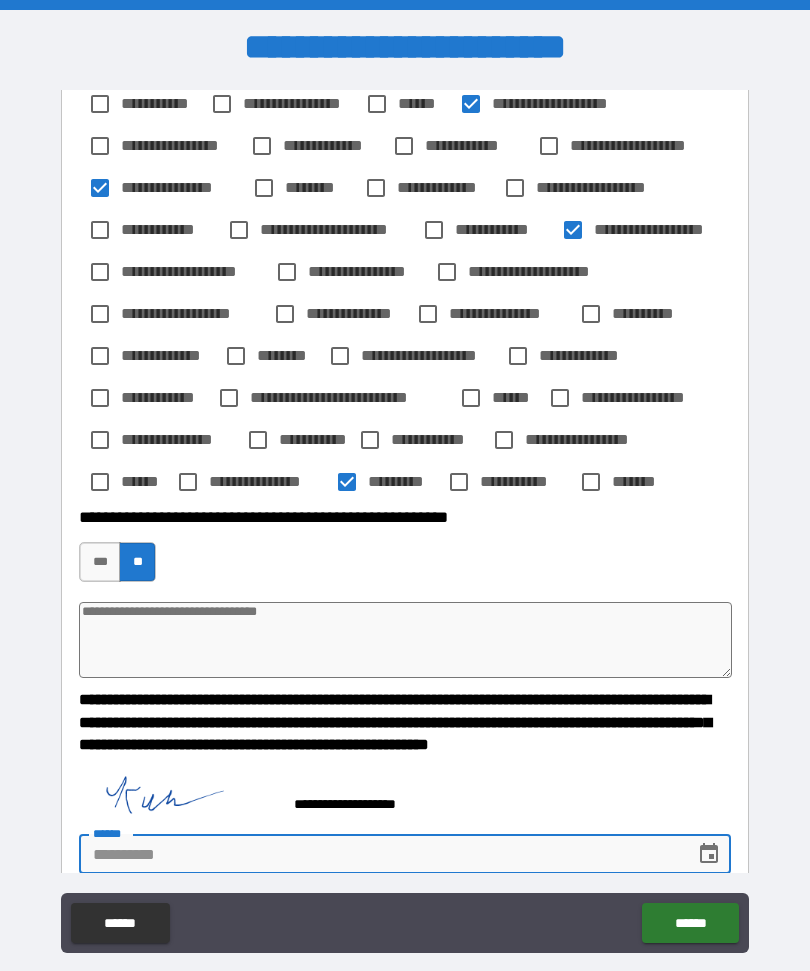 scroll, scrollTop: 68, scrollLeft: 0, axis: vertical 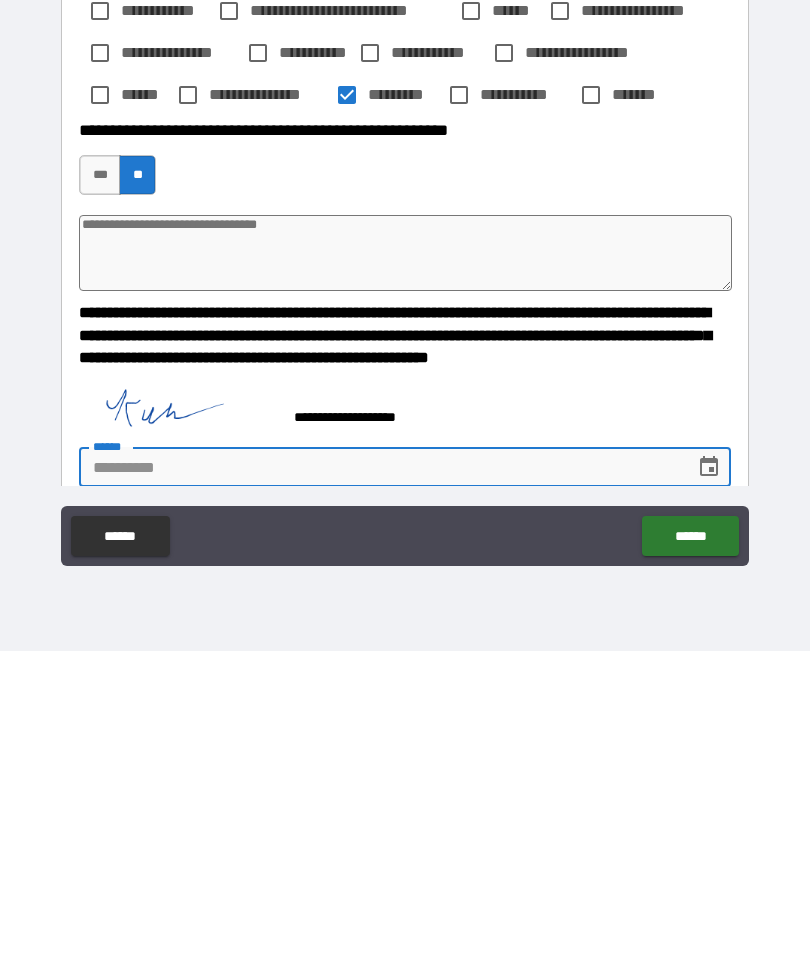 type on "*" 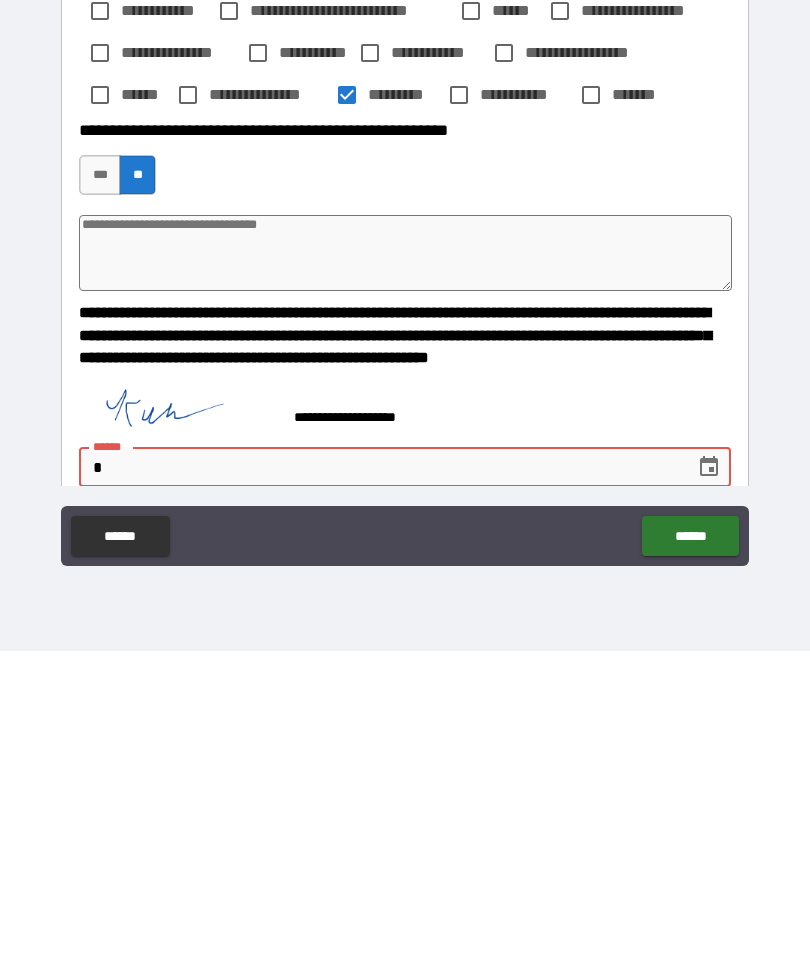 scroll, scrollTop: 67, scrollLeft: 0, axis: vertical 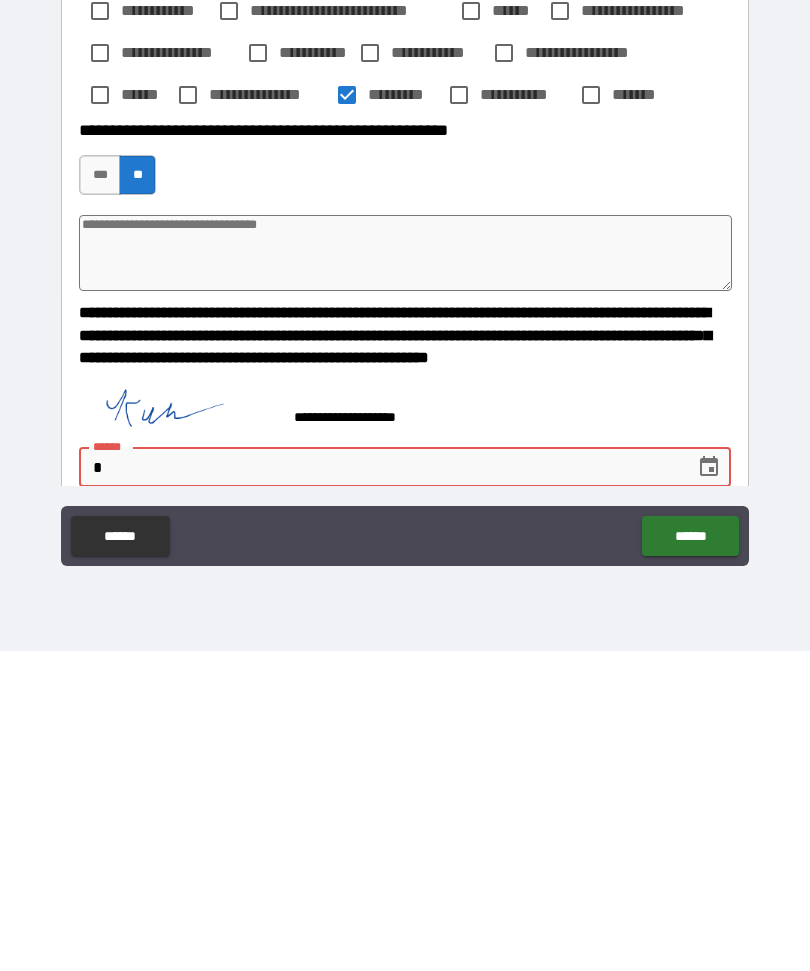 type on "*" 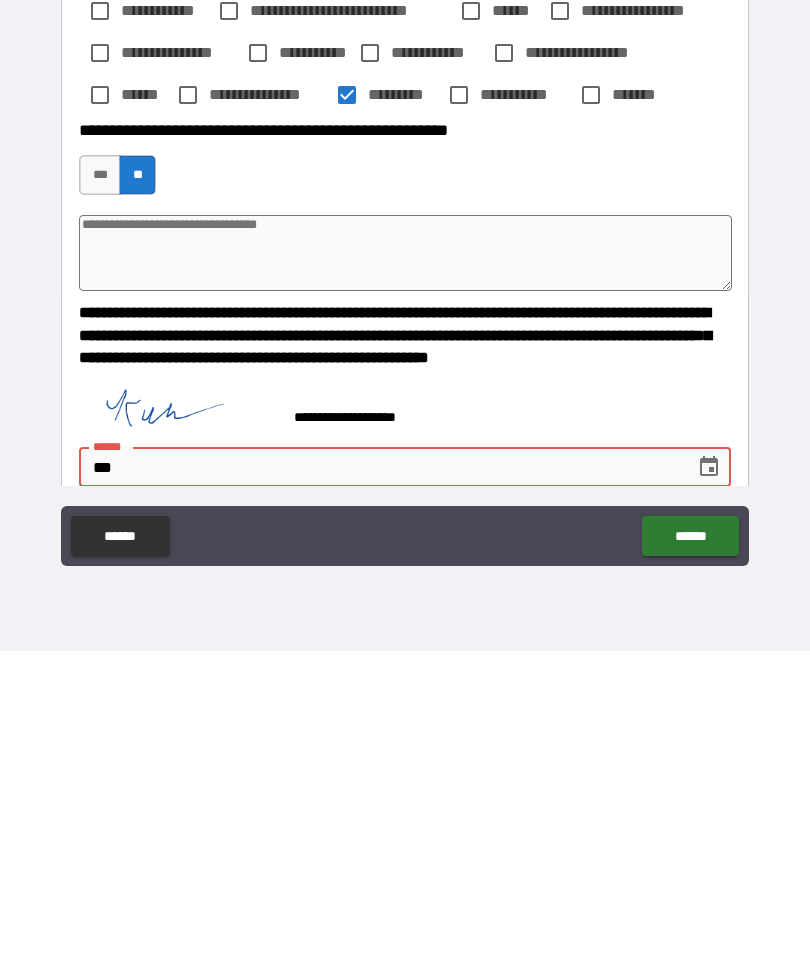 type on "*" 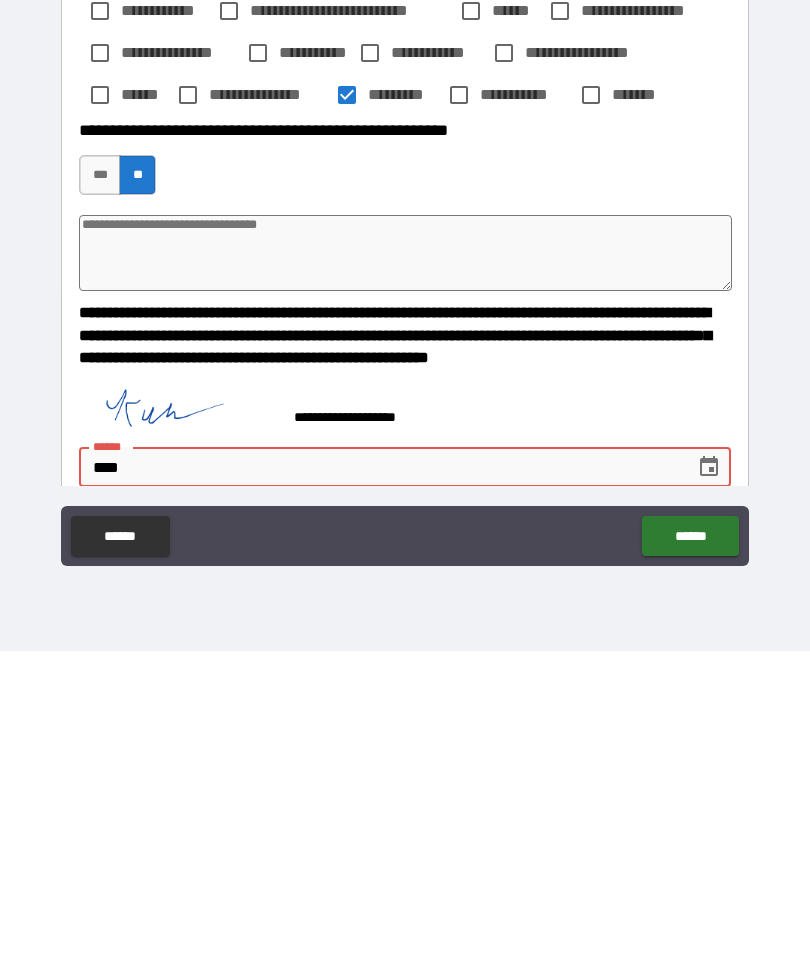 type on "*" 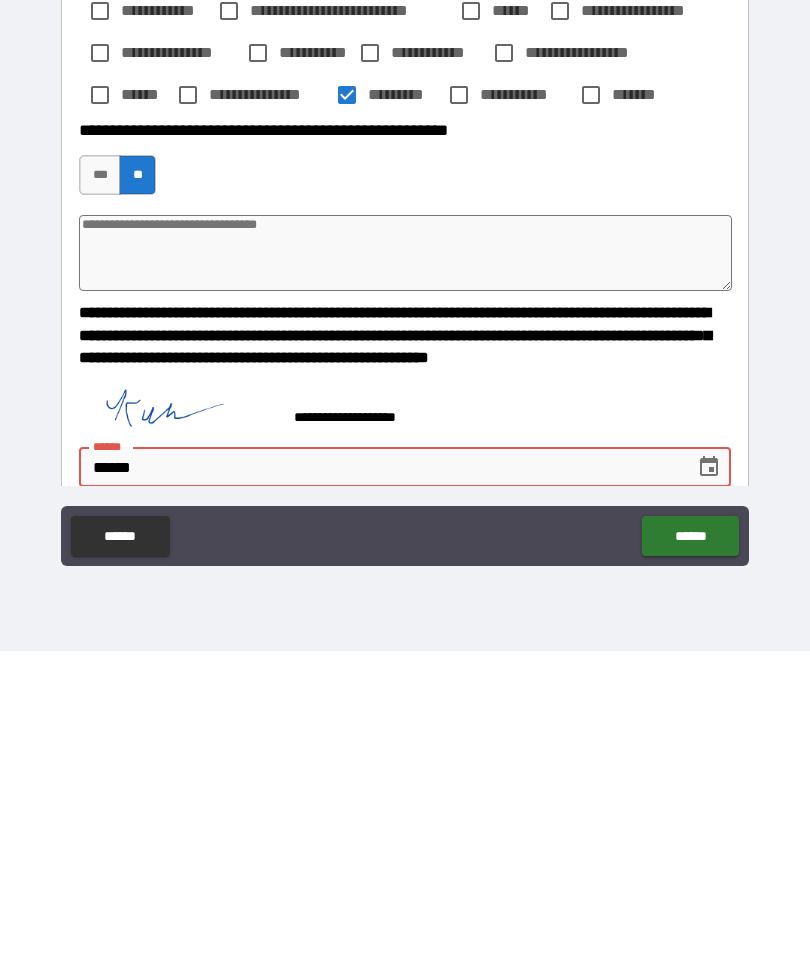 type on "*" 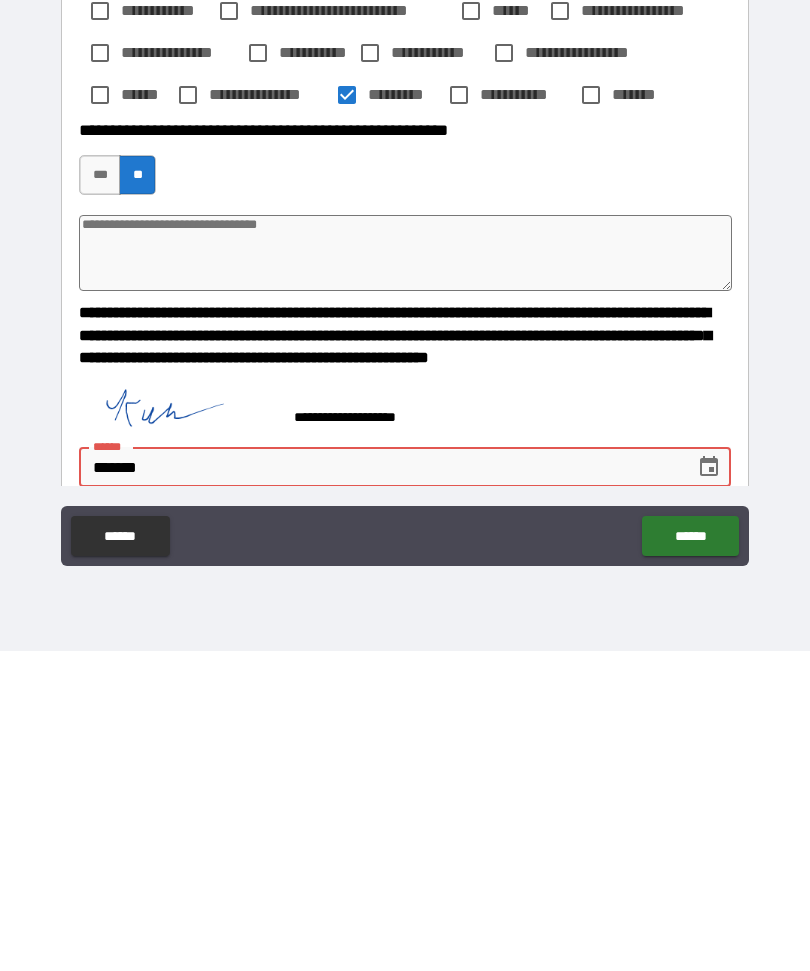 type on "*" 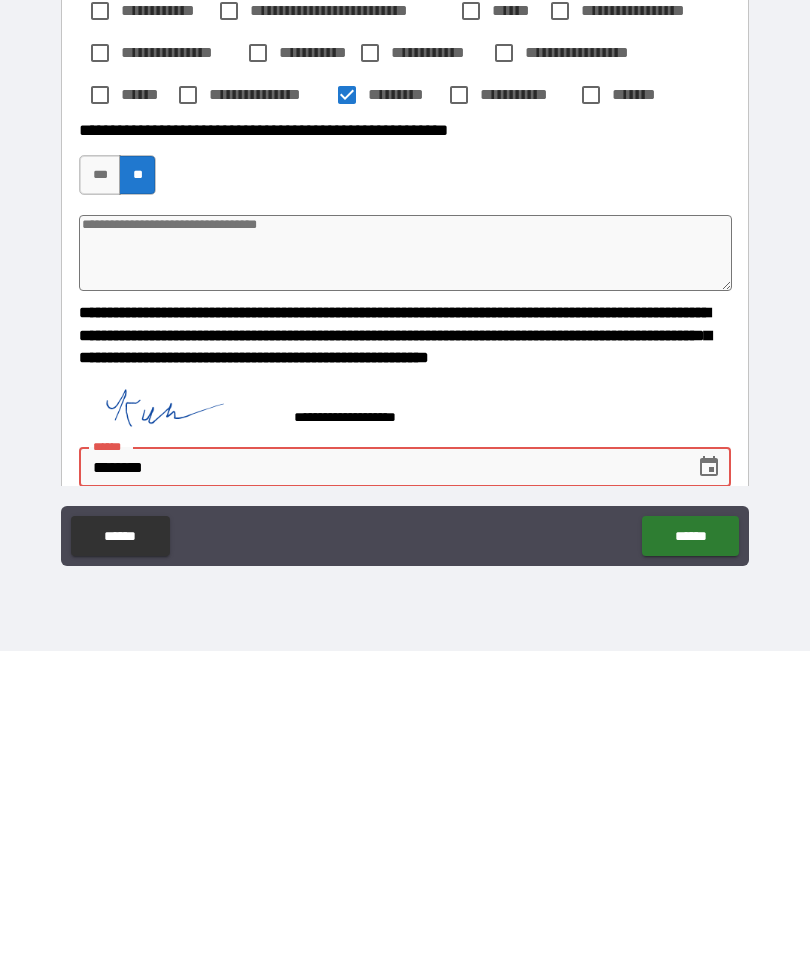 type on "*" 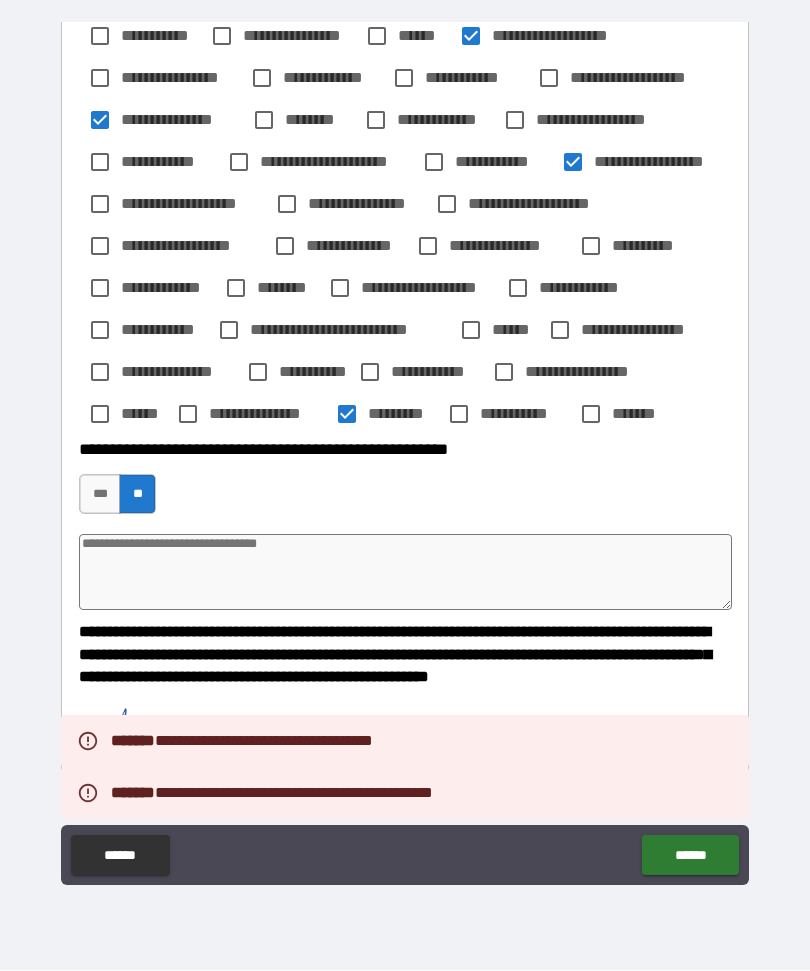 type on "*" 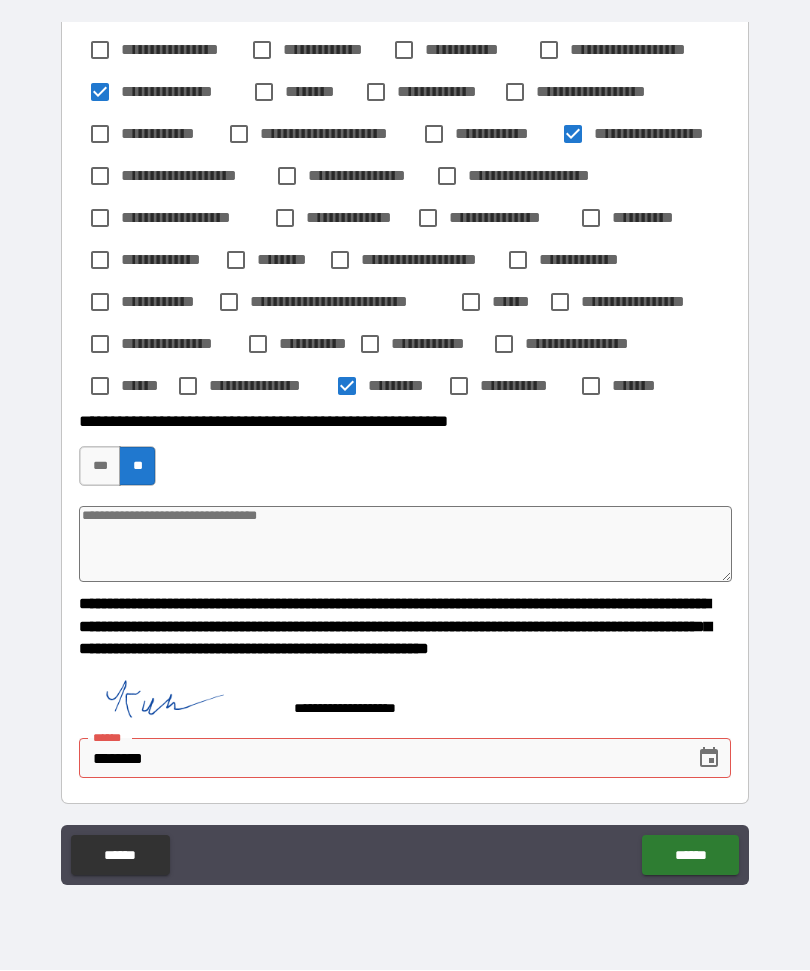 scroll, scrollTop: 2061, scrollLeft: 0, axis: vertical 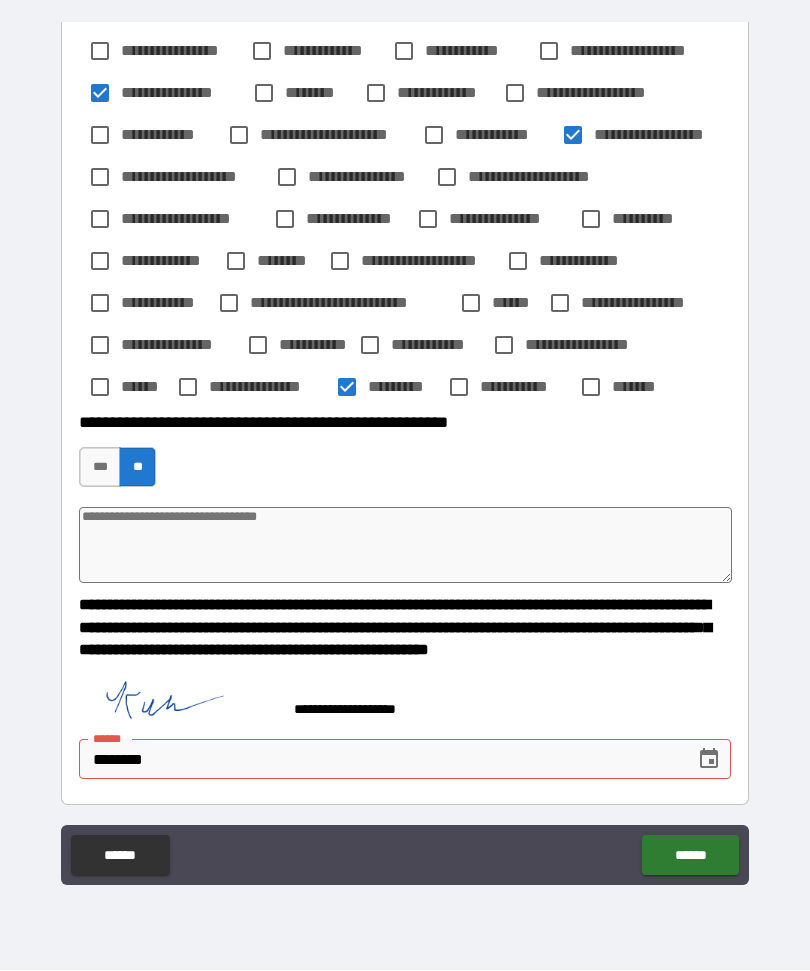 click on "********" at bounding box center (380, 760) 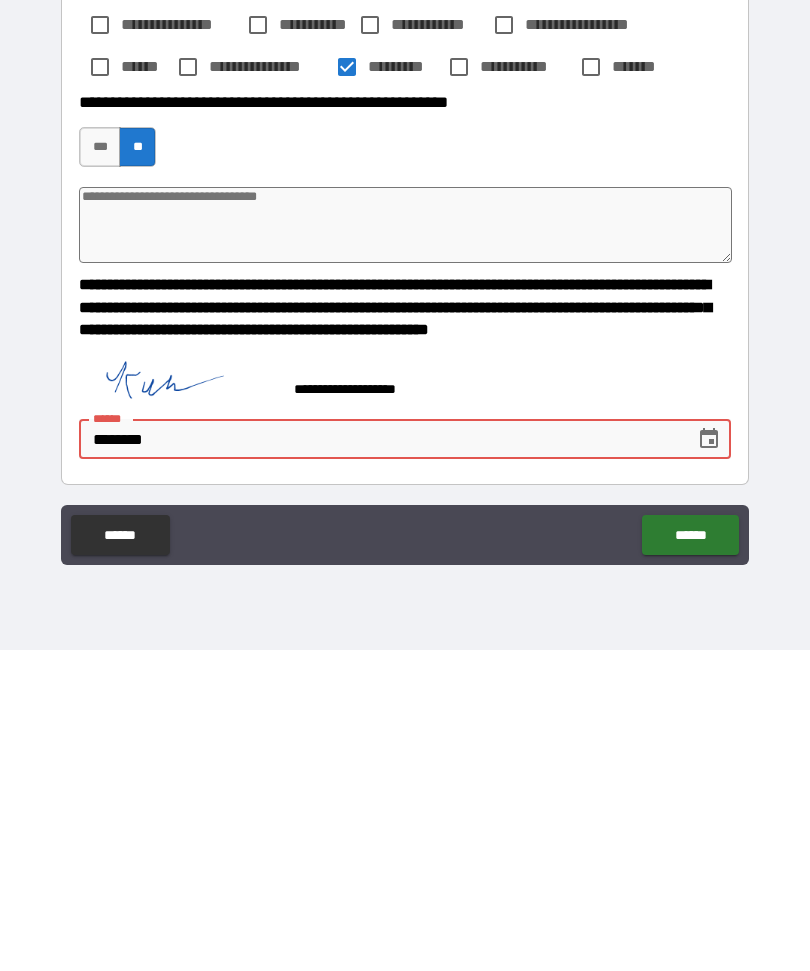 type on "*******" 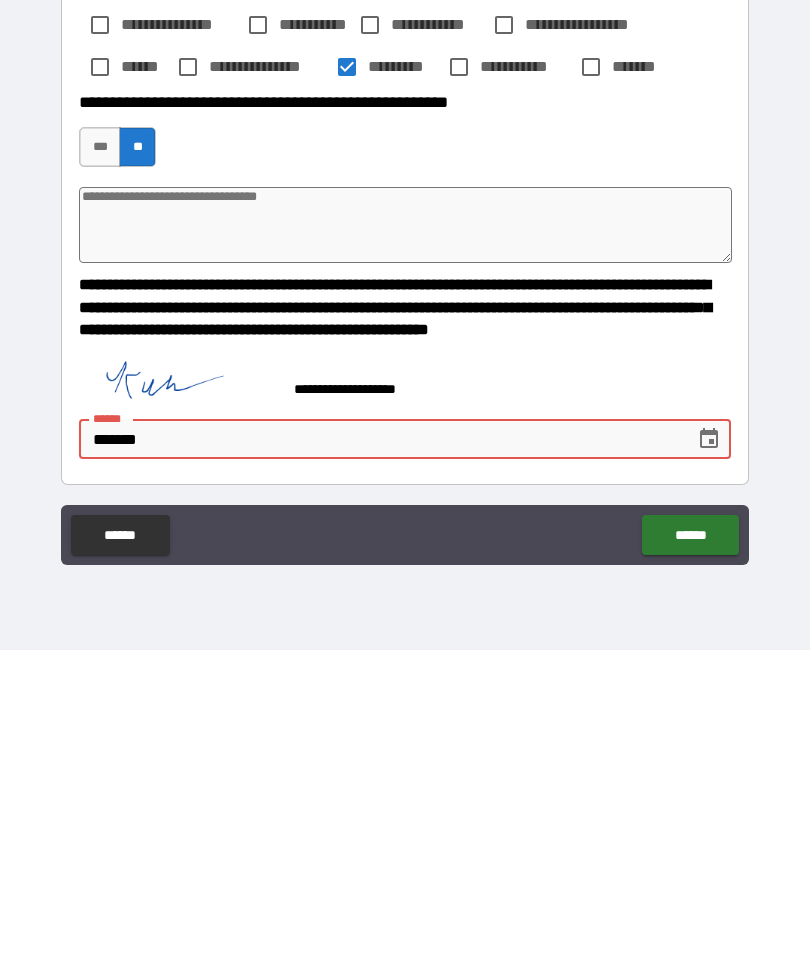 scroll, scrollTop: 67, scrollLeft: 0, axis: vertical 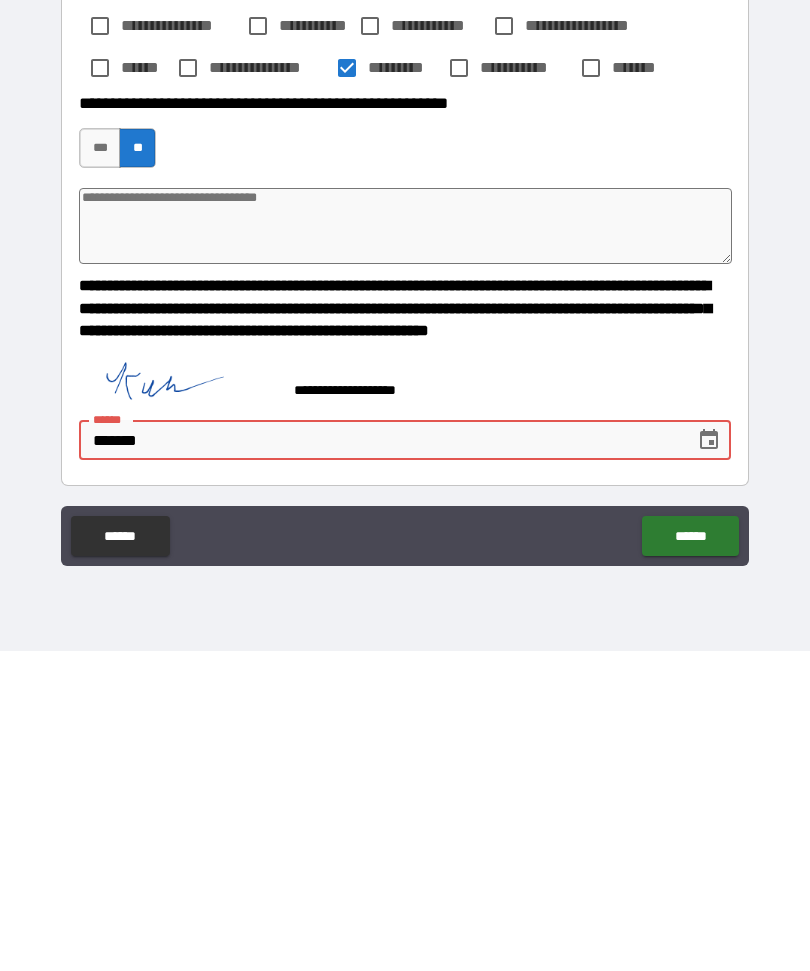 type on "*" 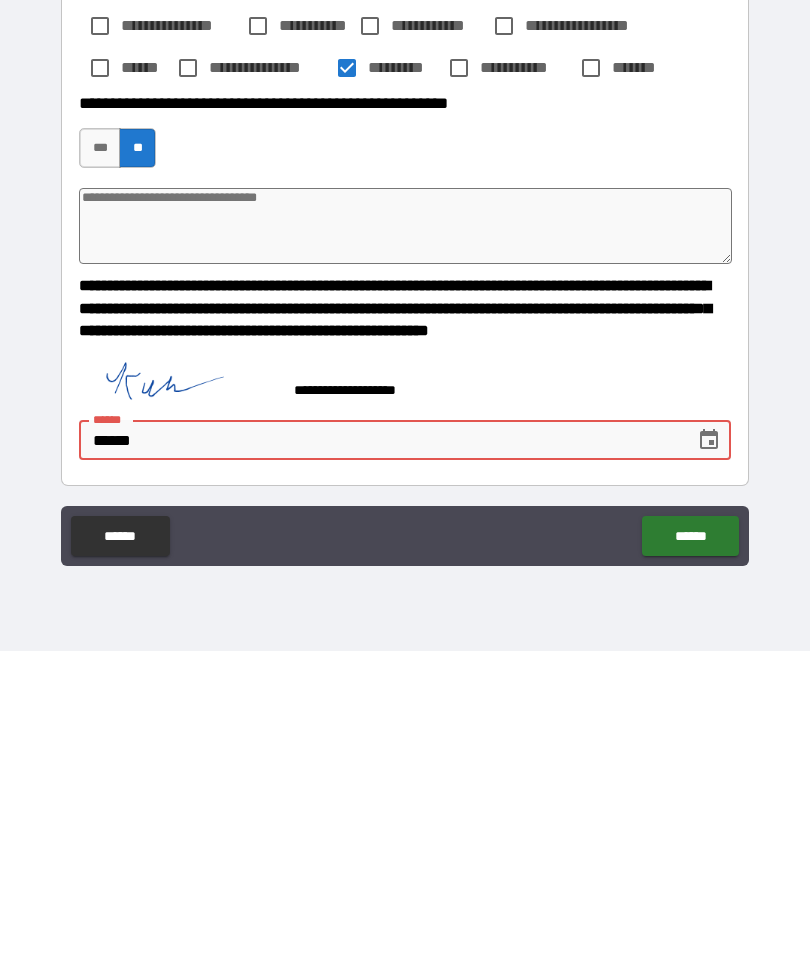 type on "*" 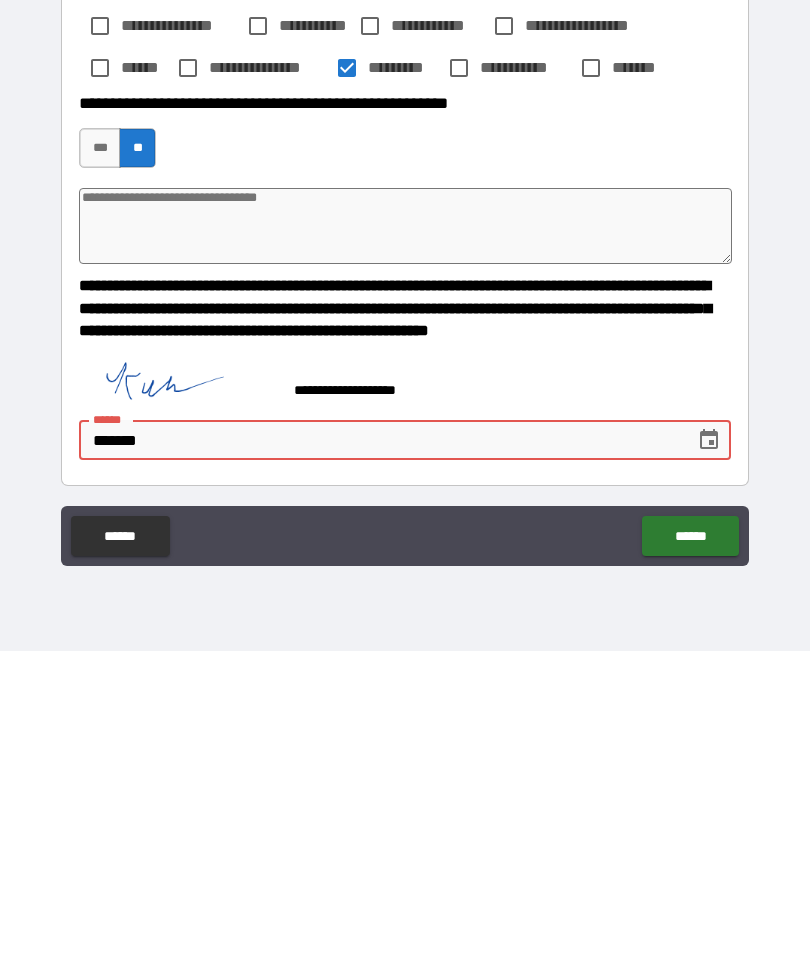 type on "*" 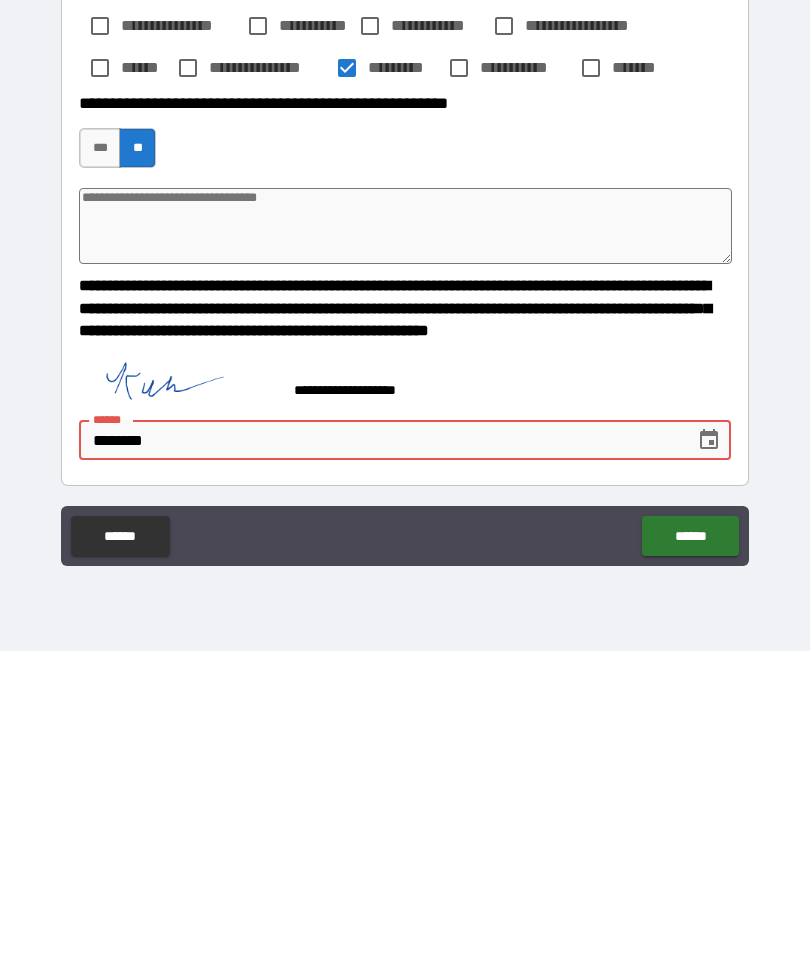 type on "*" 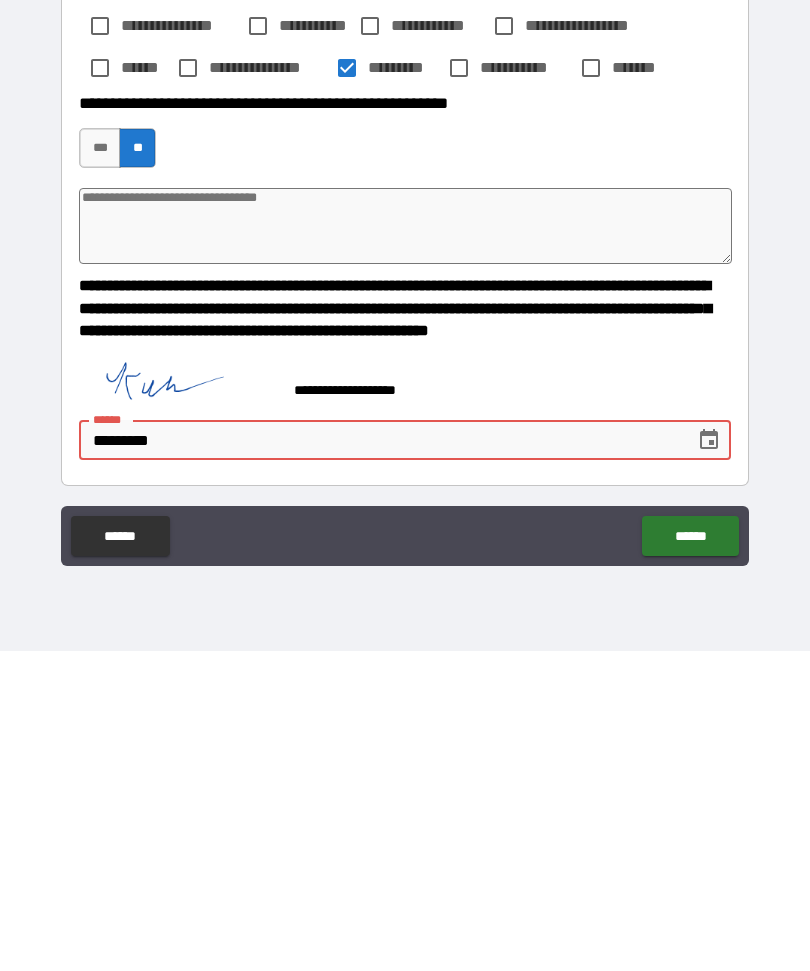 type on "*" 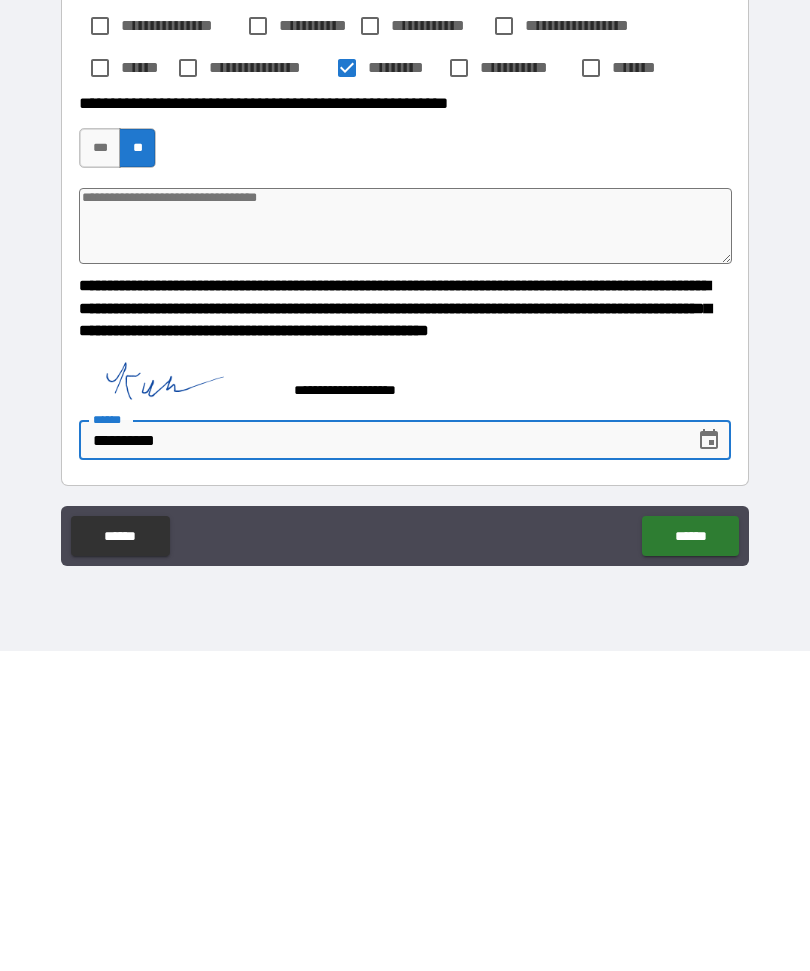 type on "*" 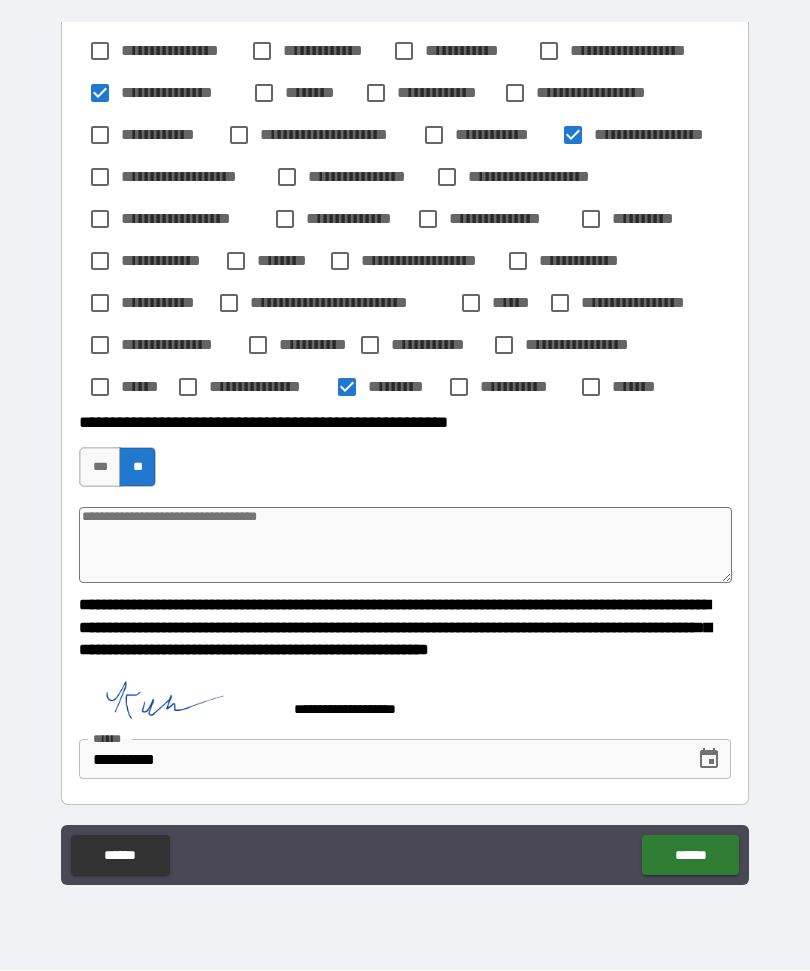 click on "******" at bounding box center [690, 856] 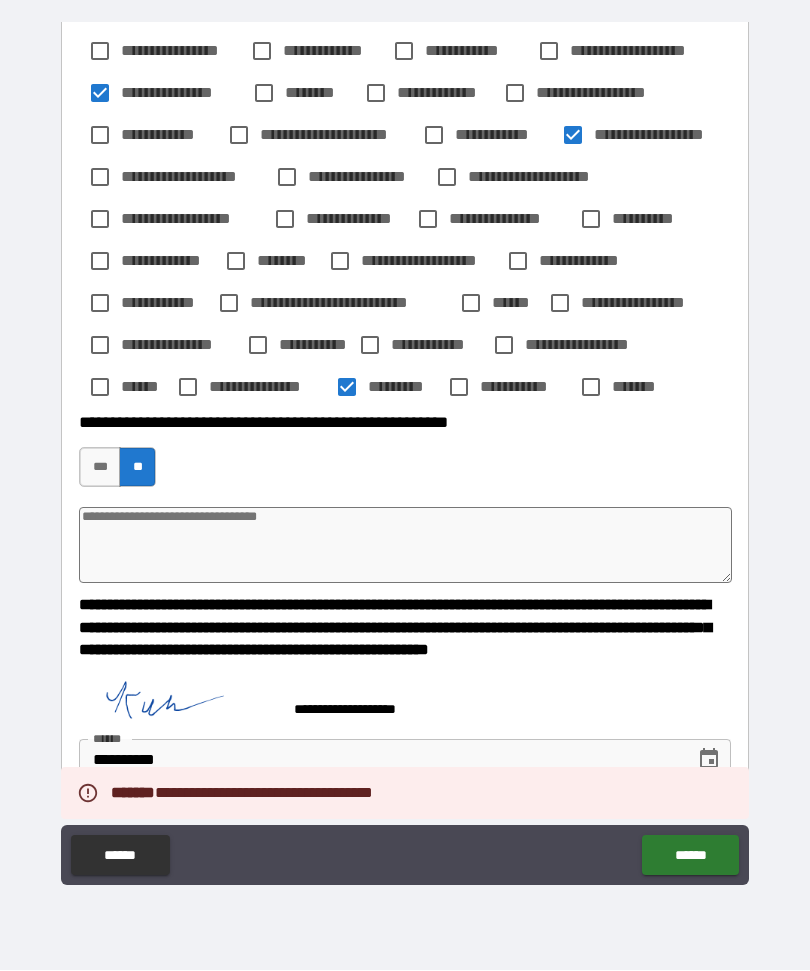 type on "*" 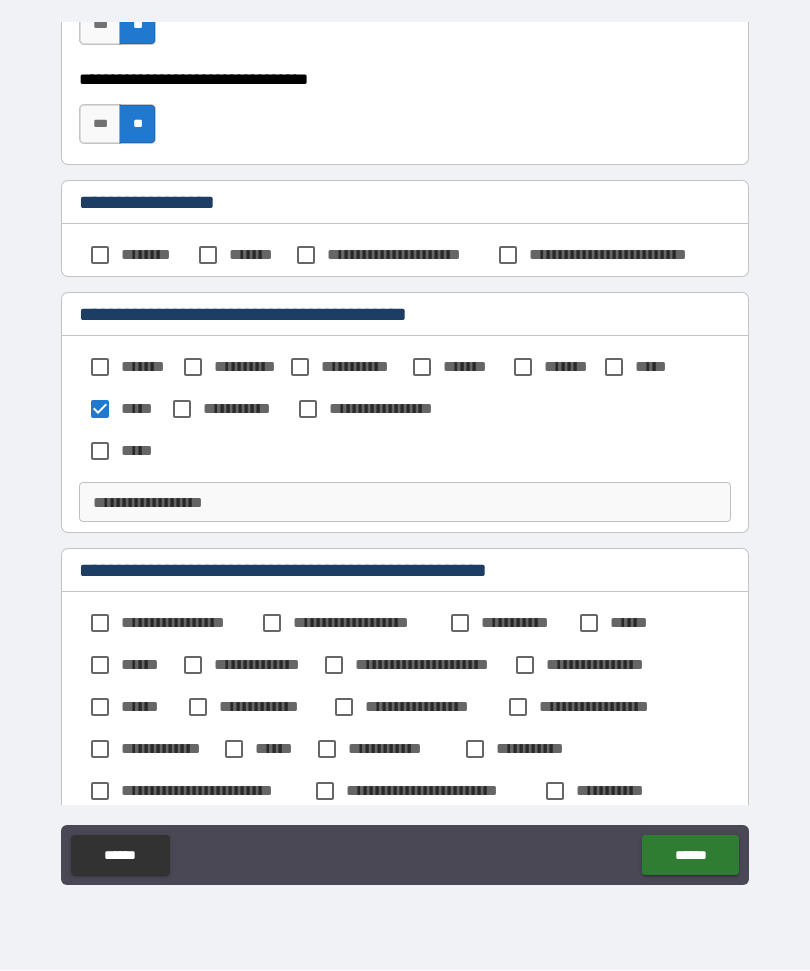 scroll, scrollTop: 1060, scrollLeft: 0, axis: vertical 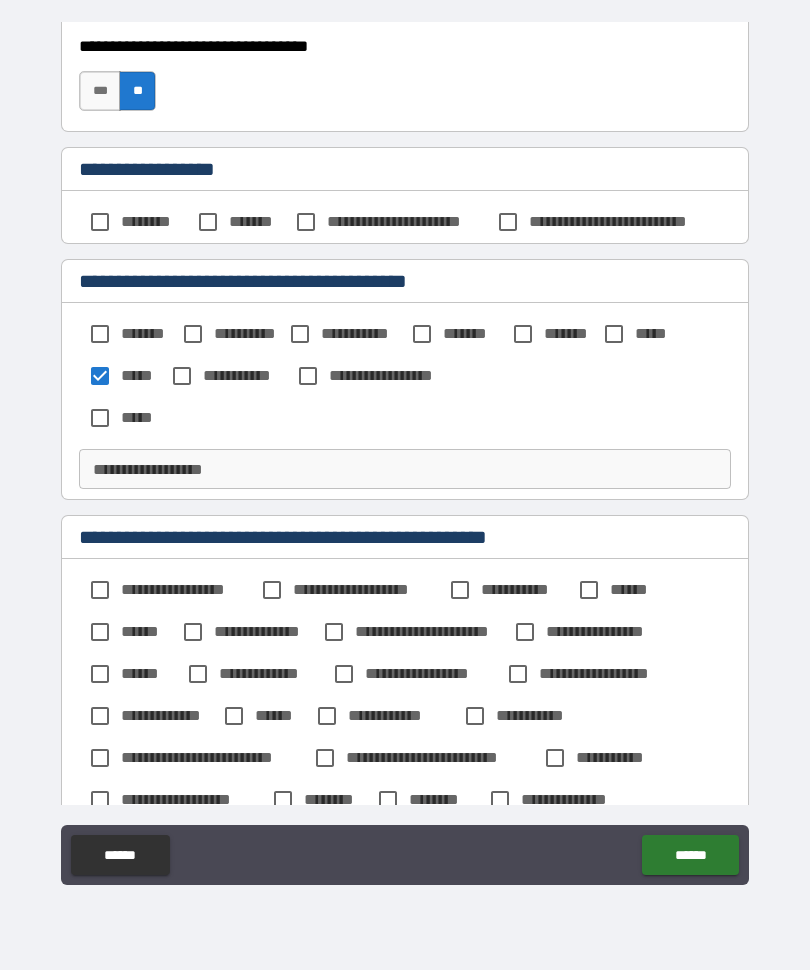 click on "**********" at bounding box center (405, 470) 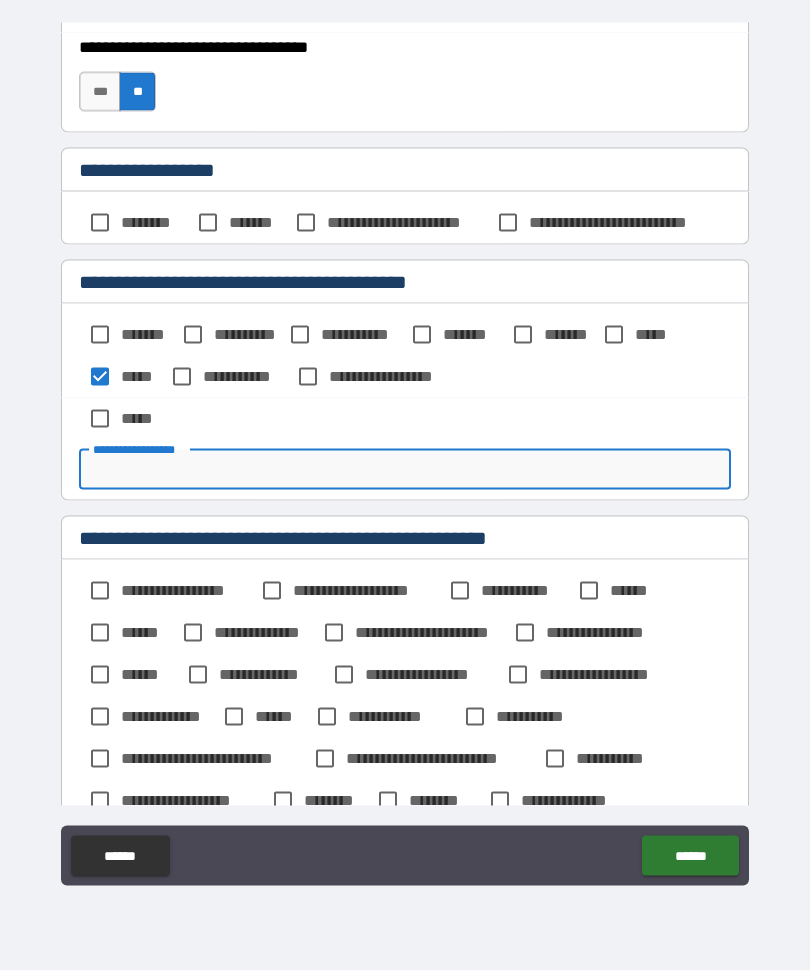 type on "*" 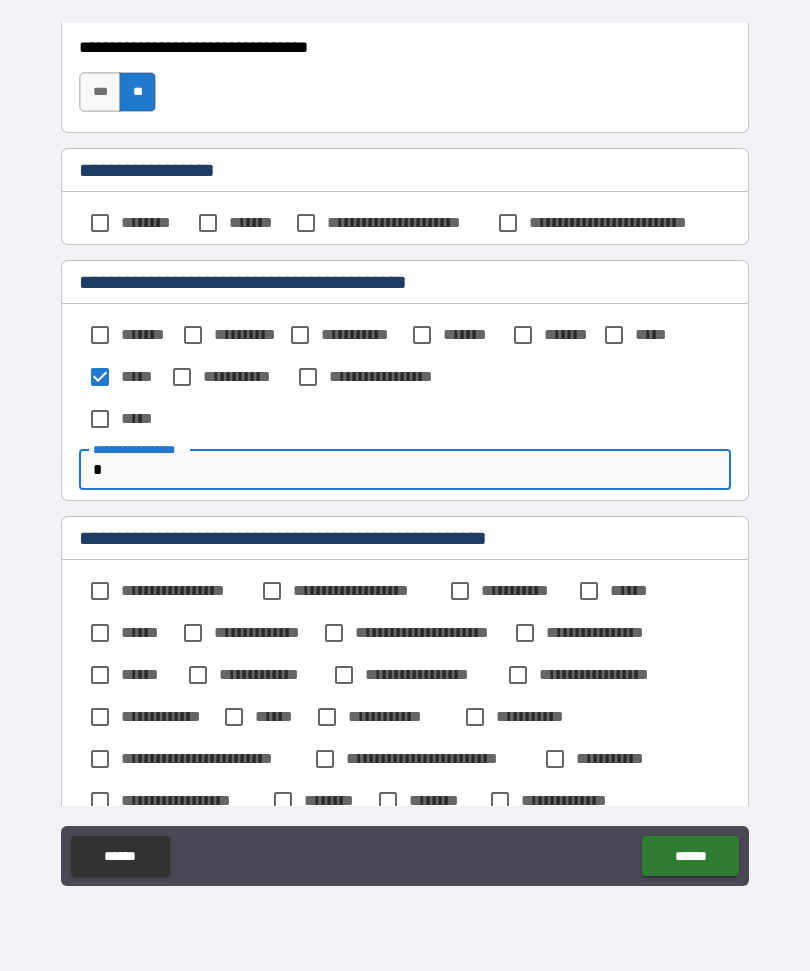type on "*" 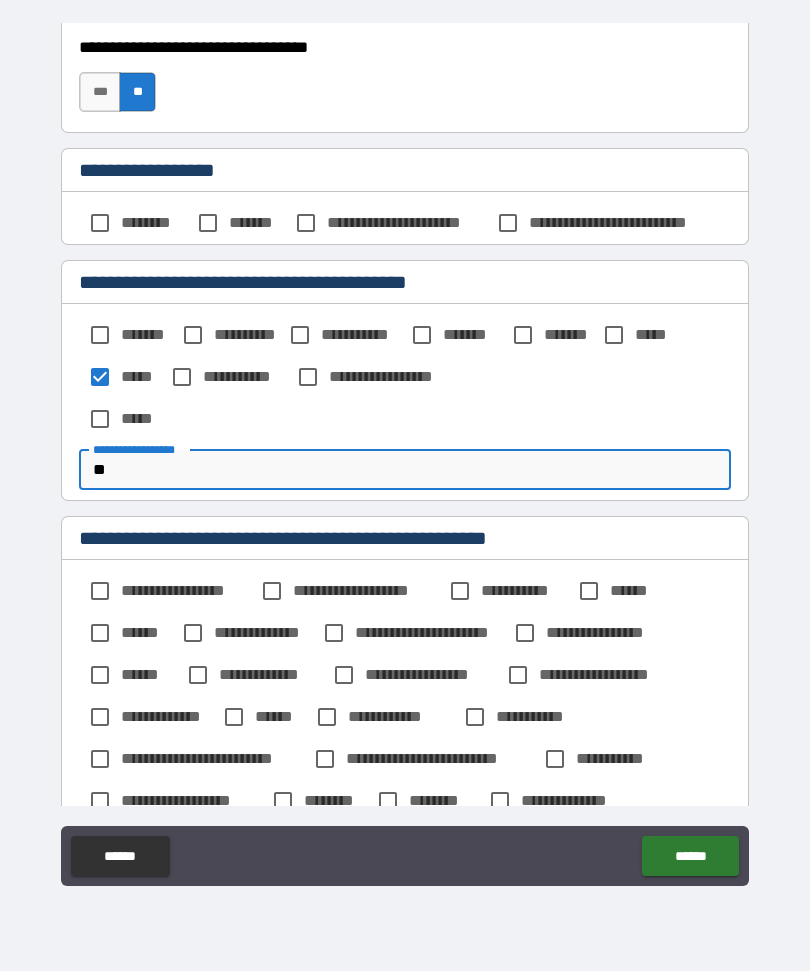 type on "*" 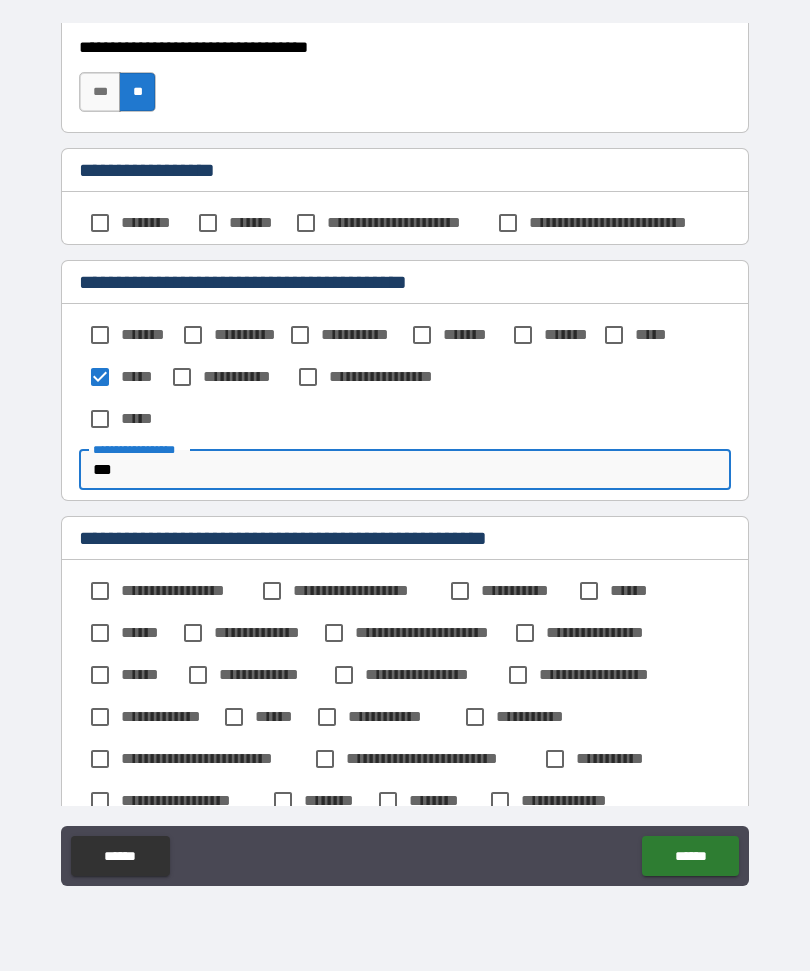 type on "*" 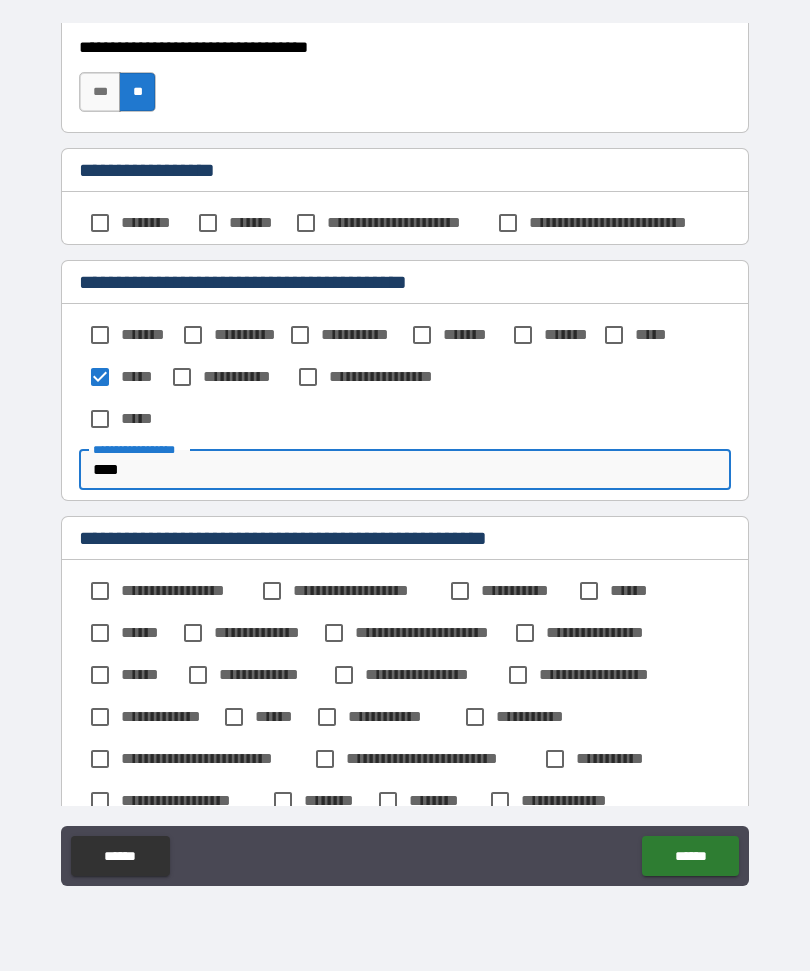 type on "*" 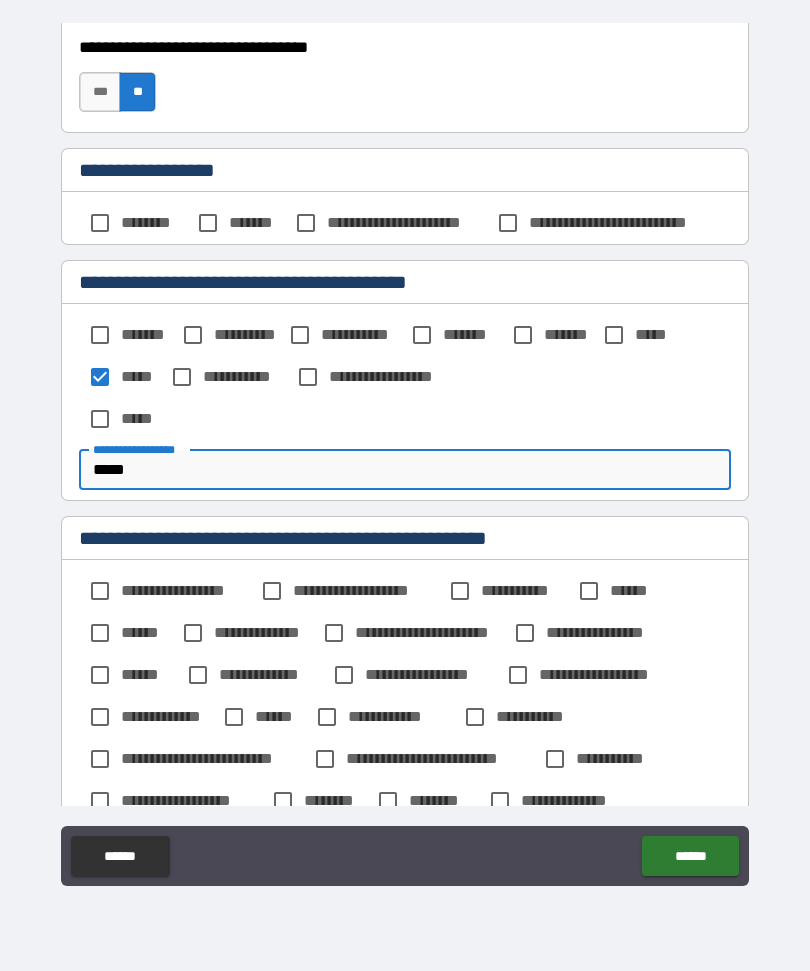 type on "*" 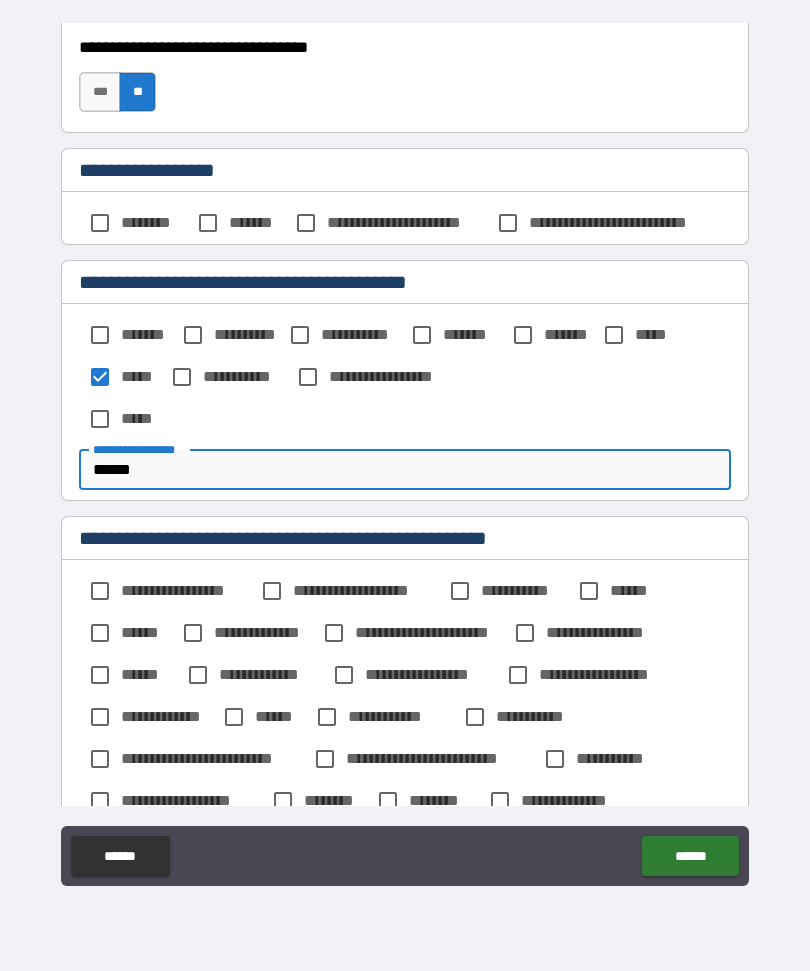 type on "*" 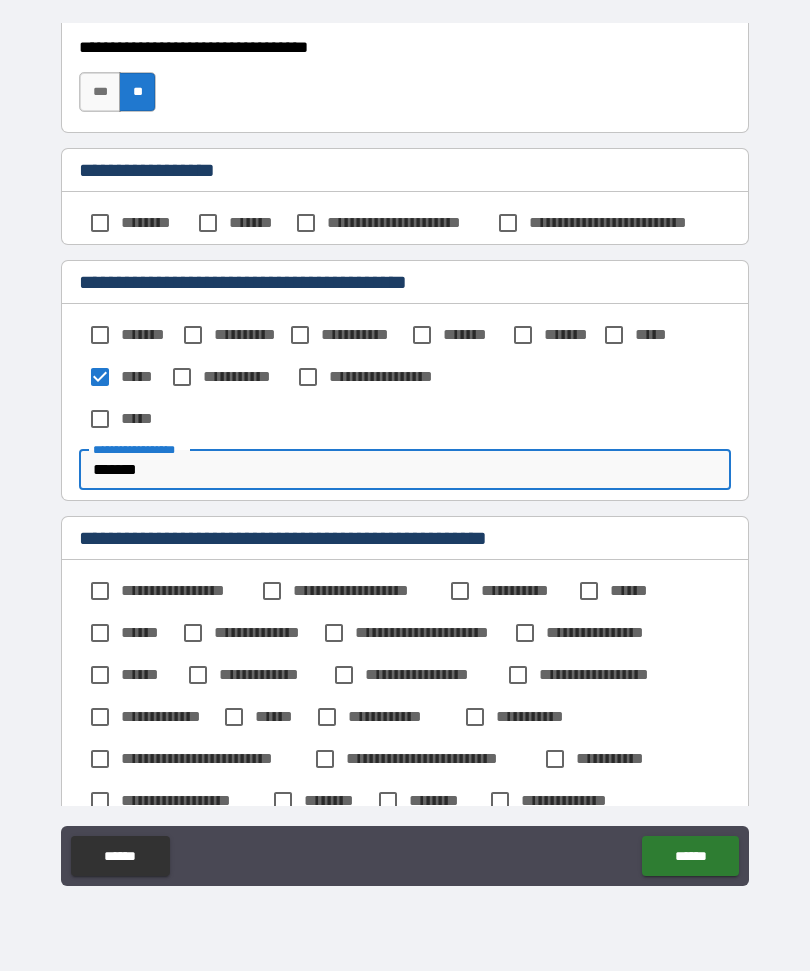 type on "*" 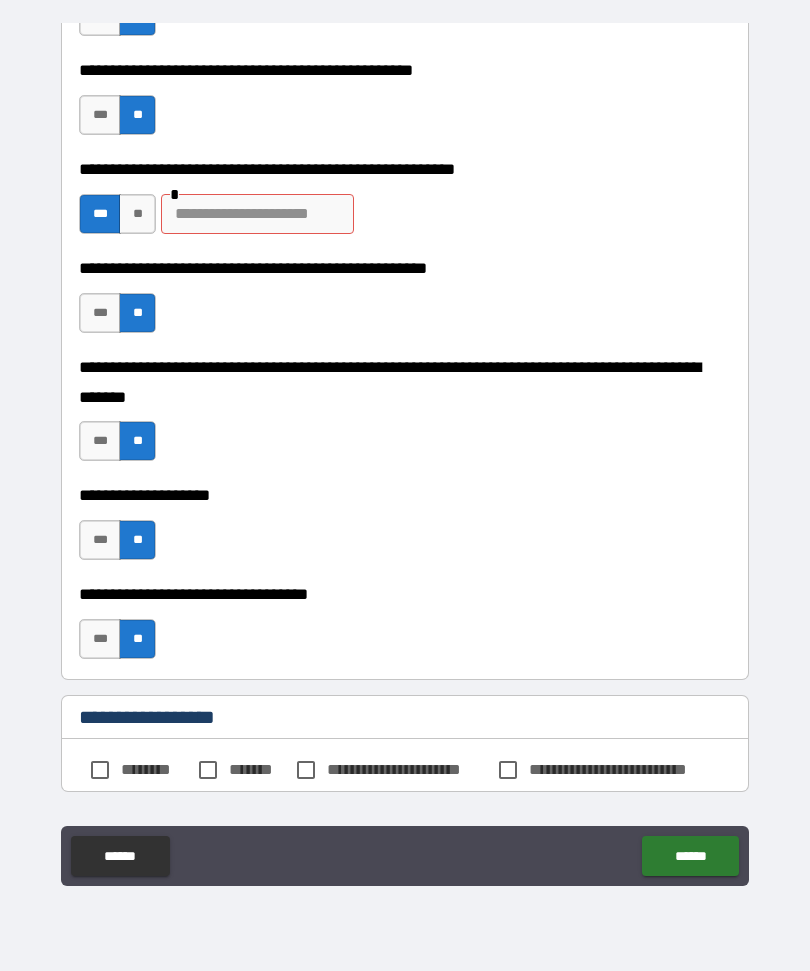 scroll, scrollTop: 515, scrollLeft: 0, axis: vertical 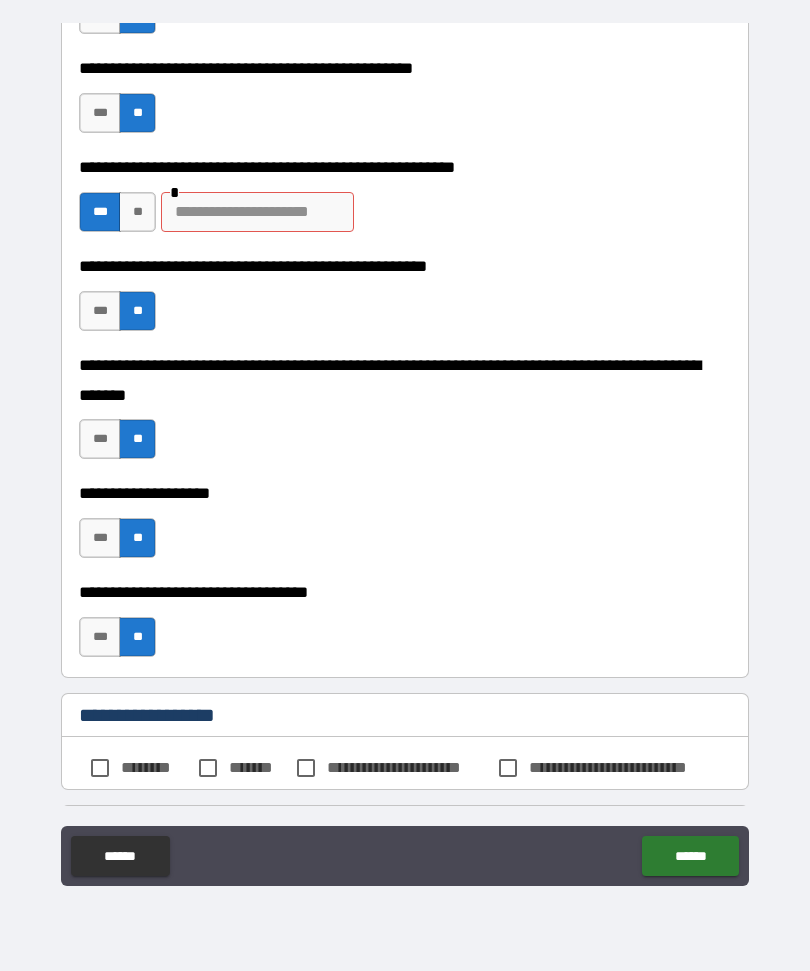 type on "******" 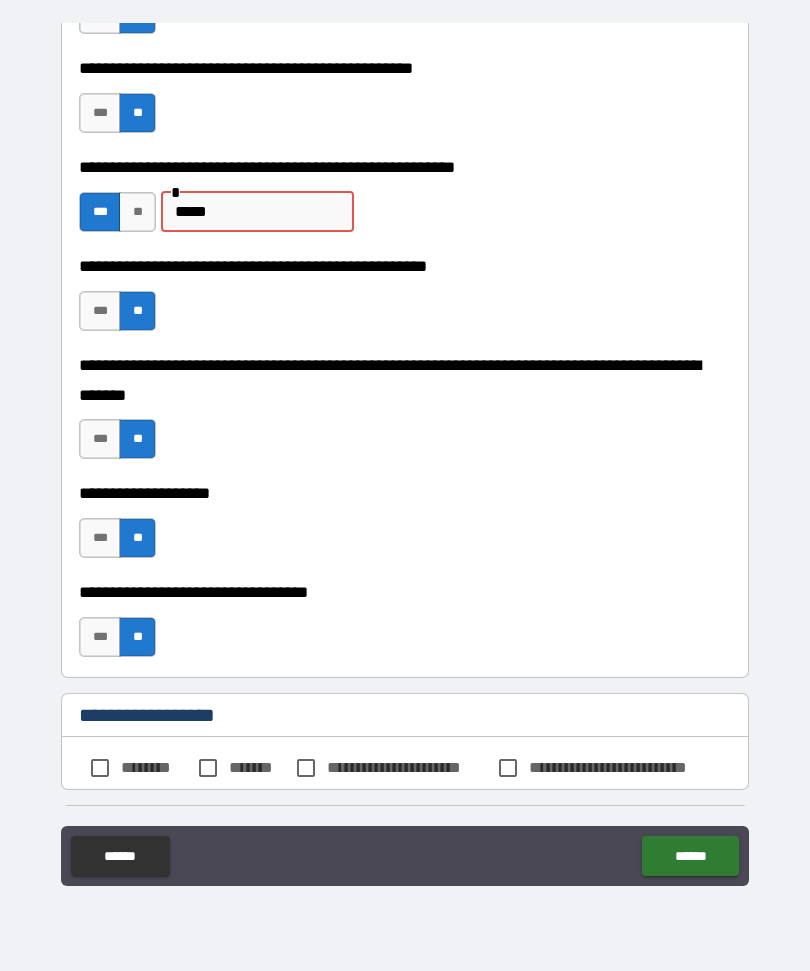 type on "******" 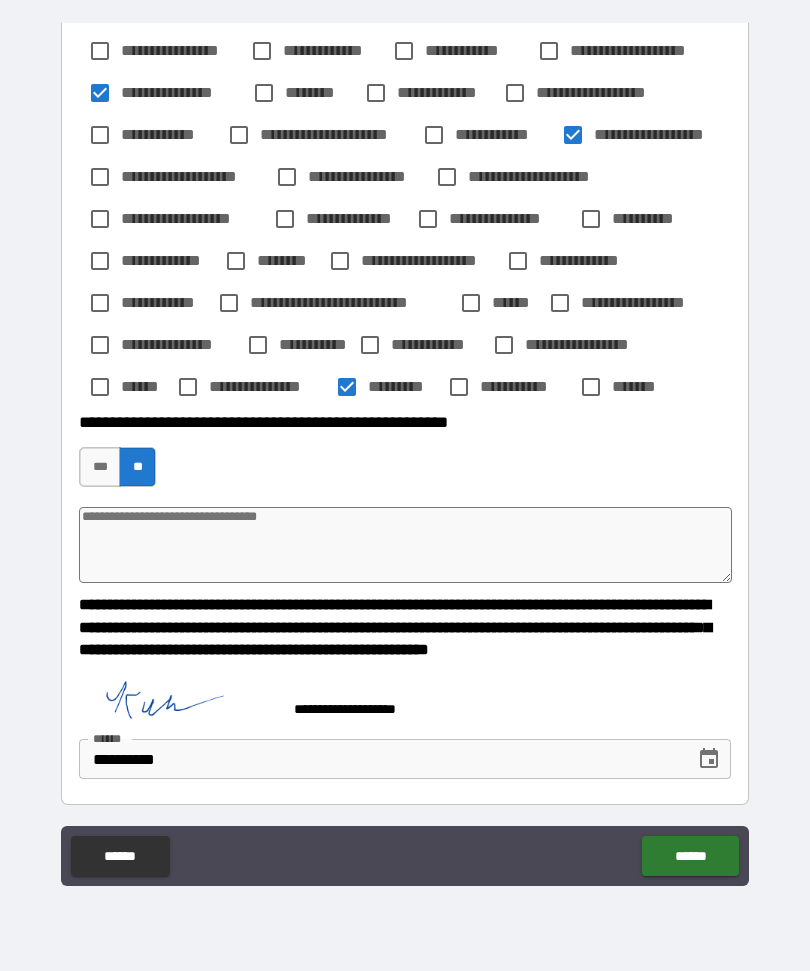 scroll, scrollTop: 2061, scrollLeft: 0, axis: vertical 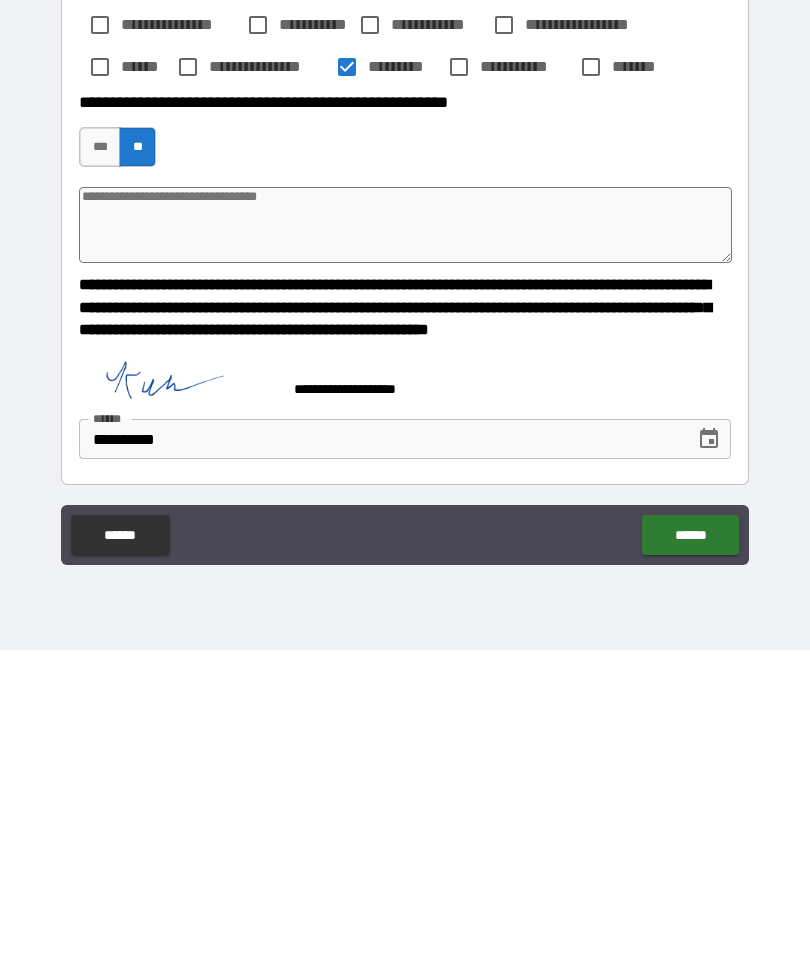 click on "******" at bounding box center [690, 856] 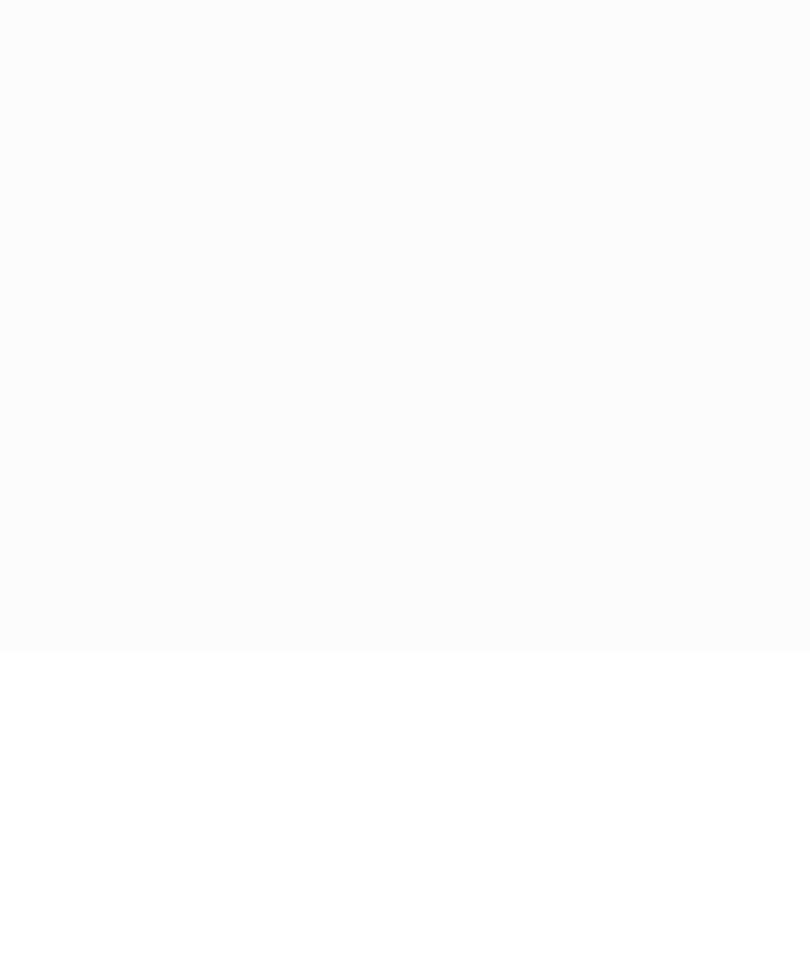 scroll, scrollTop: 67, scrollLeft: 0, axis: vertical 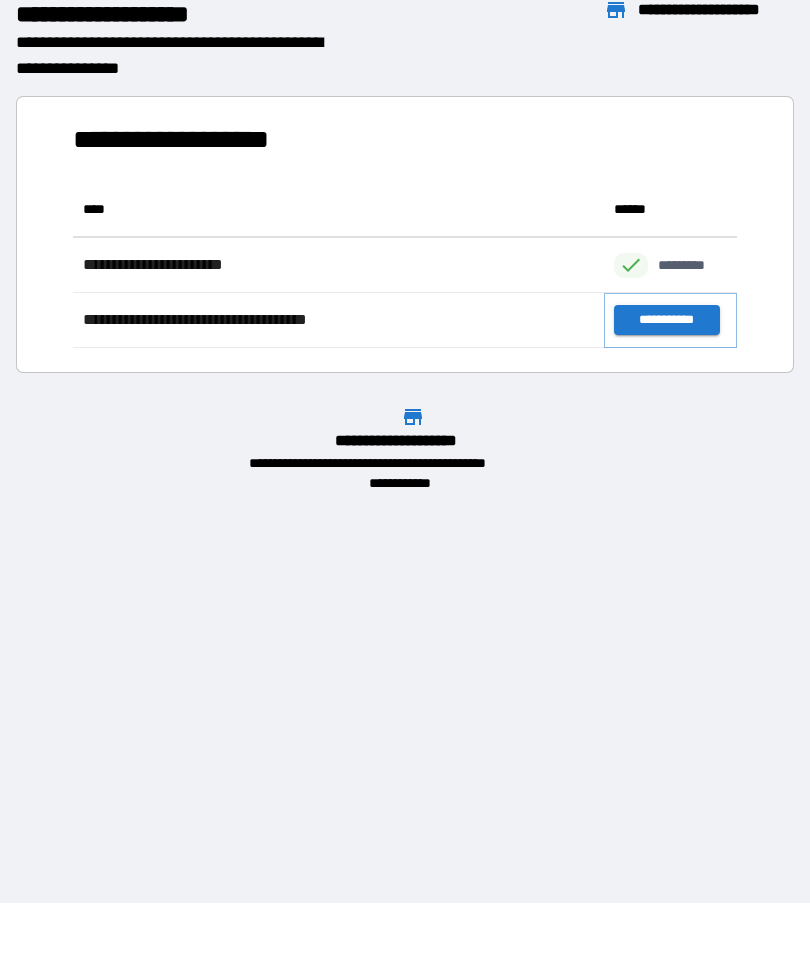 click on "**********" at bounding box center (666, 321) 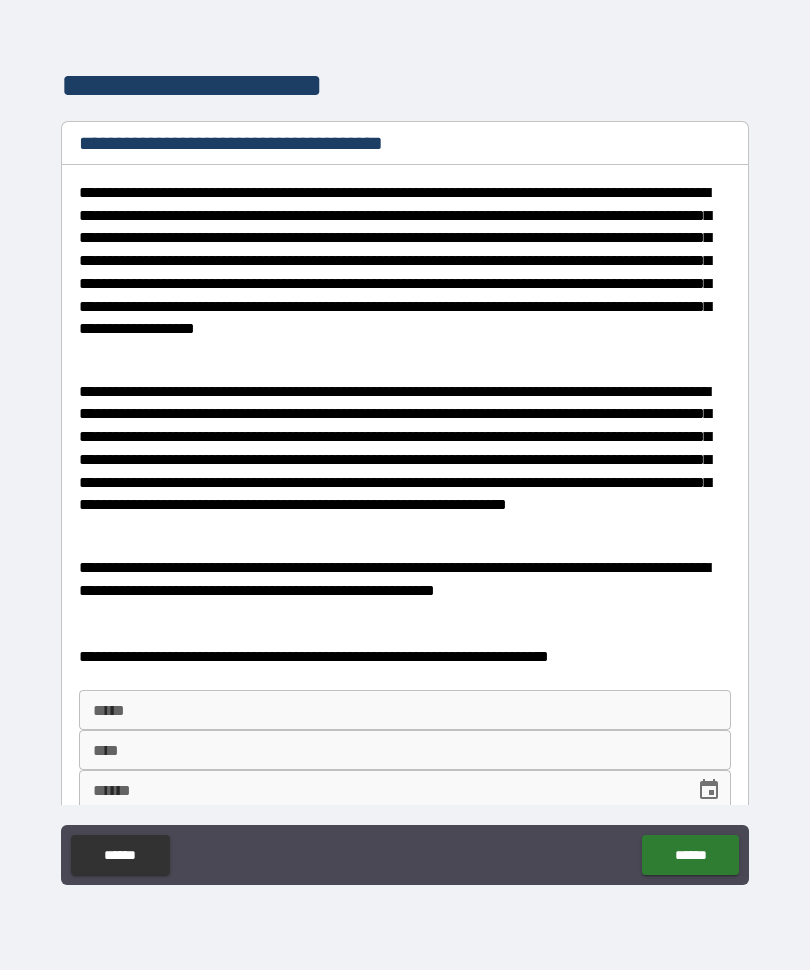 type on "*" 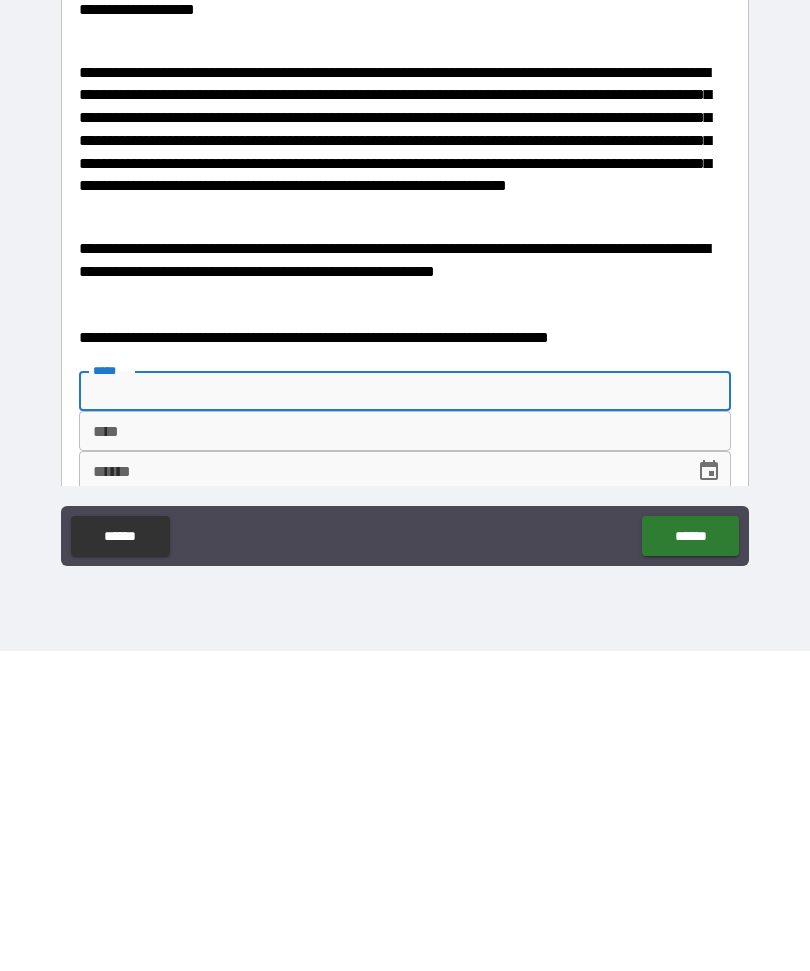 type on "**********" 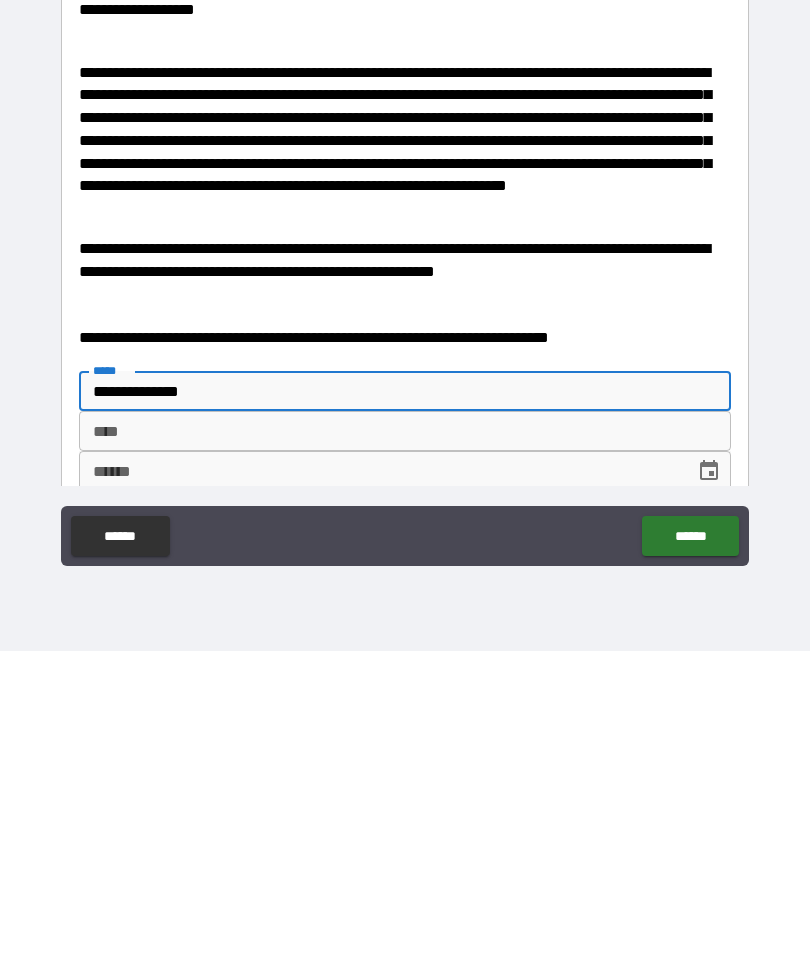 type on "*" 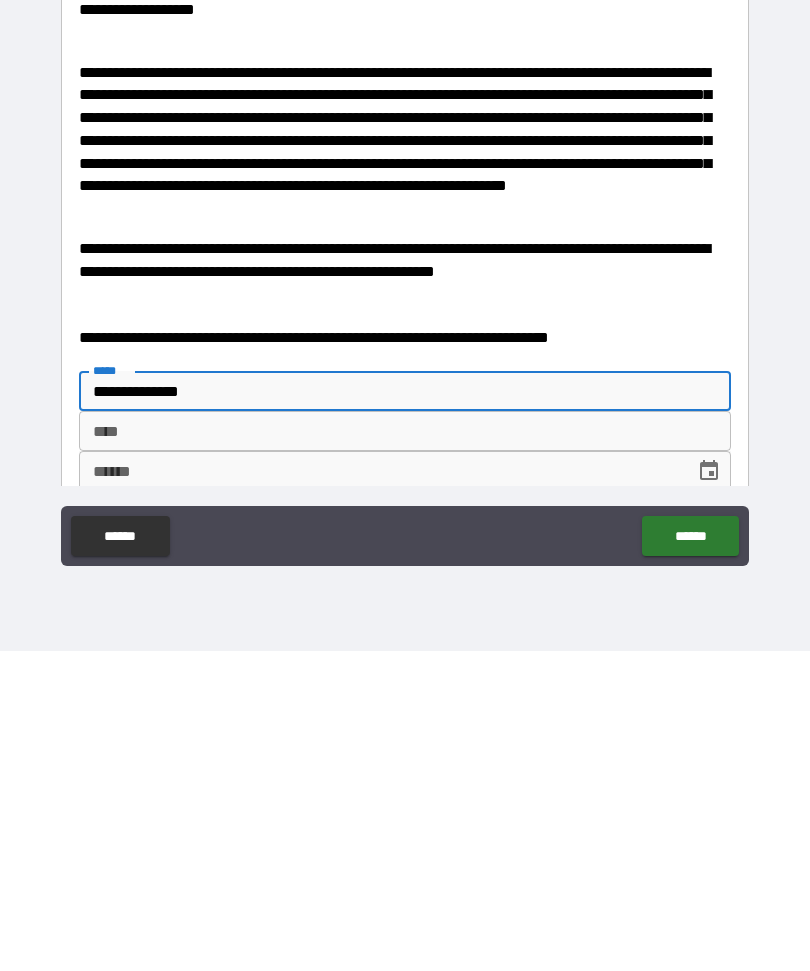 type on "*" 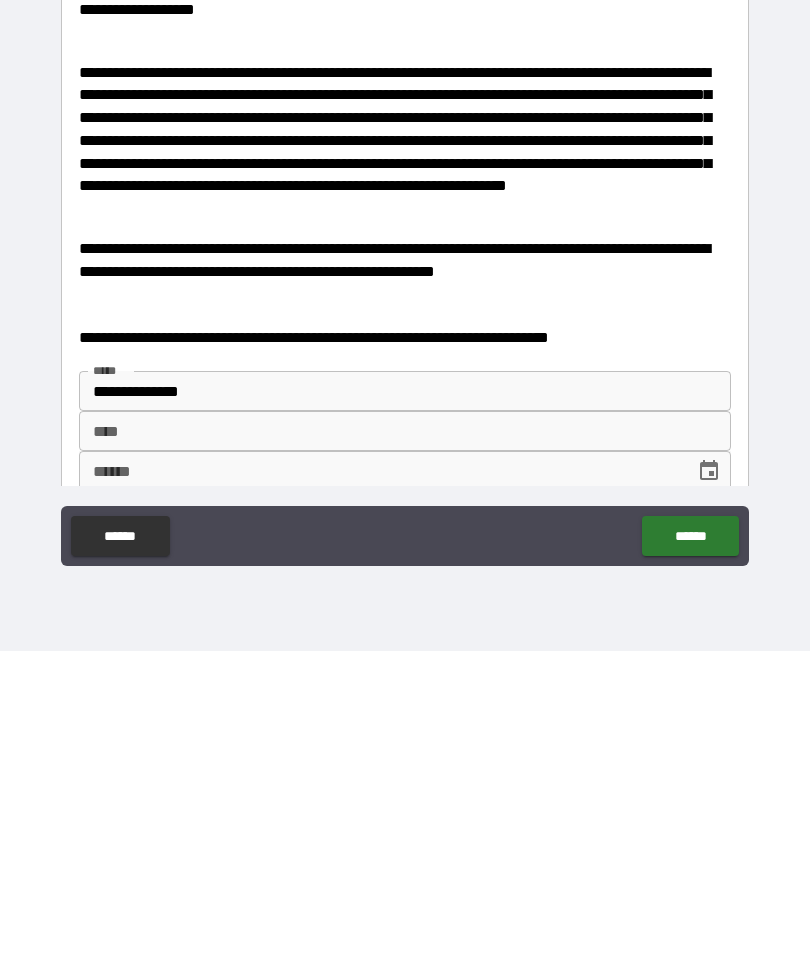 scroll, scrollTop: 67, scrollLeft: 0, axis: vertical 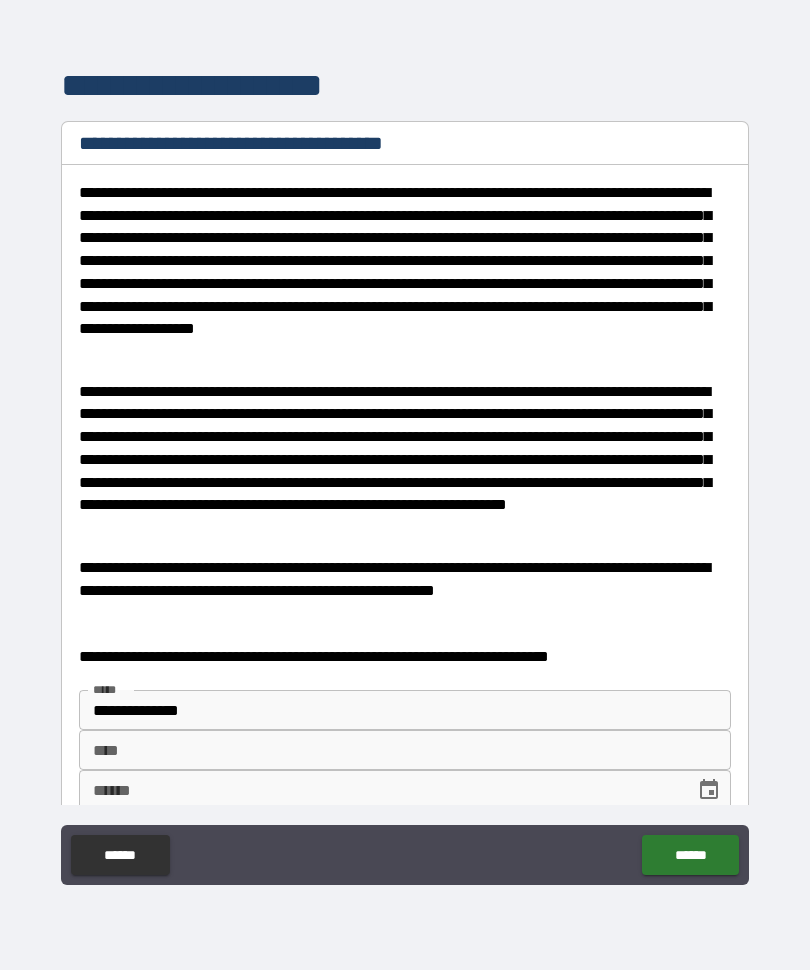 type on "*" 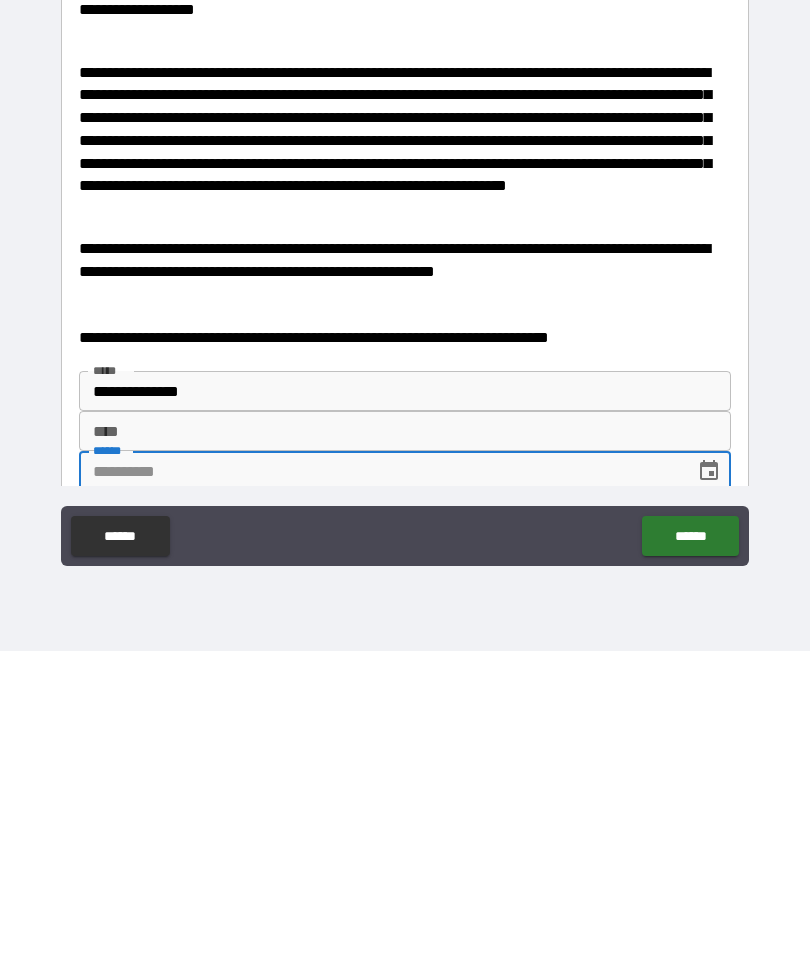 type on "*" 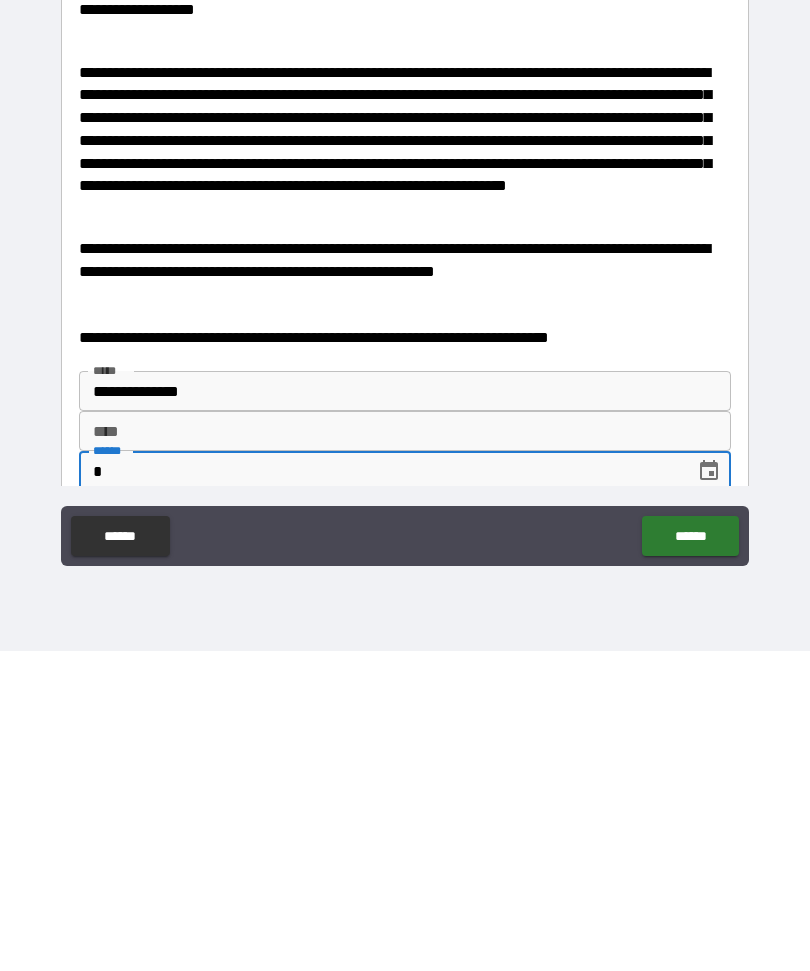 type on "*" 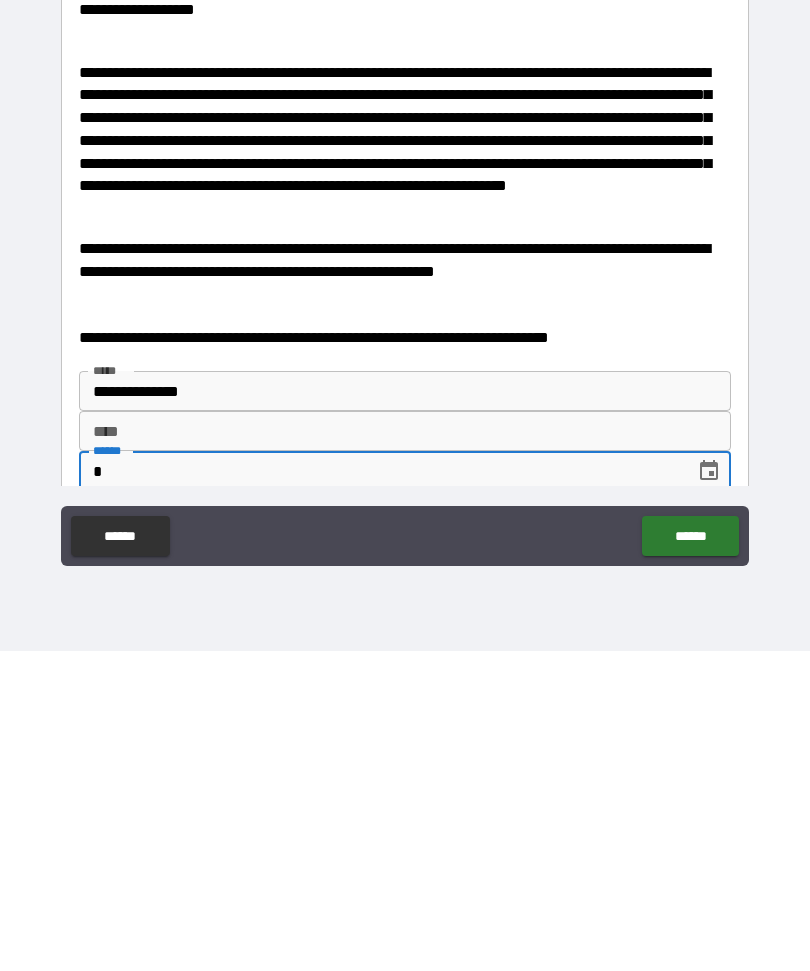 type on "*" 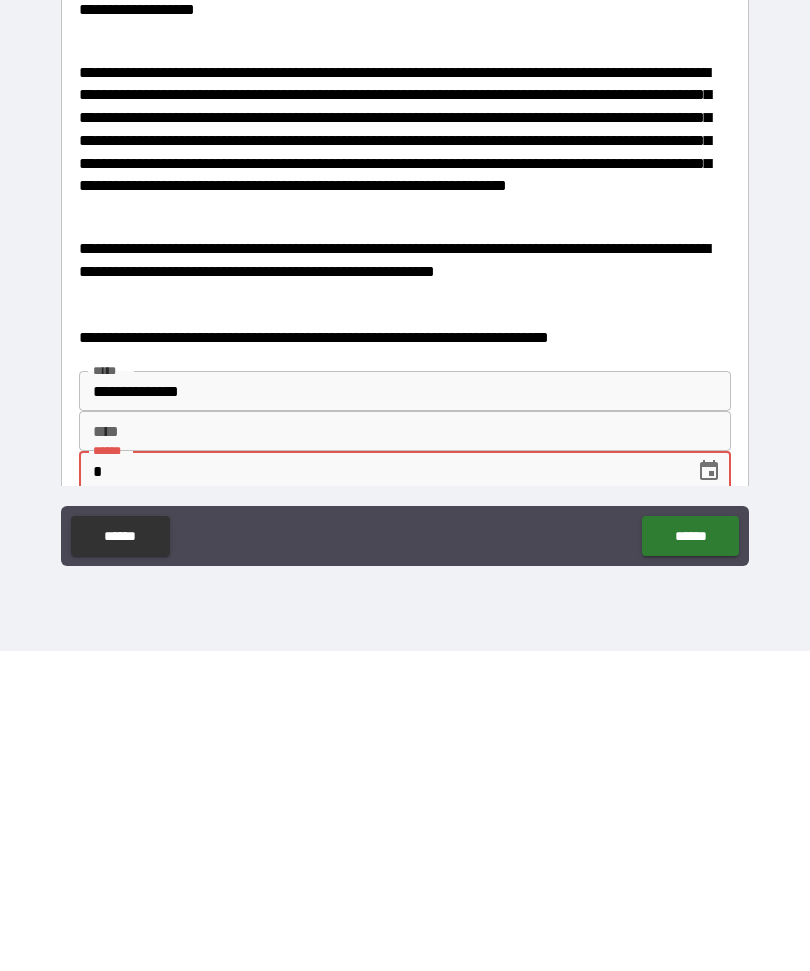 scroll, scrollTop: 67, scrollLeft: 0, axis: vertical 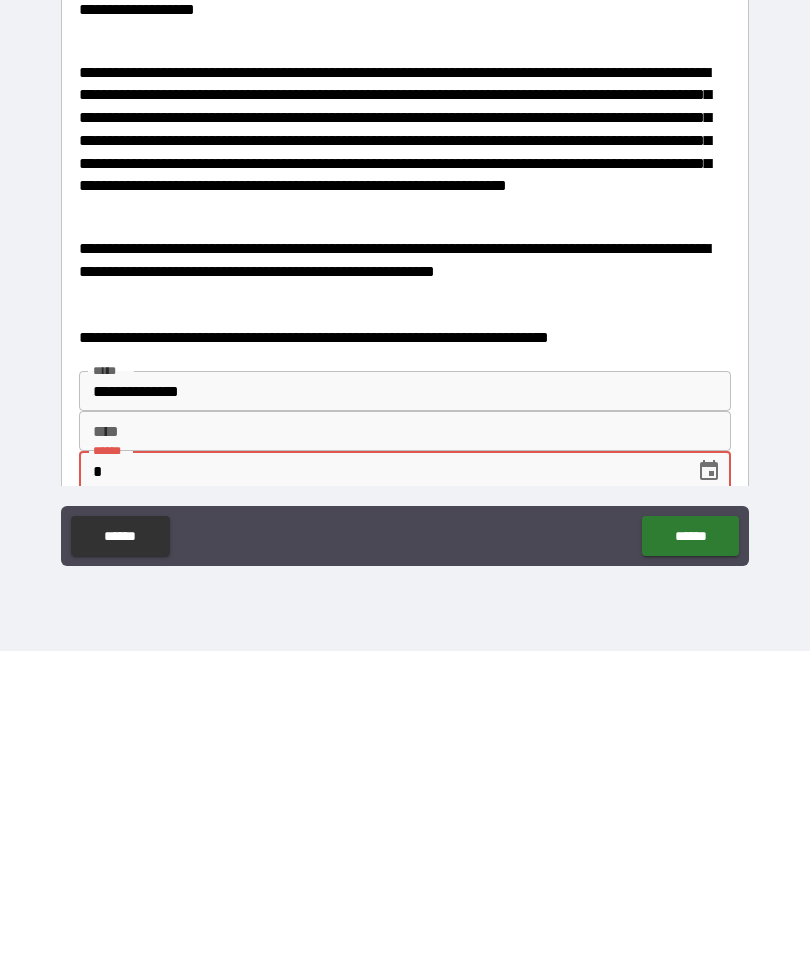 type on "*" 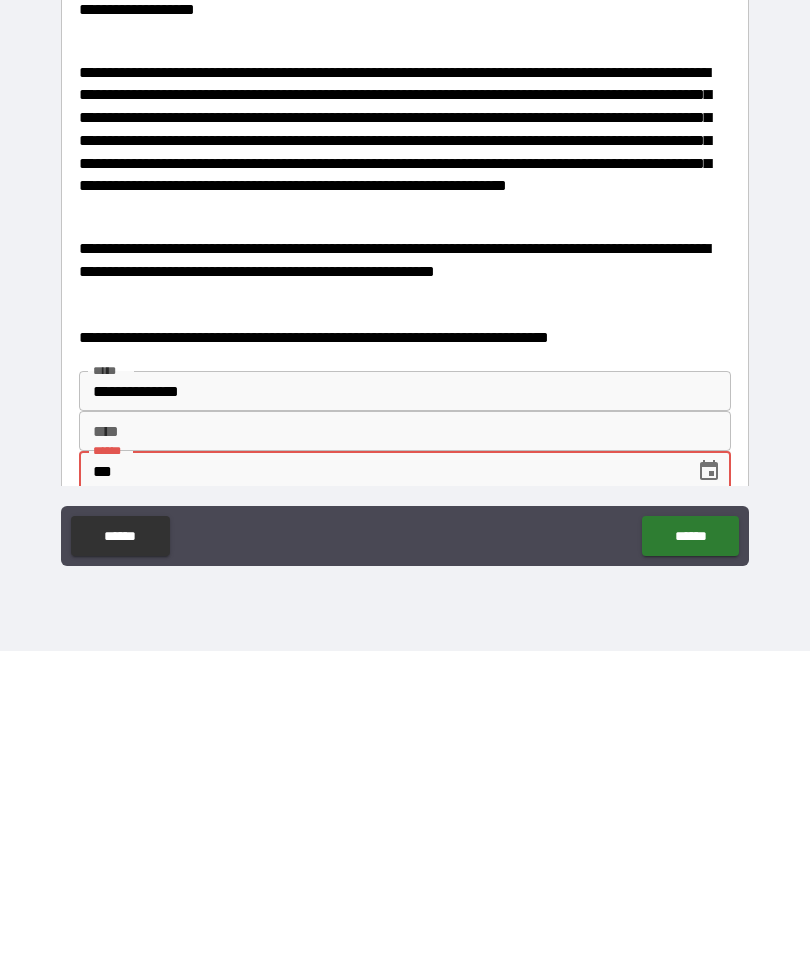 type on "*" 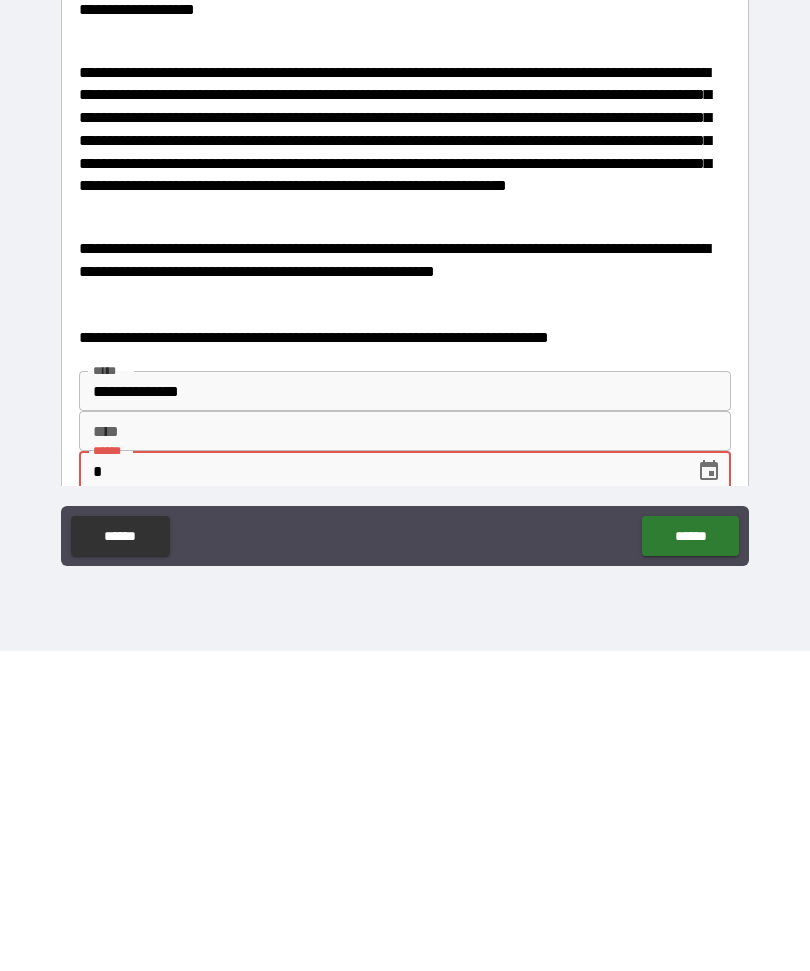 type on "*" 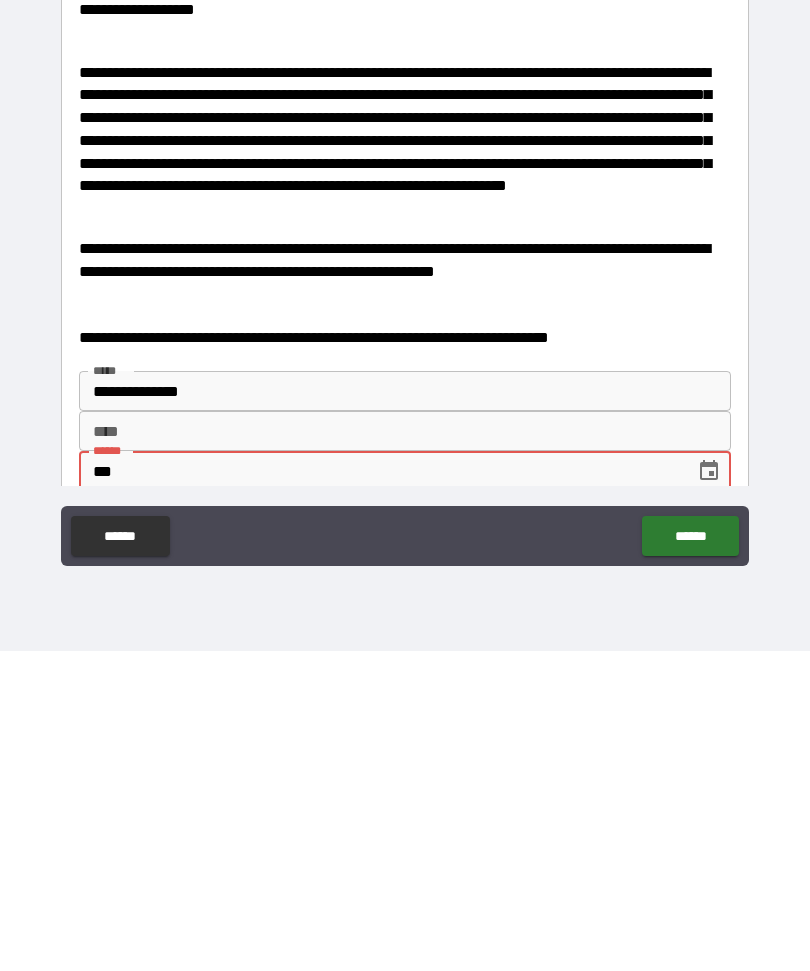 type on "*" 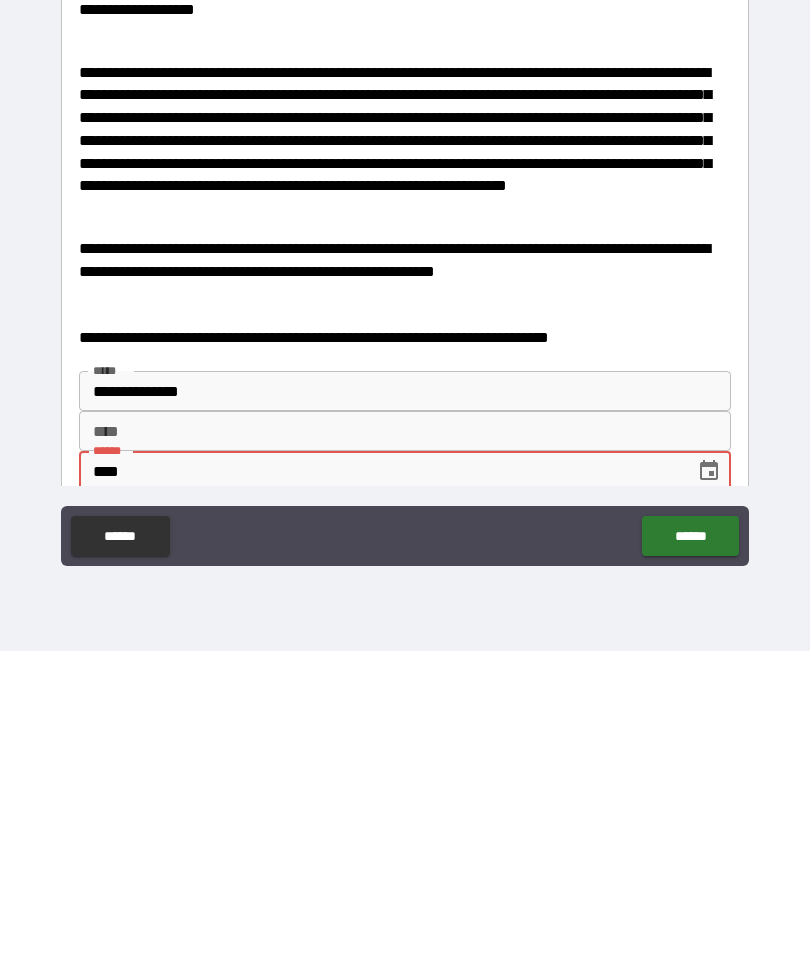 type on "*" 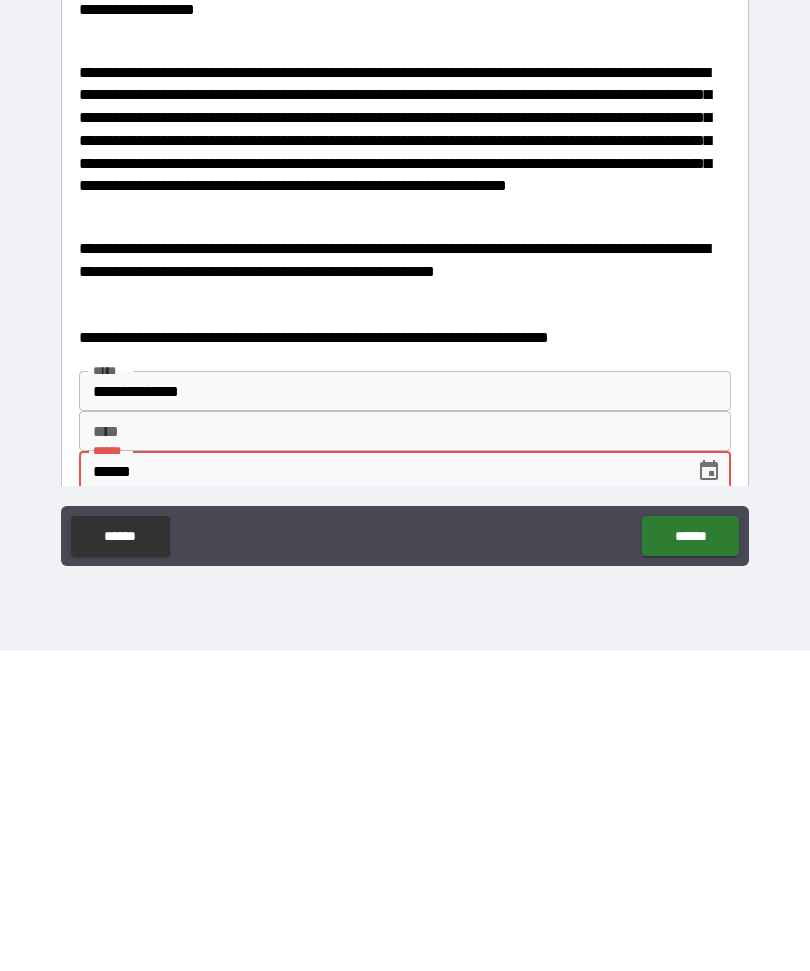 type on "*" 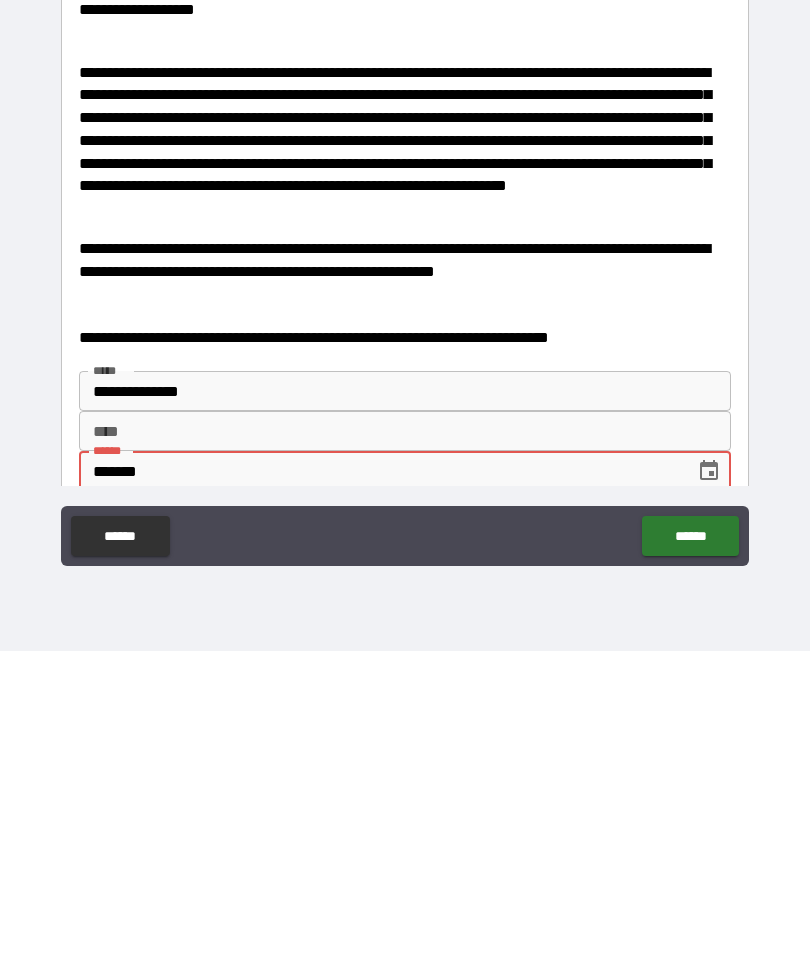 type on "*" 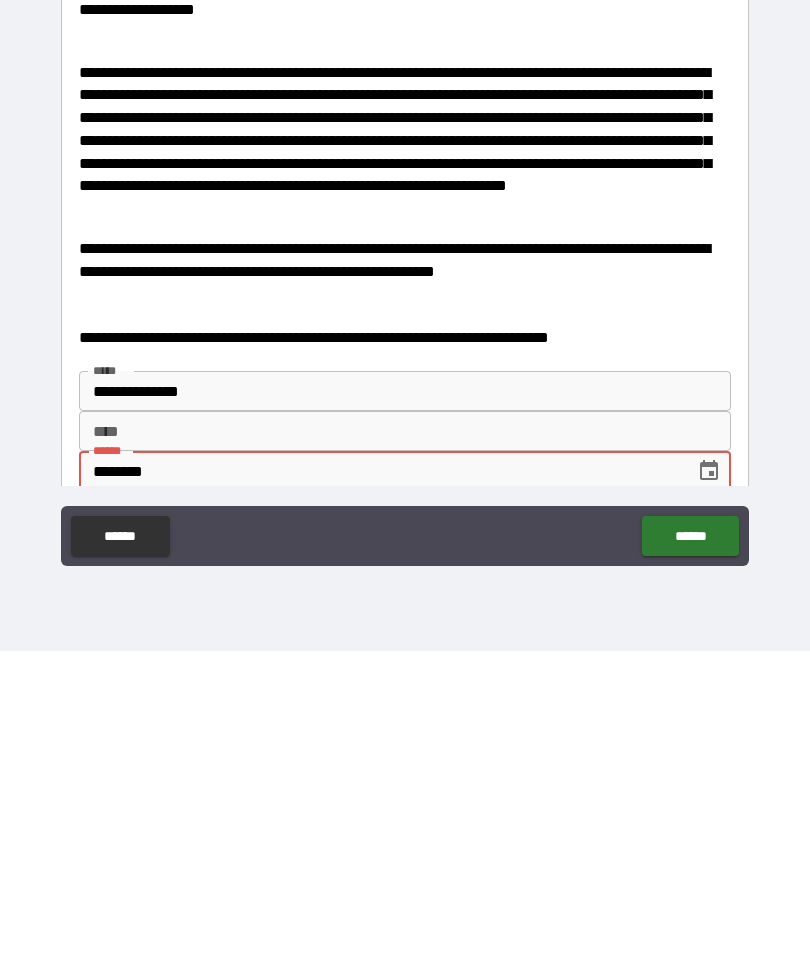 type on "*" 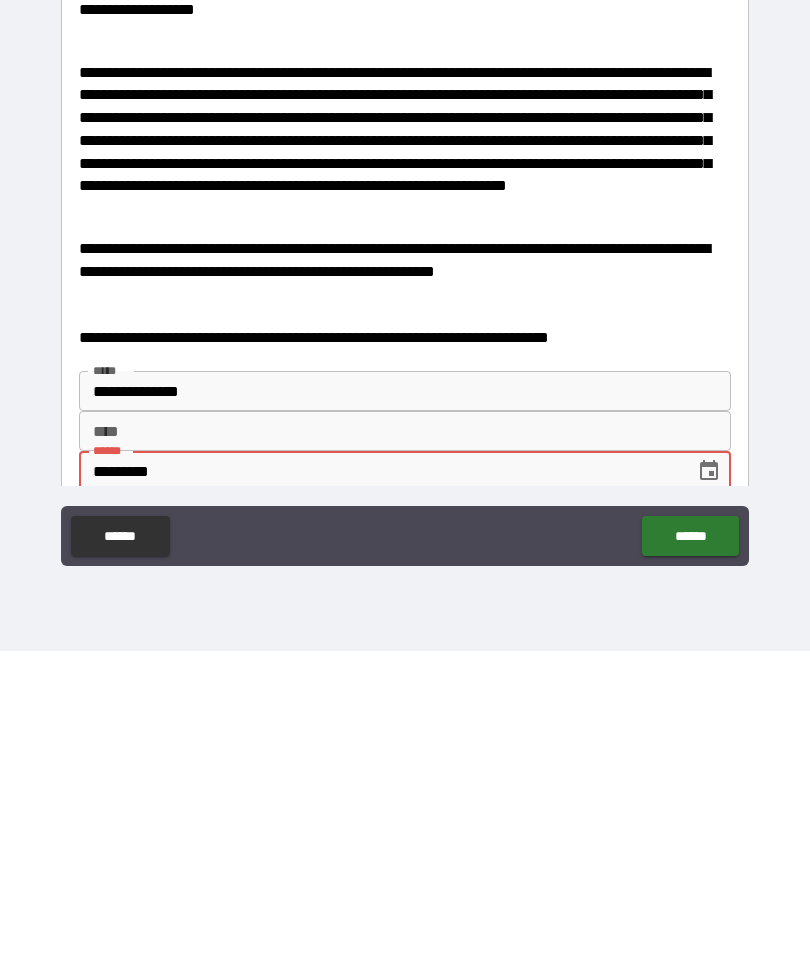 type on "*" 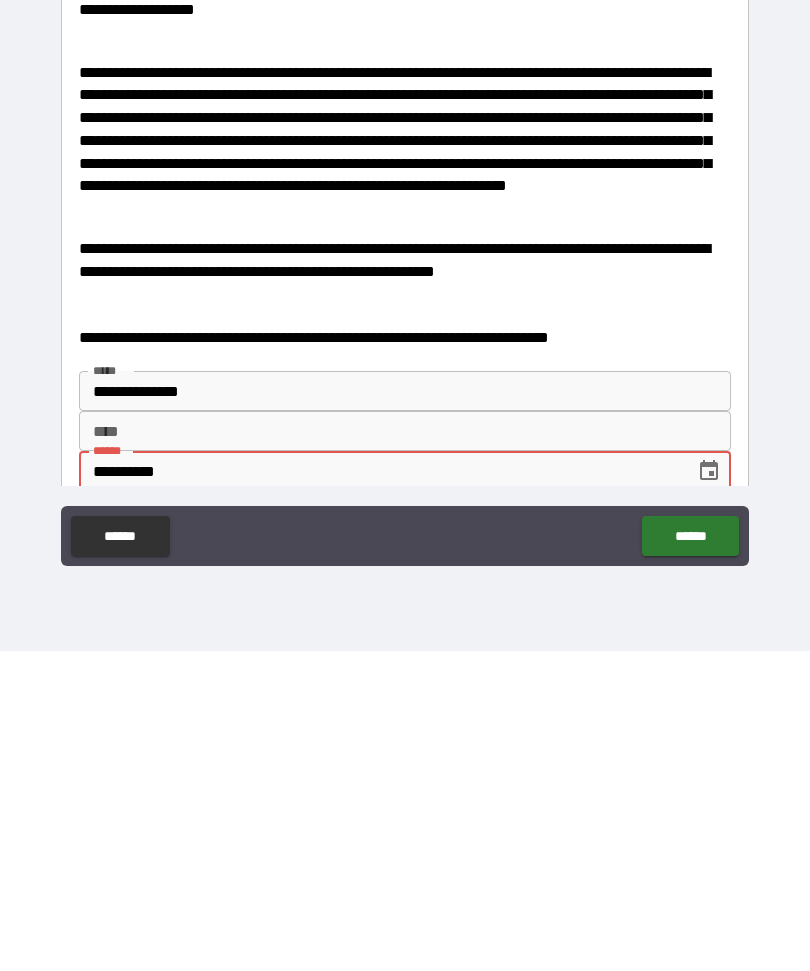 type on "*" 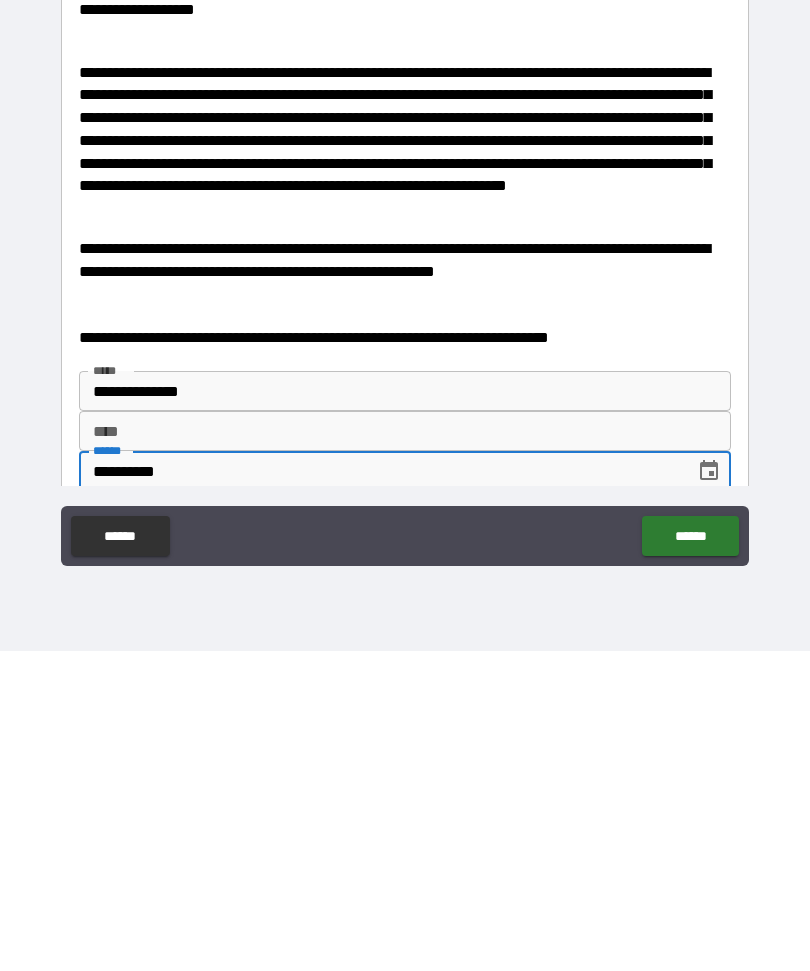 type on "*" 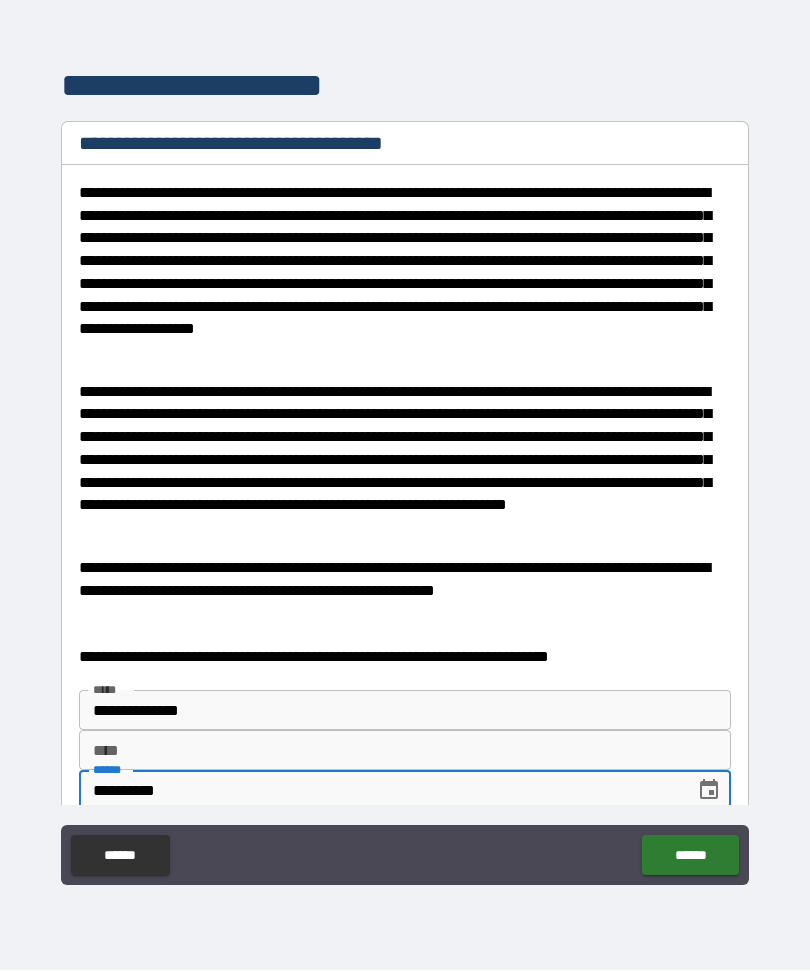 type on "*" 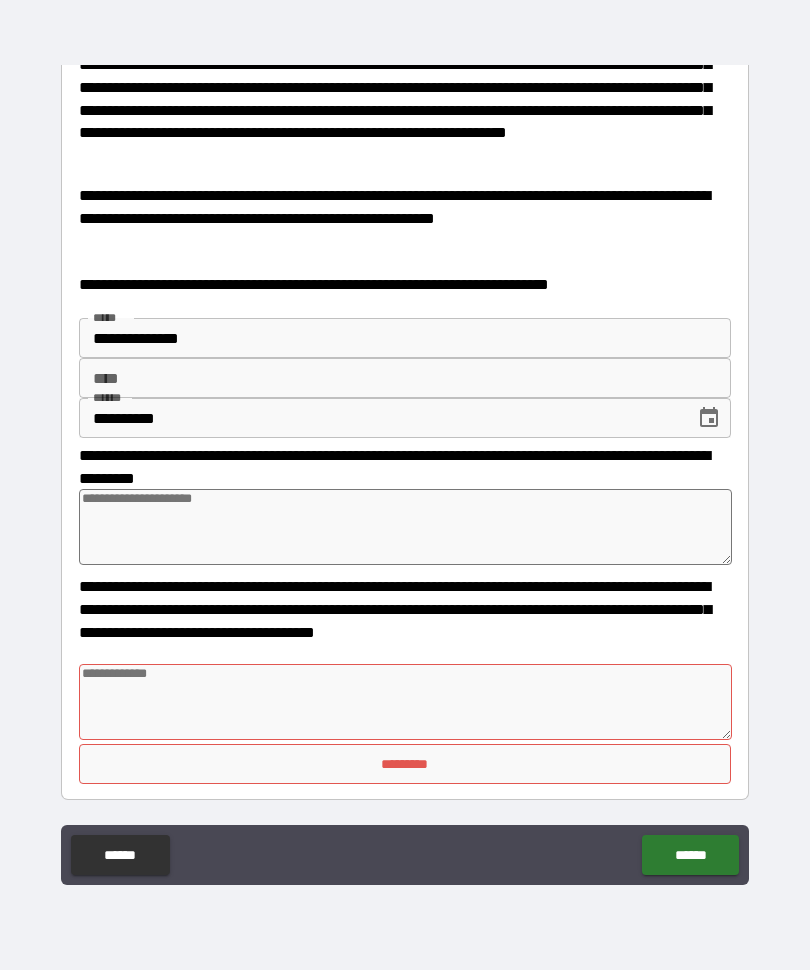 scroll, scrollTop: 370, scrollLeft: 0, axis: vertical 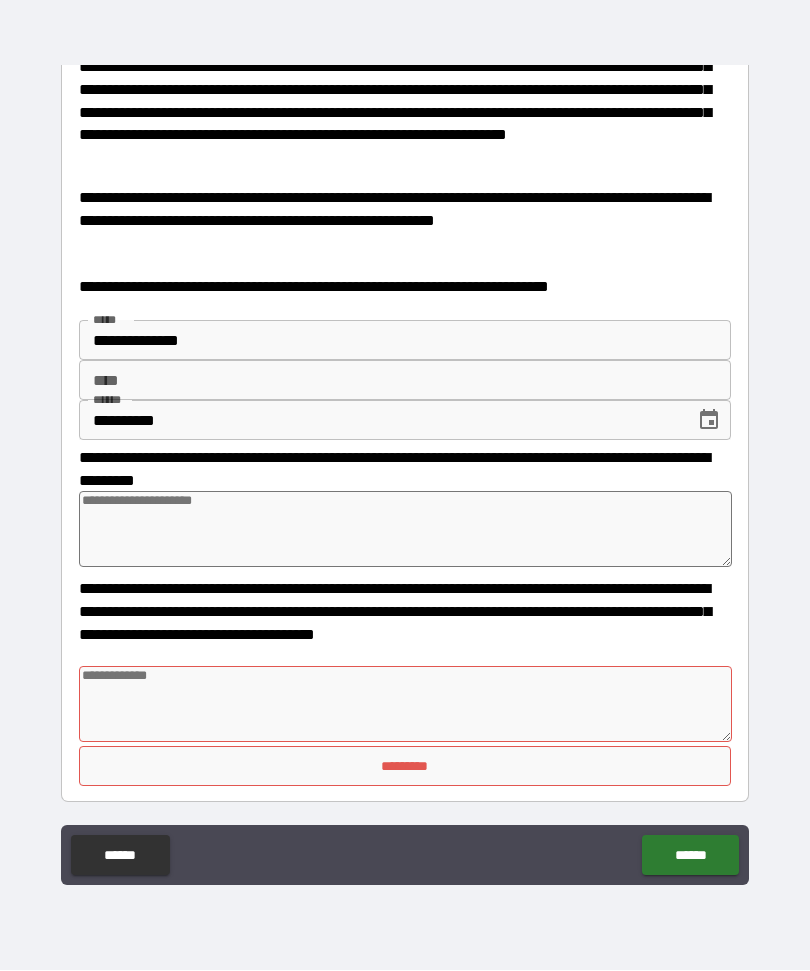 click on "****" at bounding box center (405, 381) 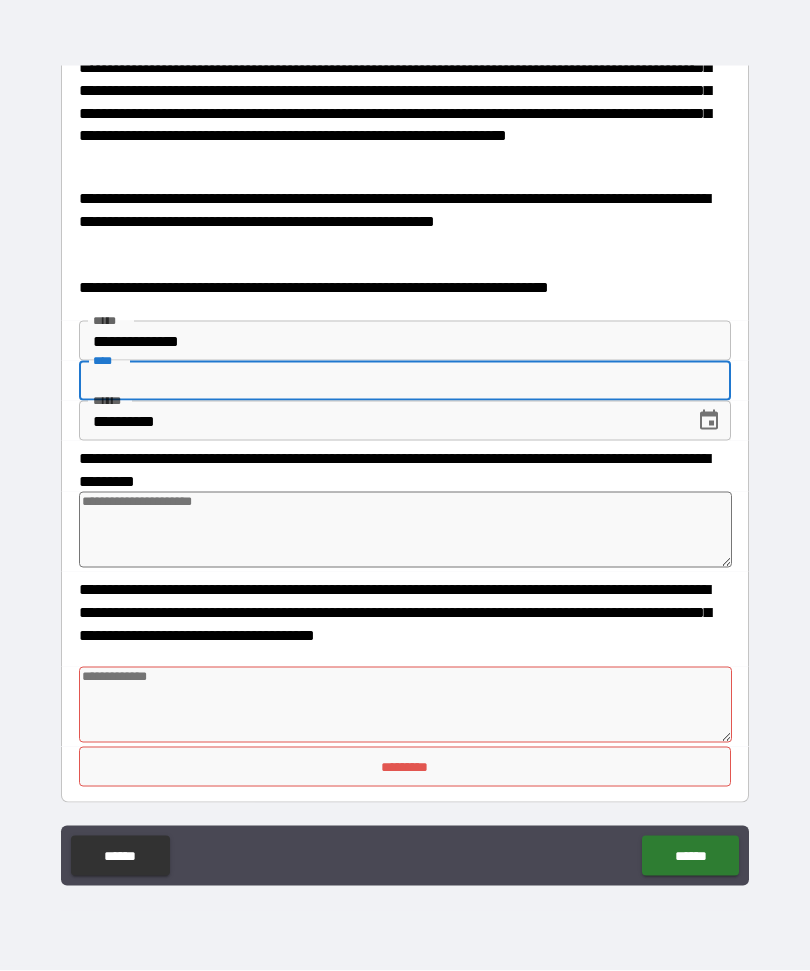 type on "*" 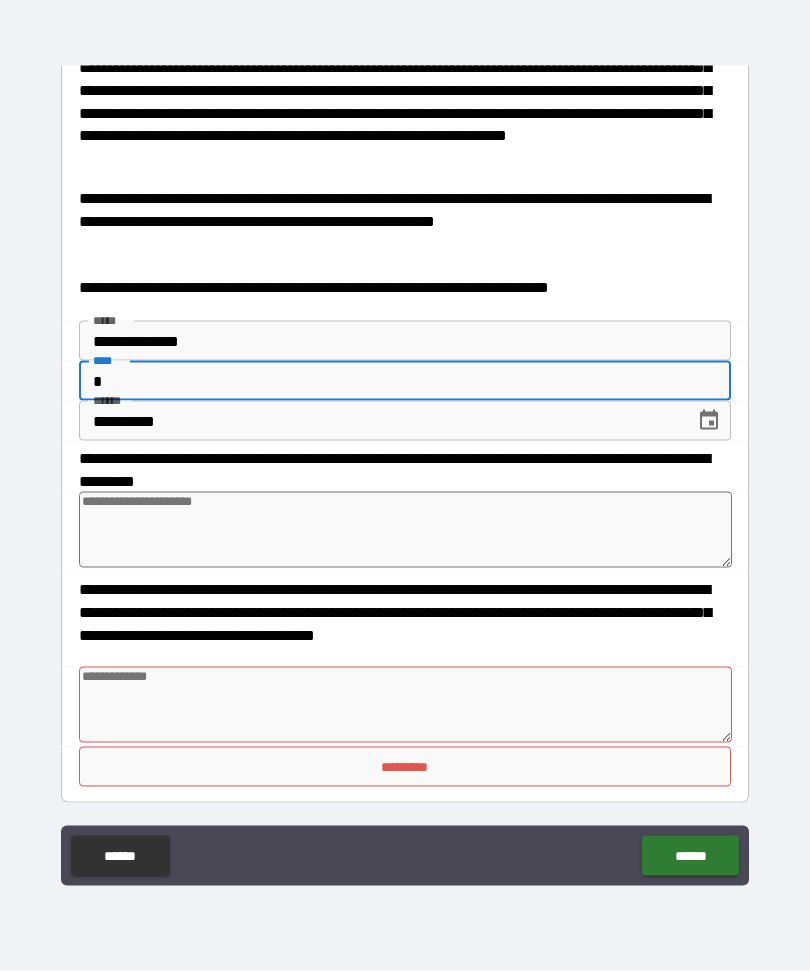 type on "*" 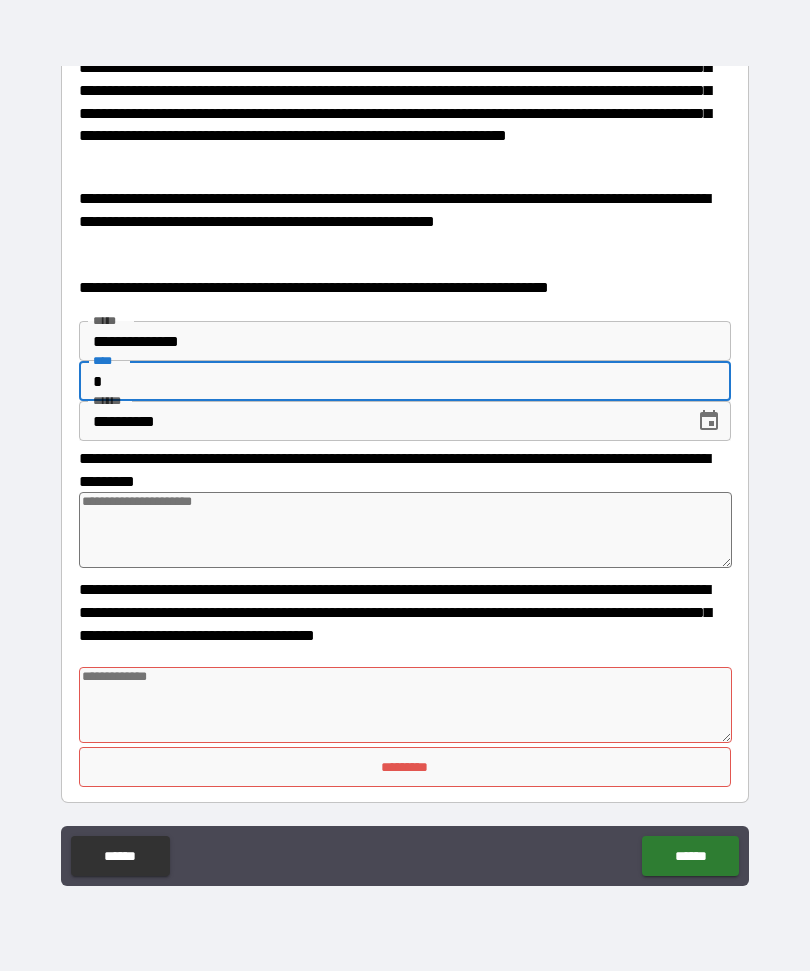 type on "**" 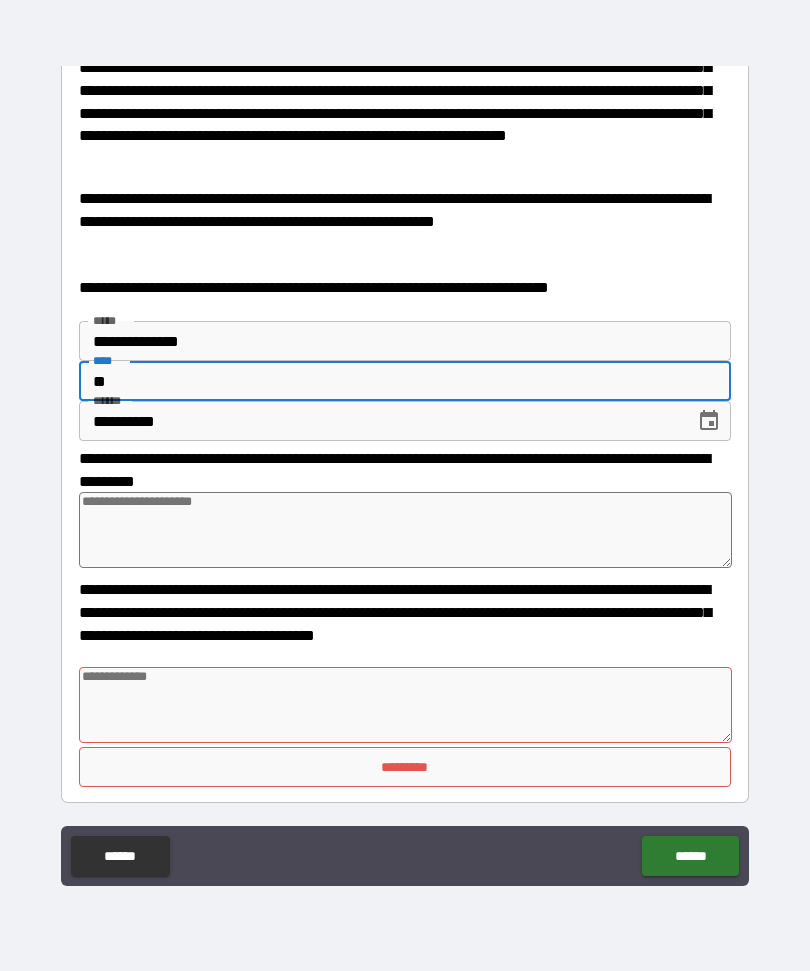 type on "*" 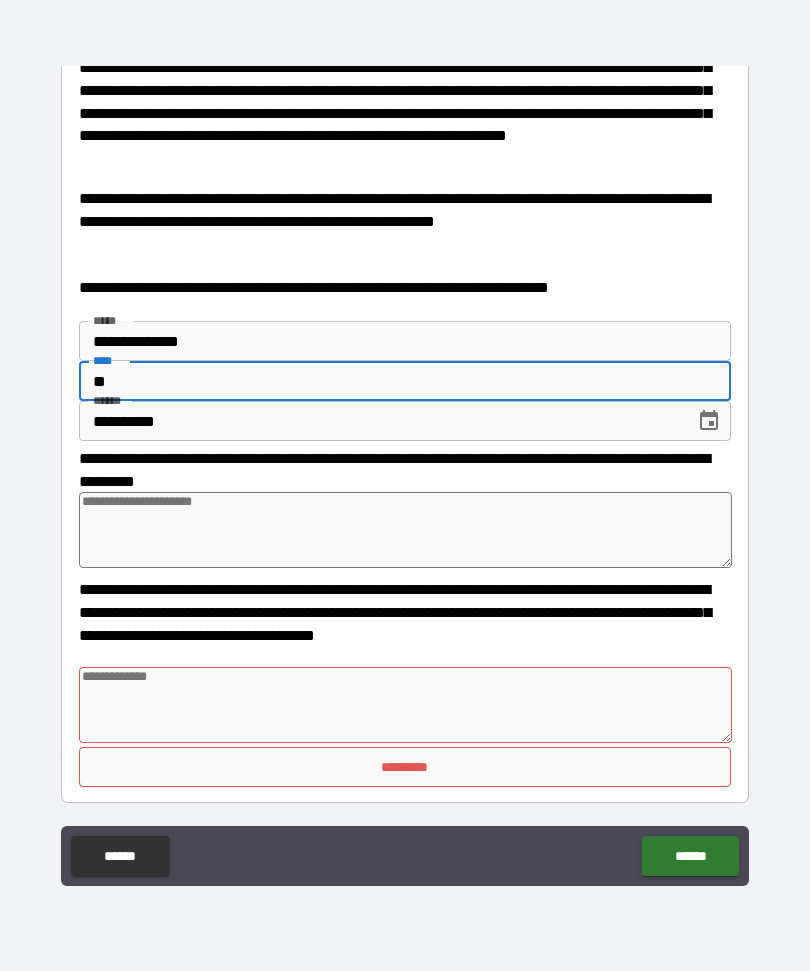 type on "***" 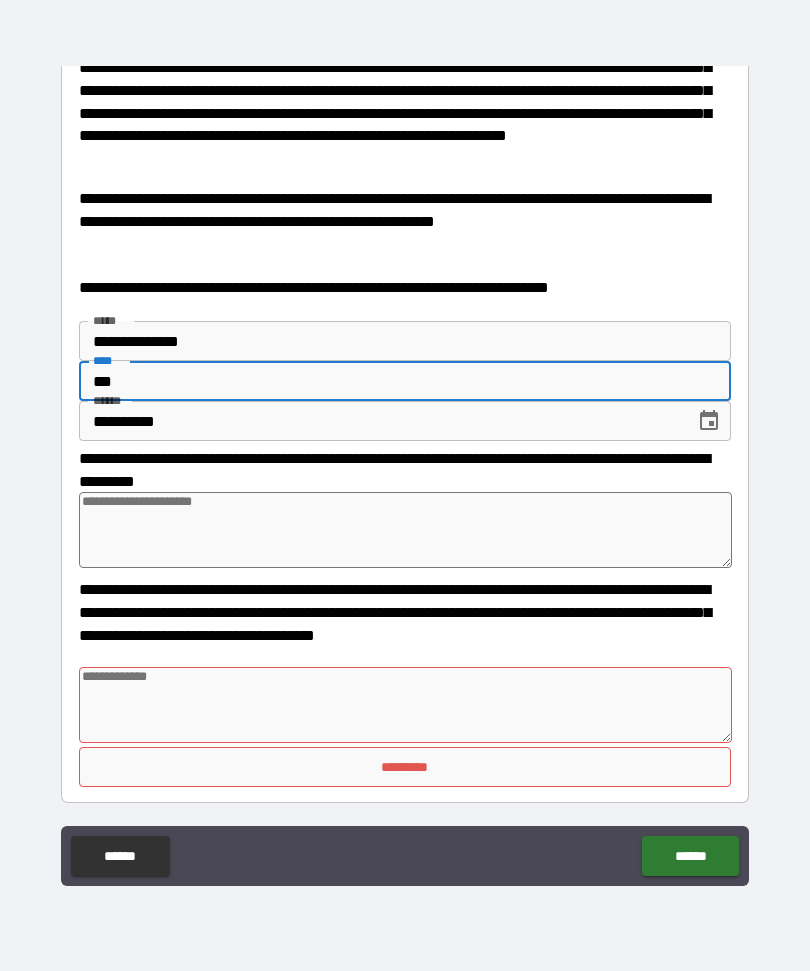 type on "*" 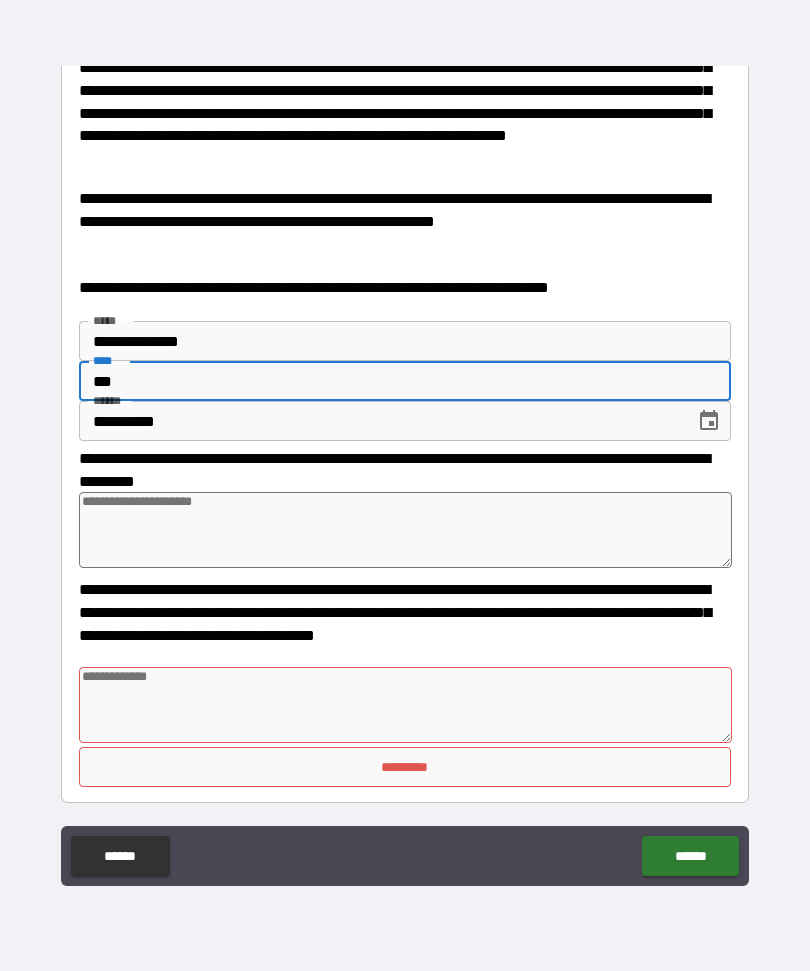 type on "*" 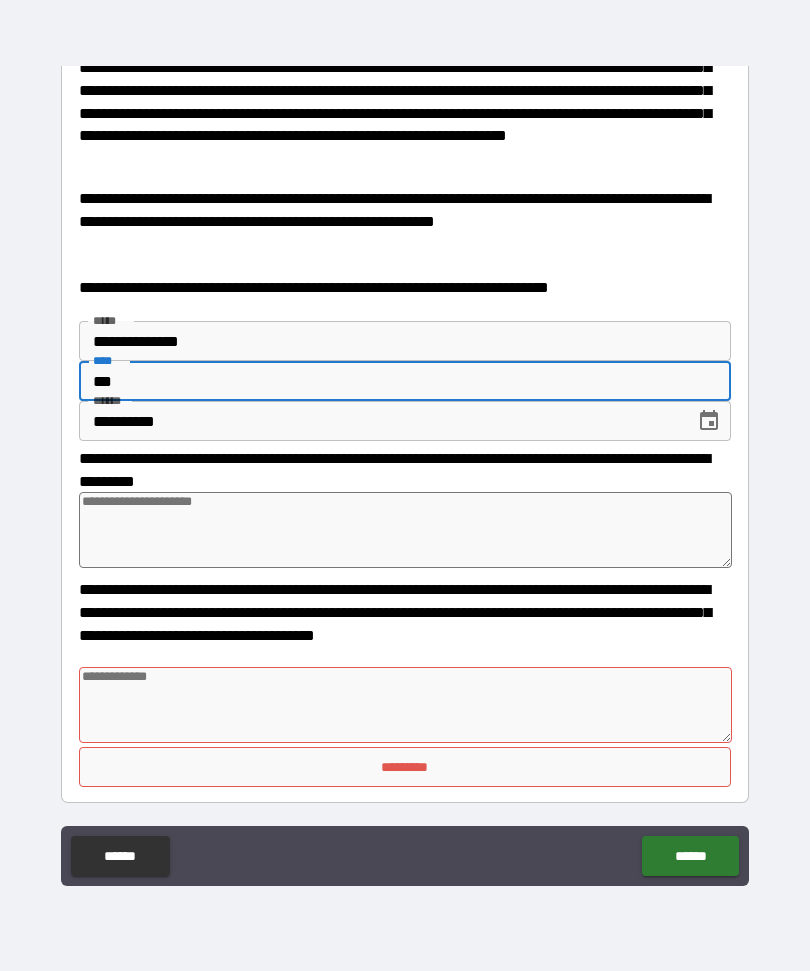 type on "****" 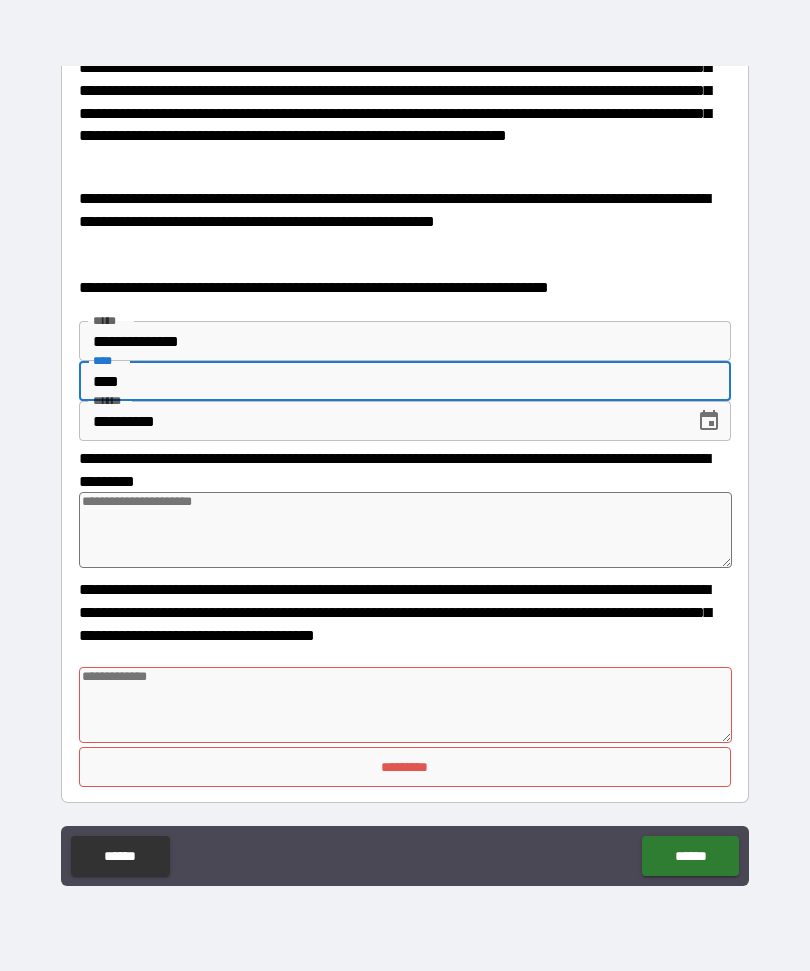 type on "*" 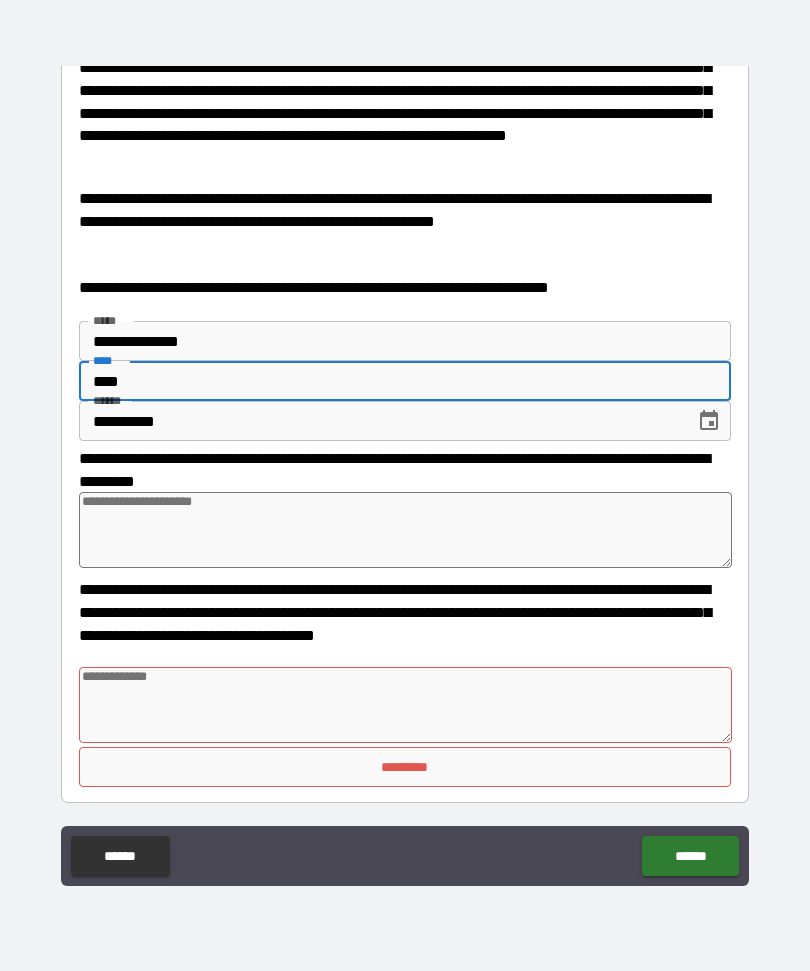 type on "*****" 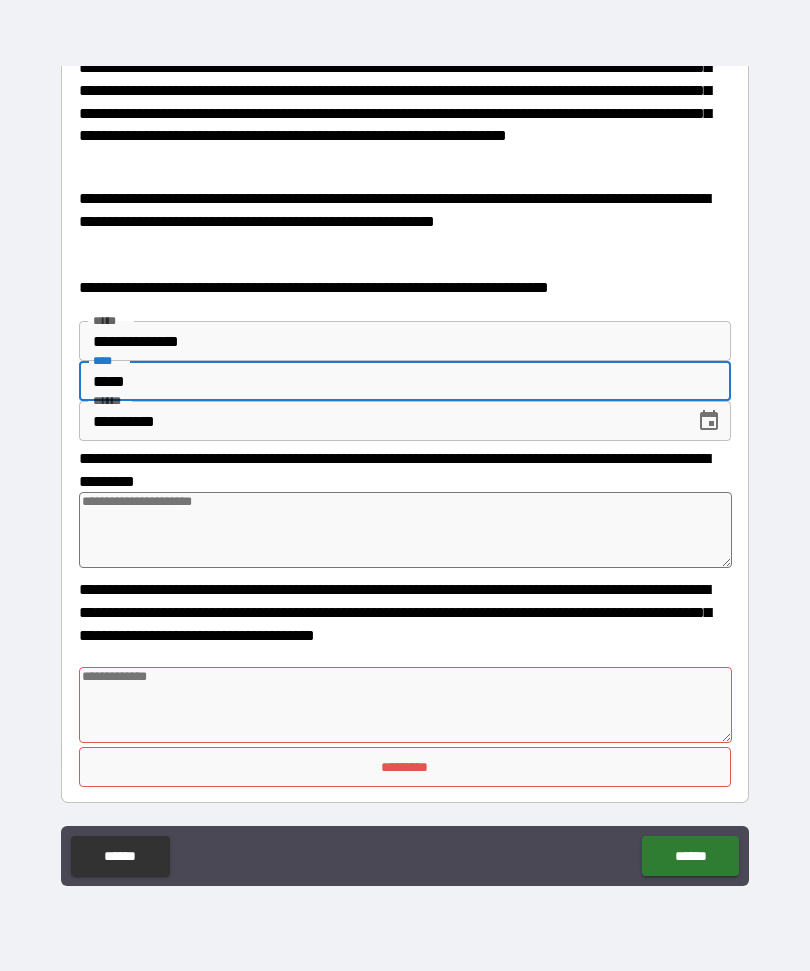 type on "*" 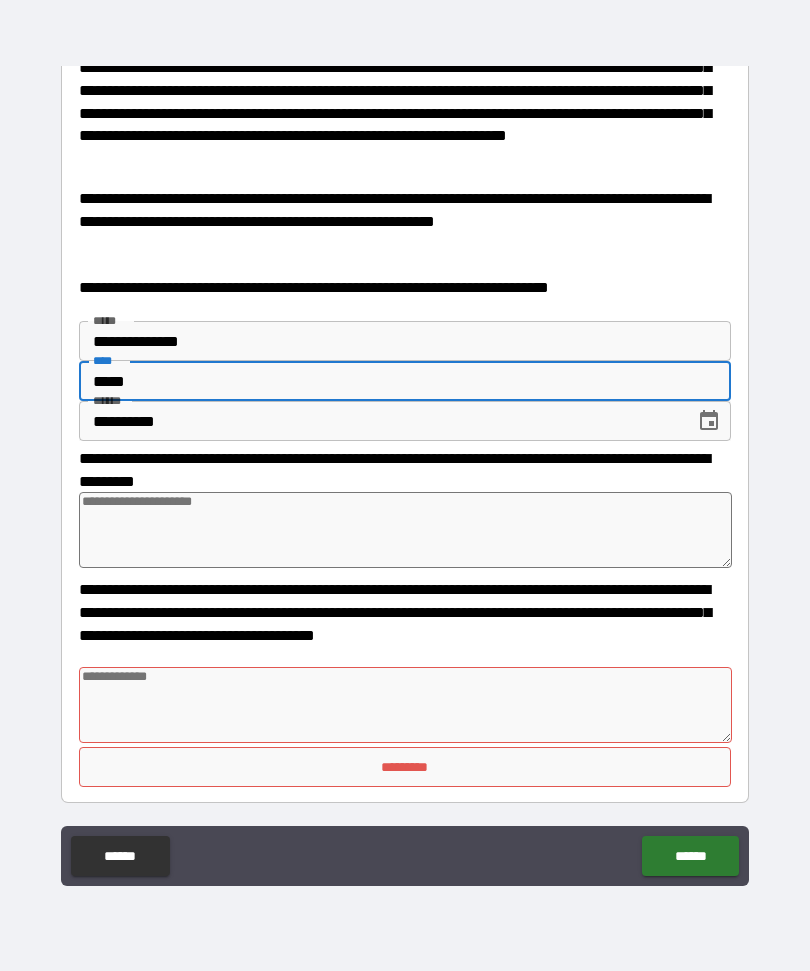 type on "******" 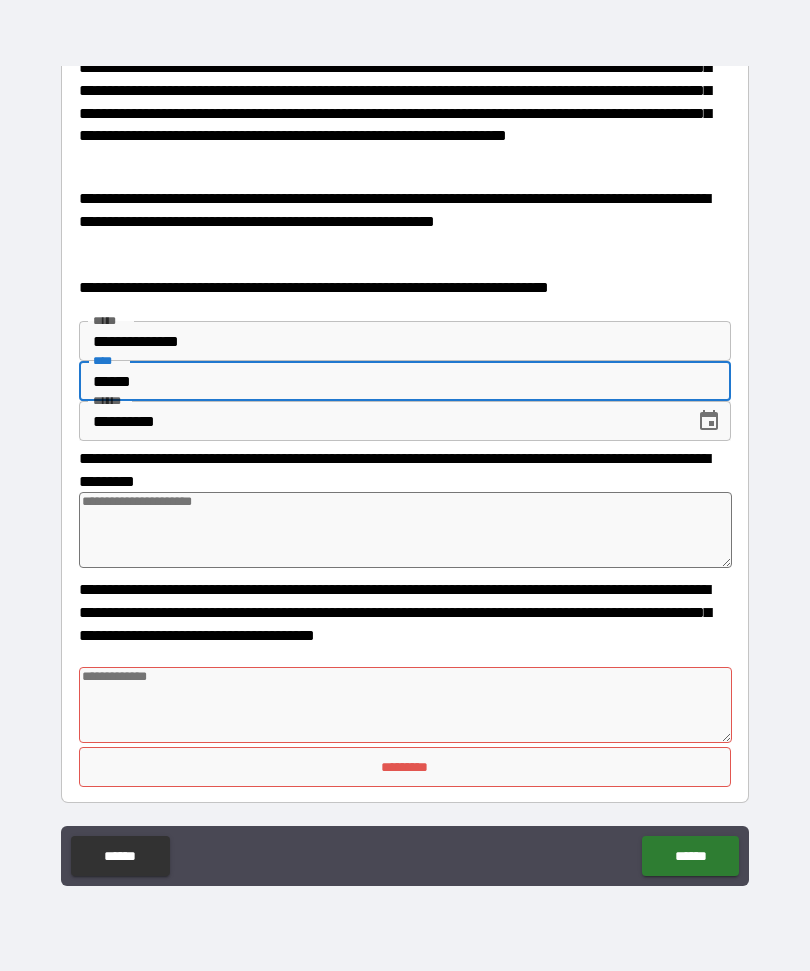 type on "*" 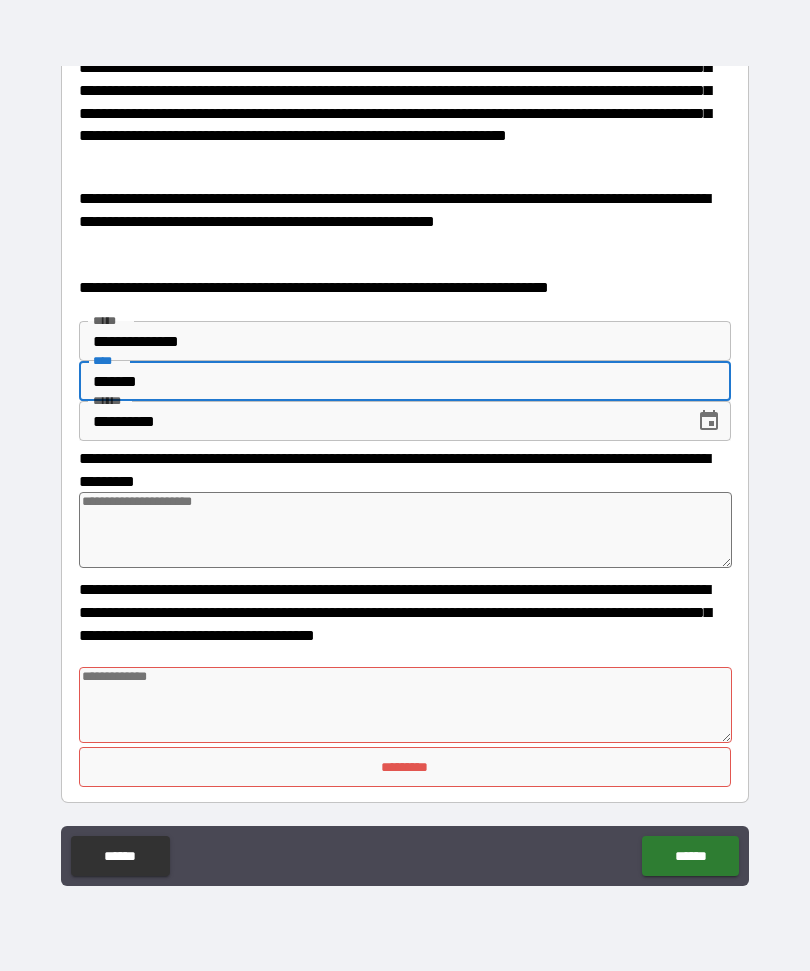 type on "*" 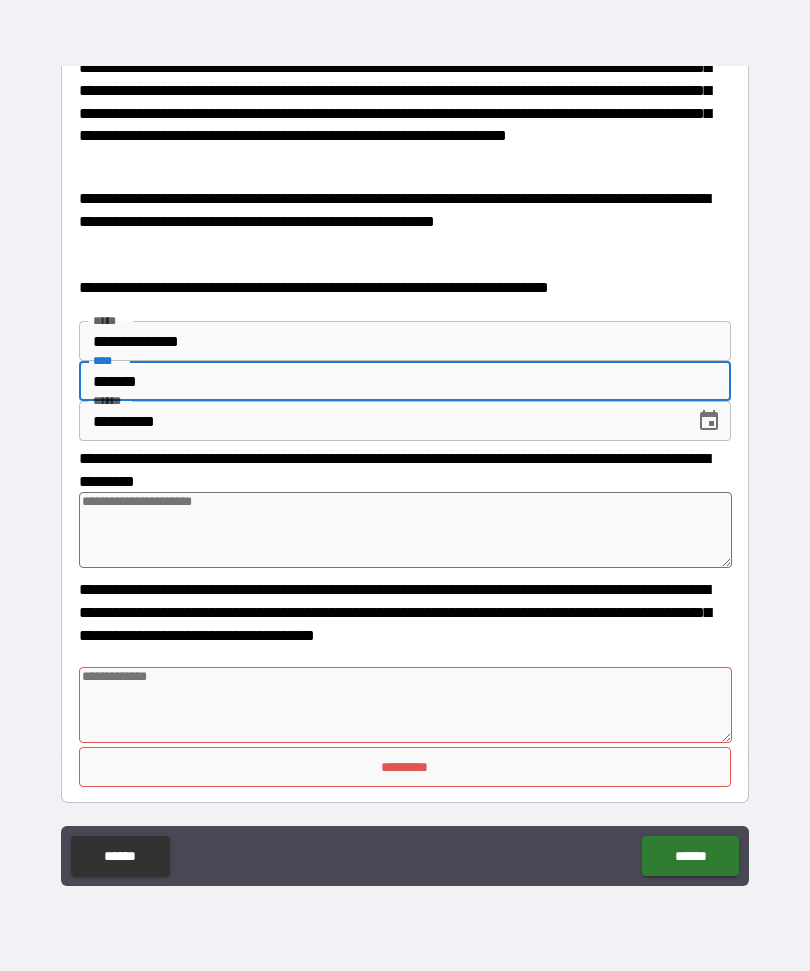 type on "********" 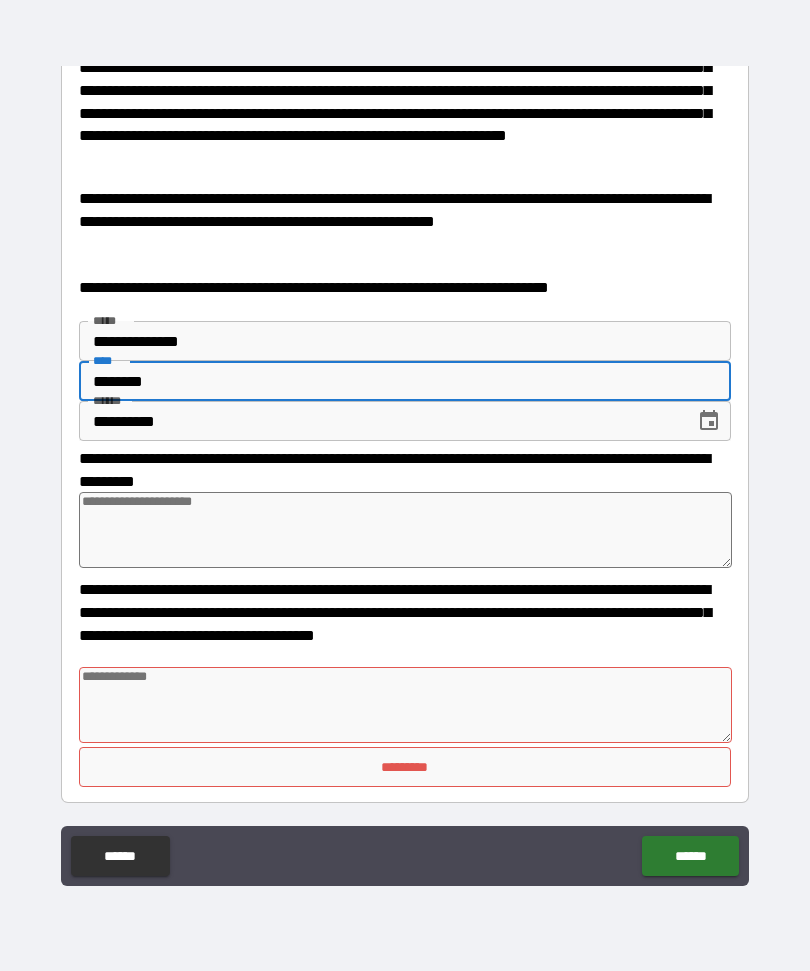type 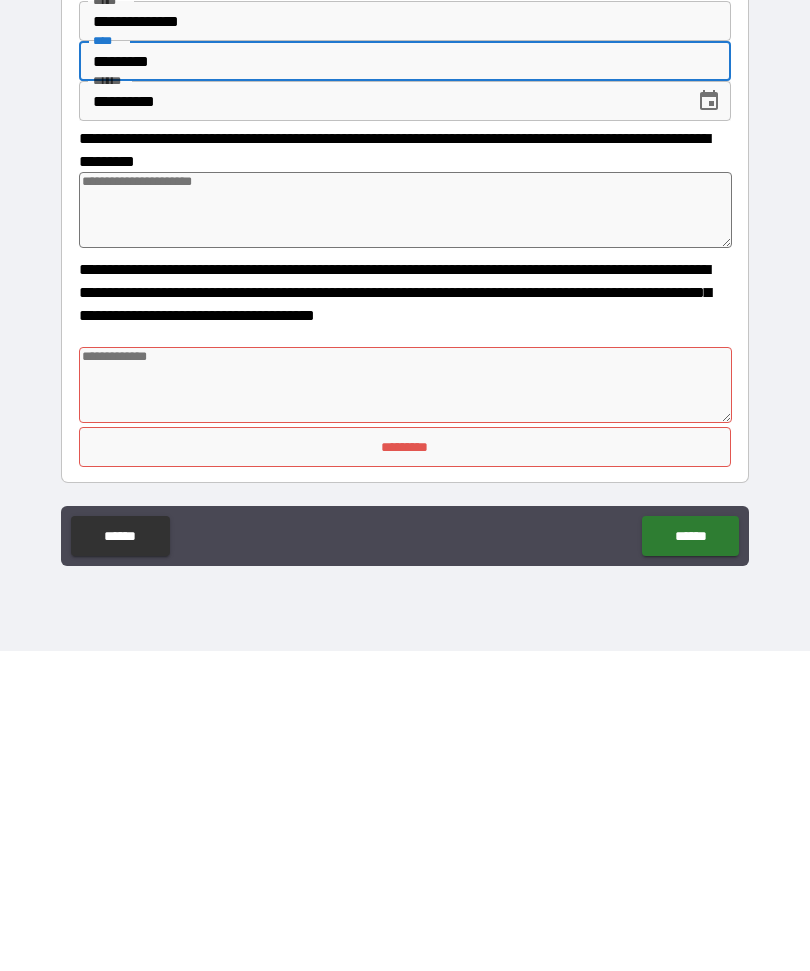 click on "******" at bounding box center [690, 856] 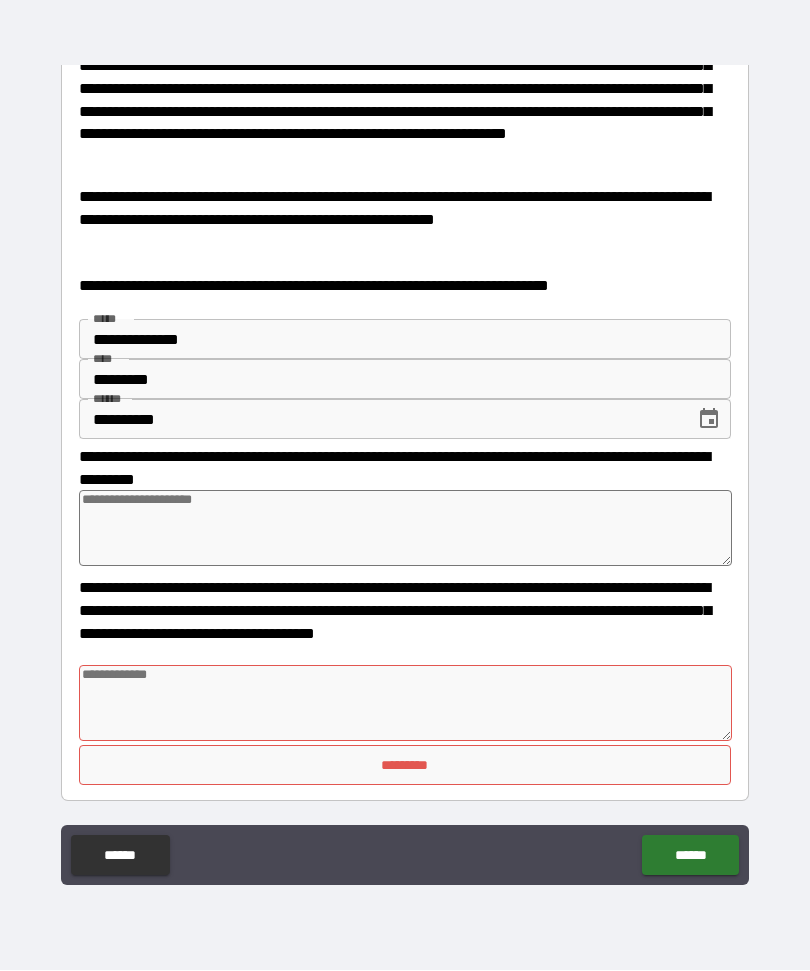 scroll, scrollTop: 370, scrollLeft: 0, axis: vertical 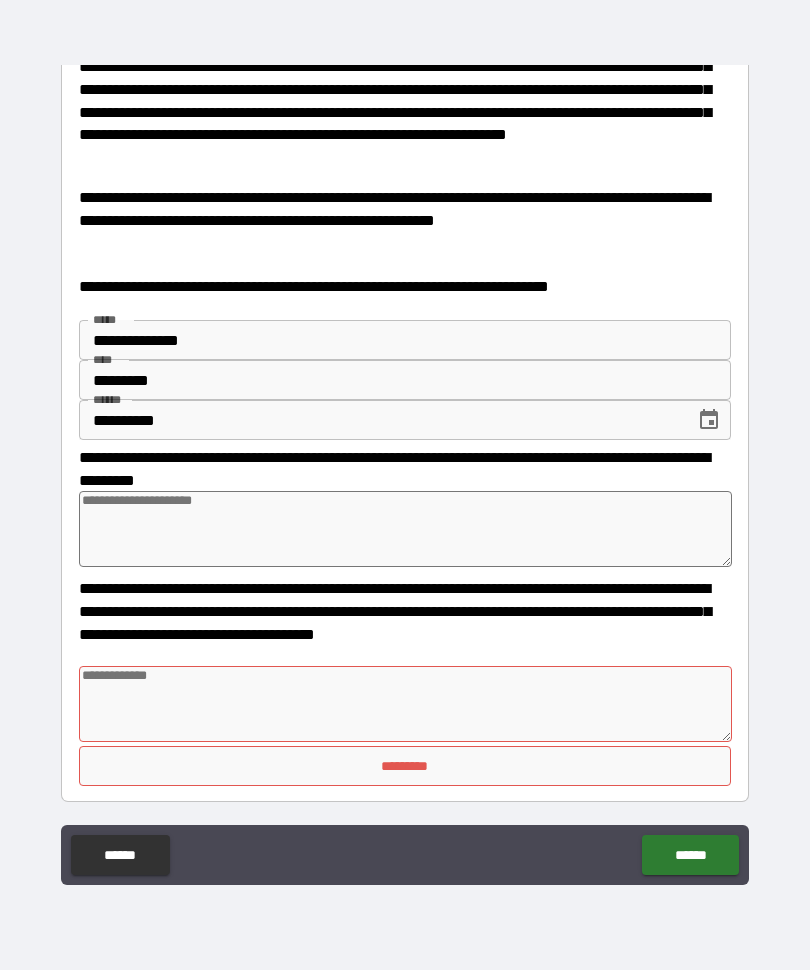click at bounding box center (405, 705) 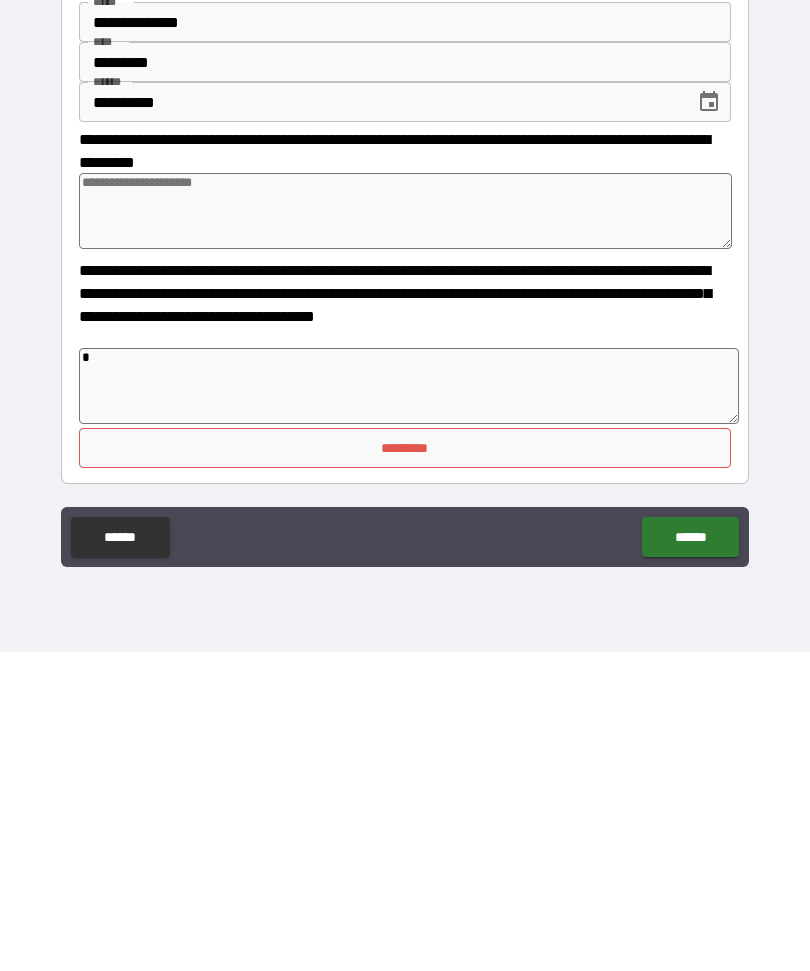 scroll, scrollTop: 67, scrollLeft: 0, axis: vertical 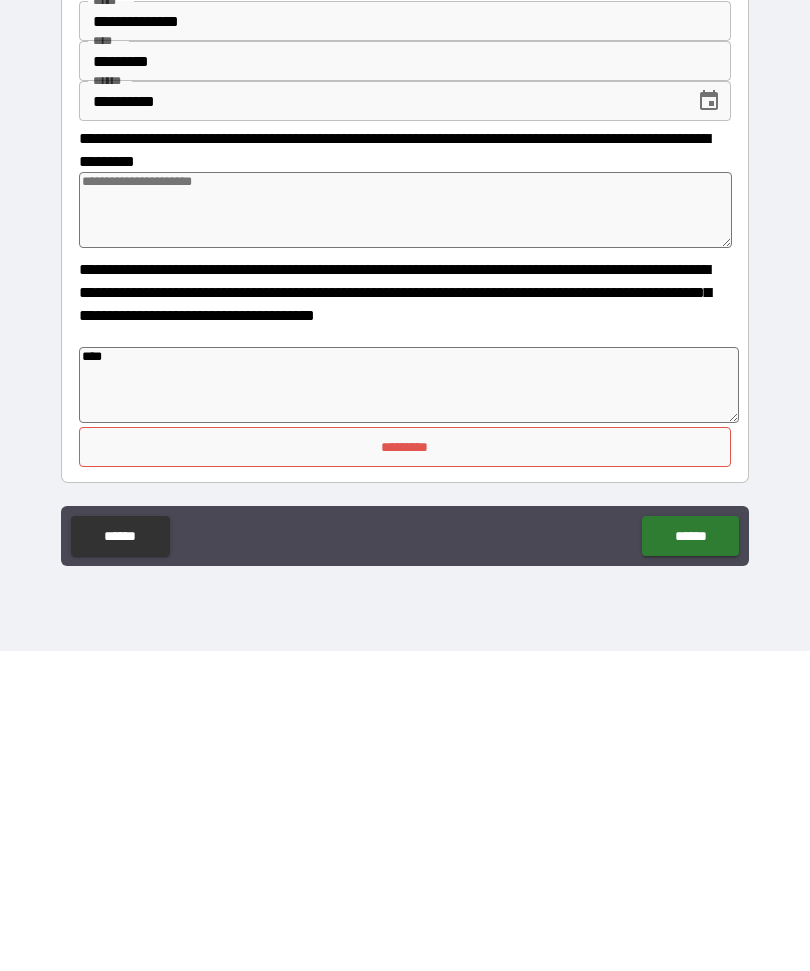 click on "*********" at bounding box center [405, 767] 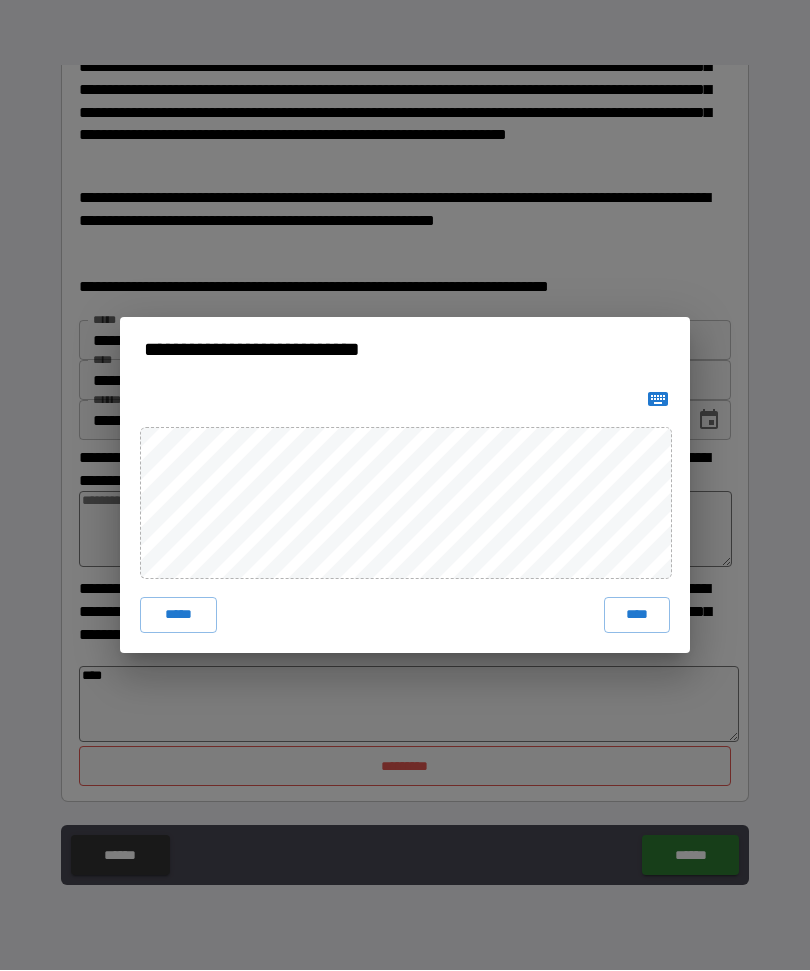click on "****" at bounding box center [637, 616] 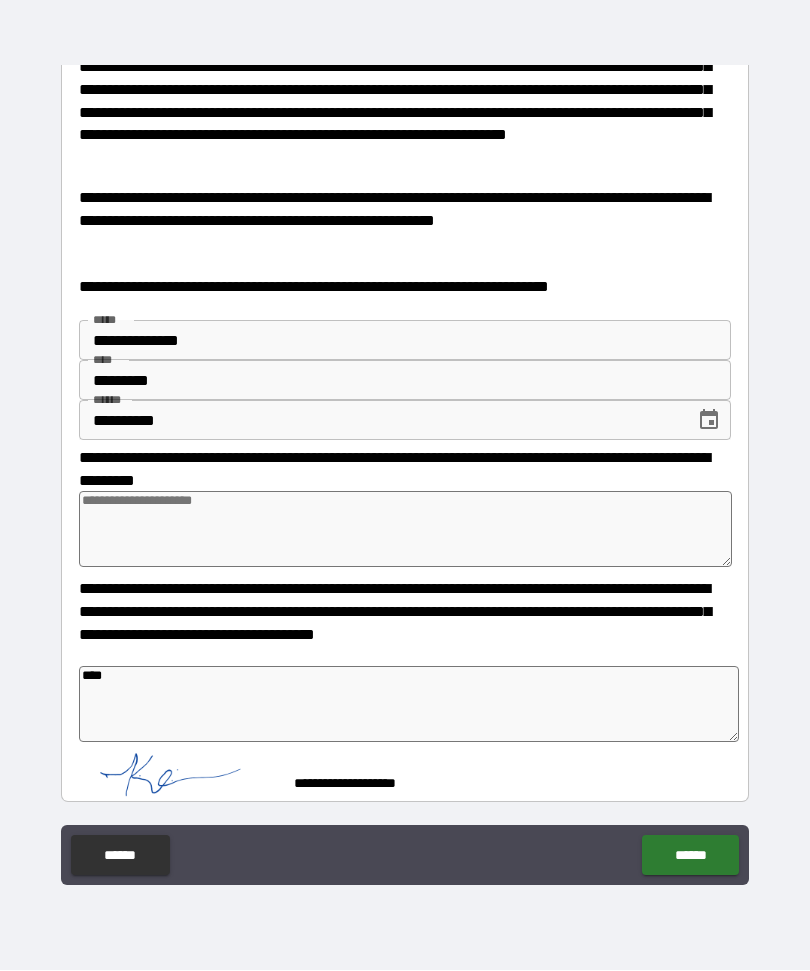 scroll, scrollTop: 360, scrollLeft: 0, axis: vertical 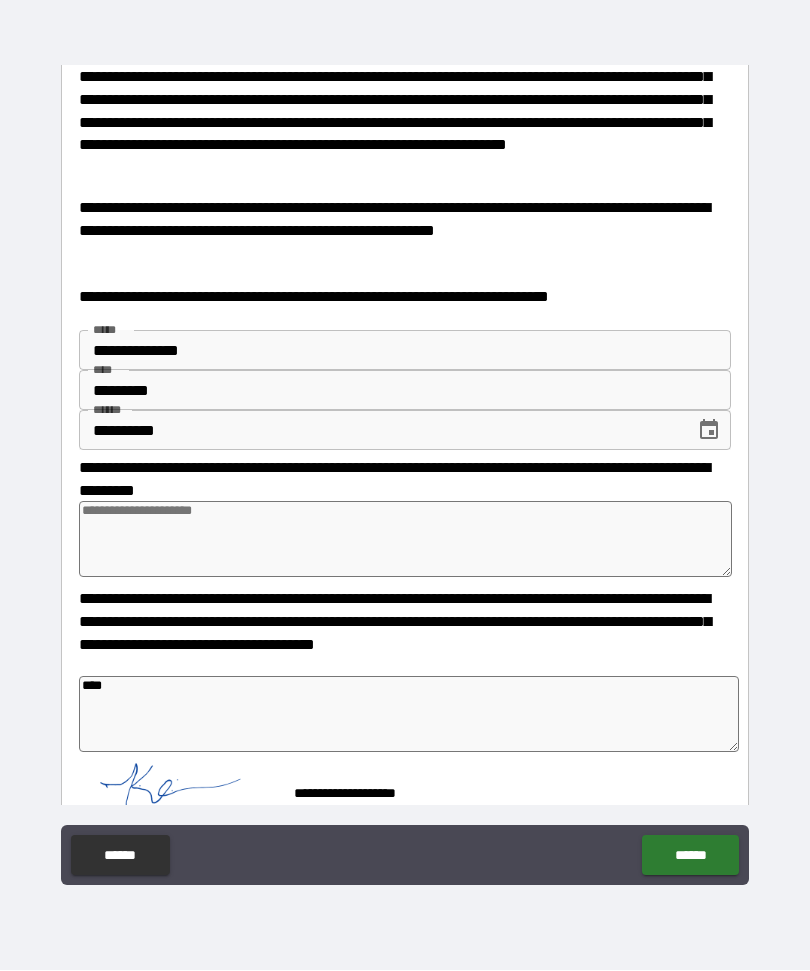 click on "******" at bounding box center [690, 856] 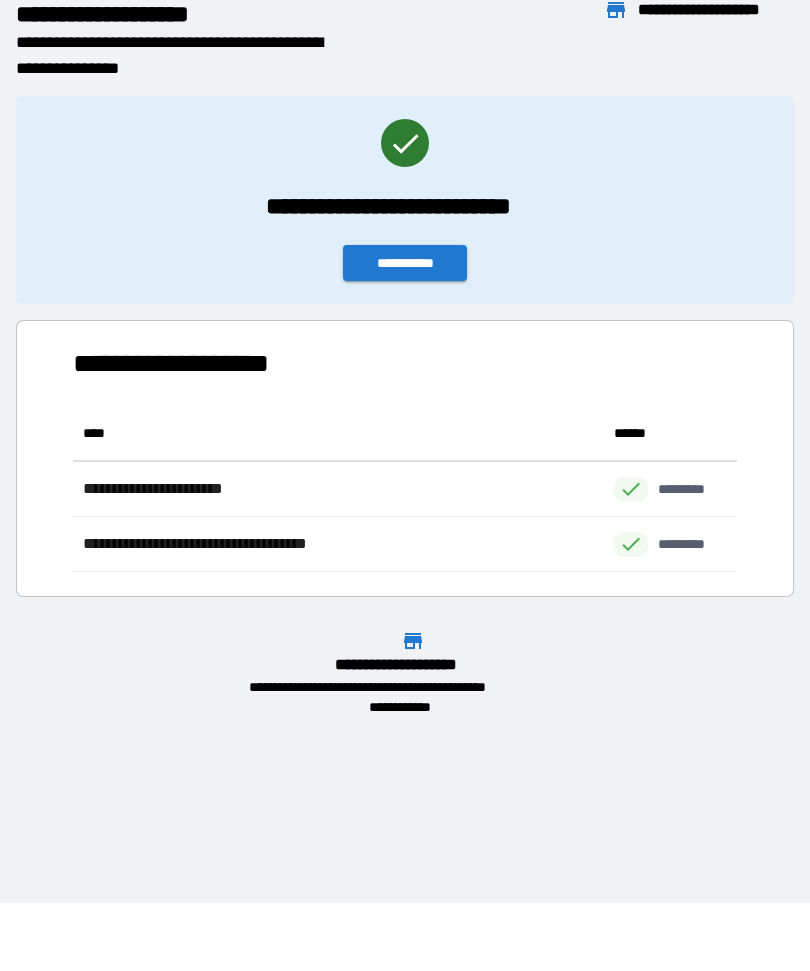 scroll, scrollTop: 166, scrollLeft: 664, axis: both 